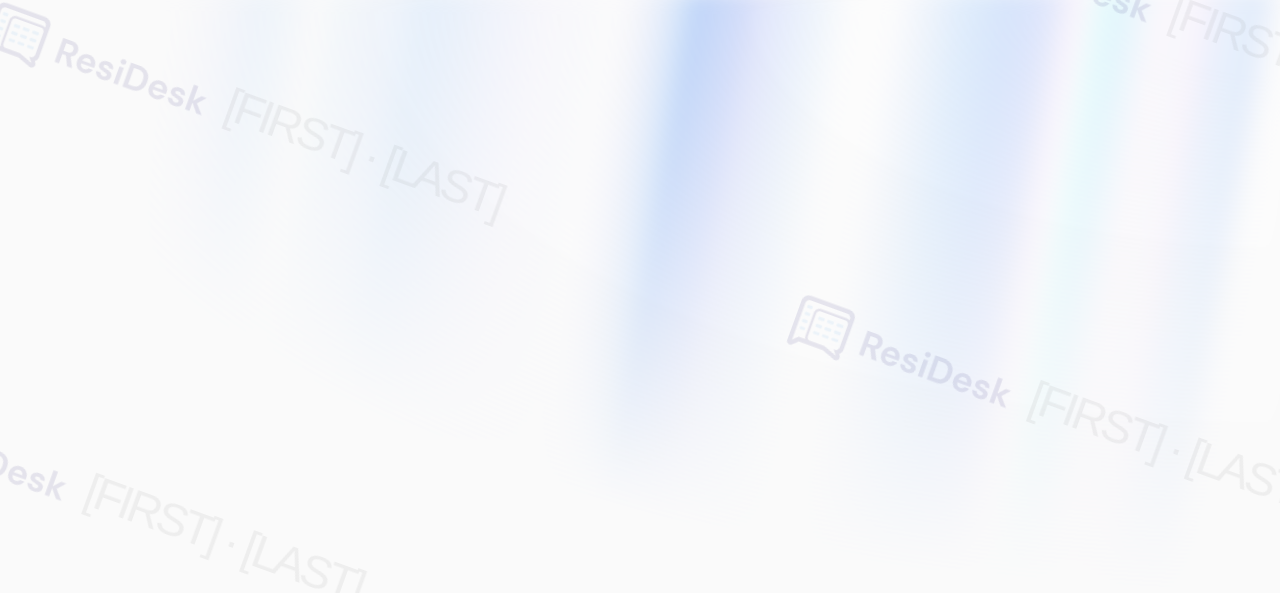 scroll, scrollTop: 0, scrollLeft: 0, axis: both 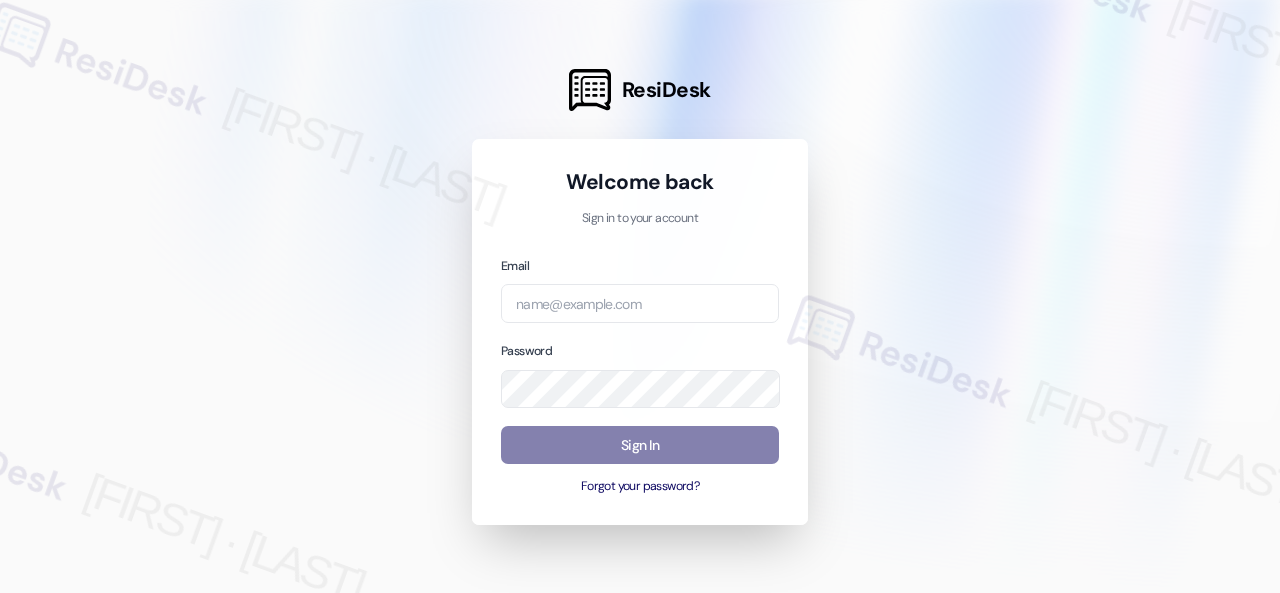 drag, startPoint x: 940, startPoint y: 248, endPoint x: 908, endPoint y: 251, distance: 32.140316 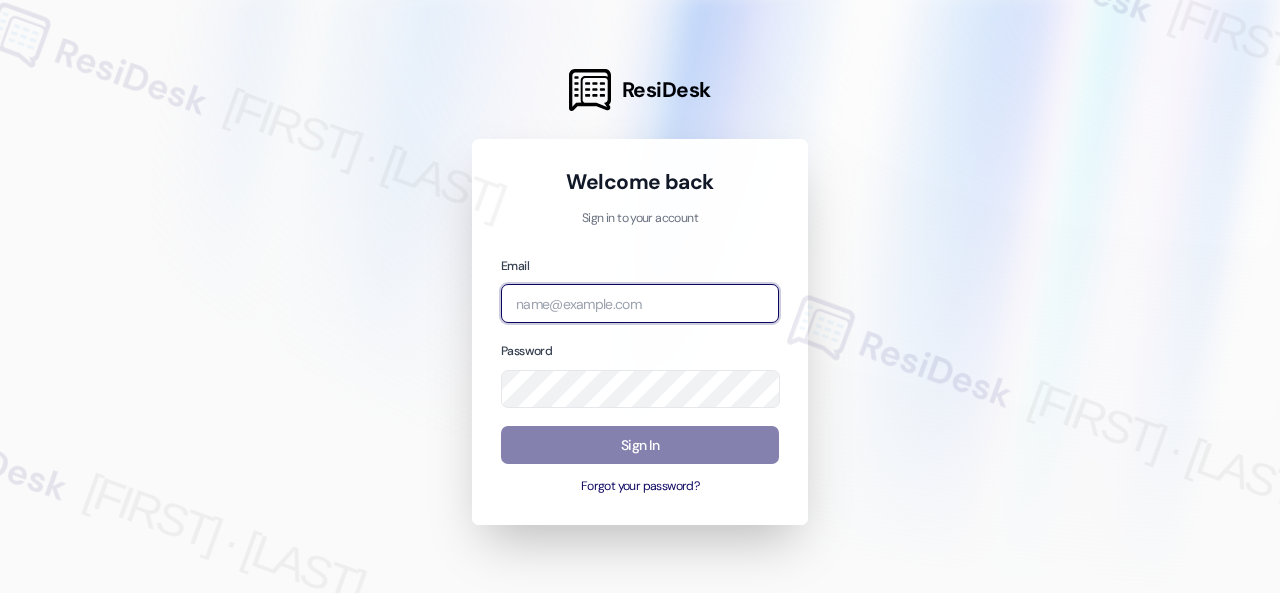 click at bounding box center (640, 303) 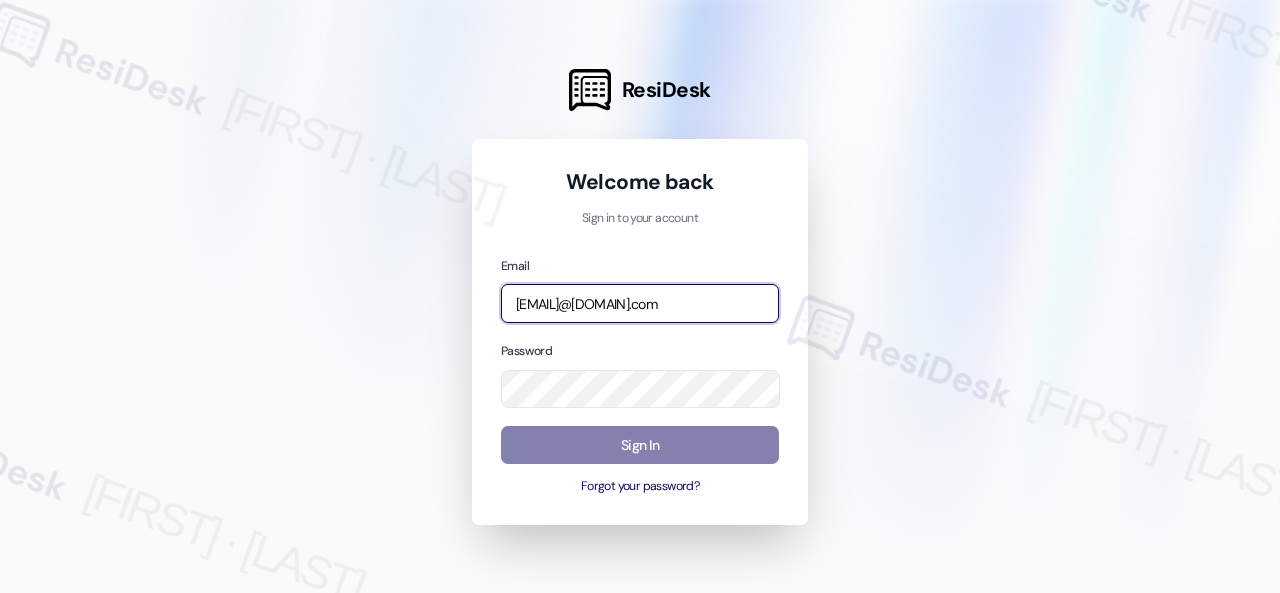 scroll, scrollTop: 0, scrollLeft: 256, axis: horizontal 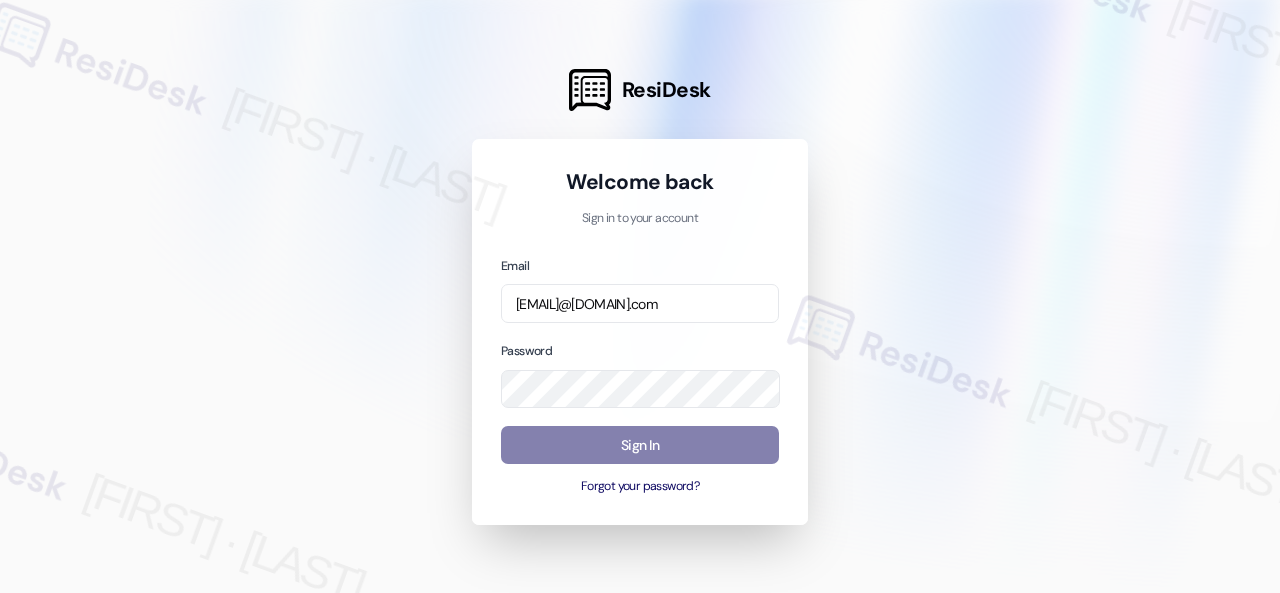 drag, startPoint x: 992, startPoint y: 309, endPoint x: 922, endPoint y: 313, distance: 70.11419 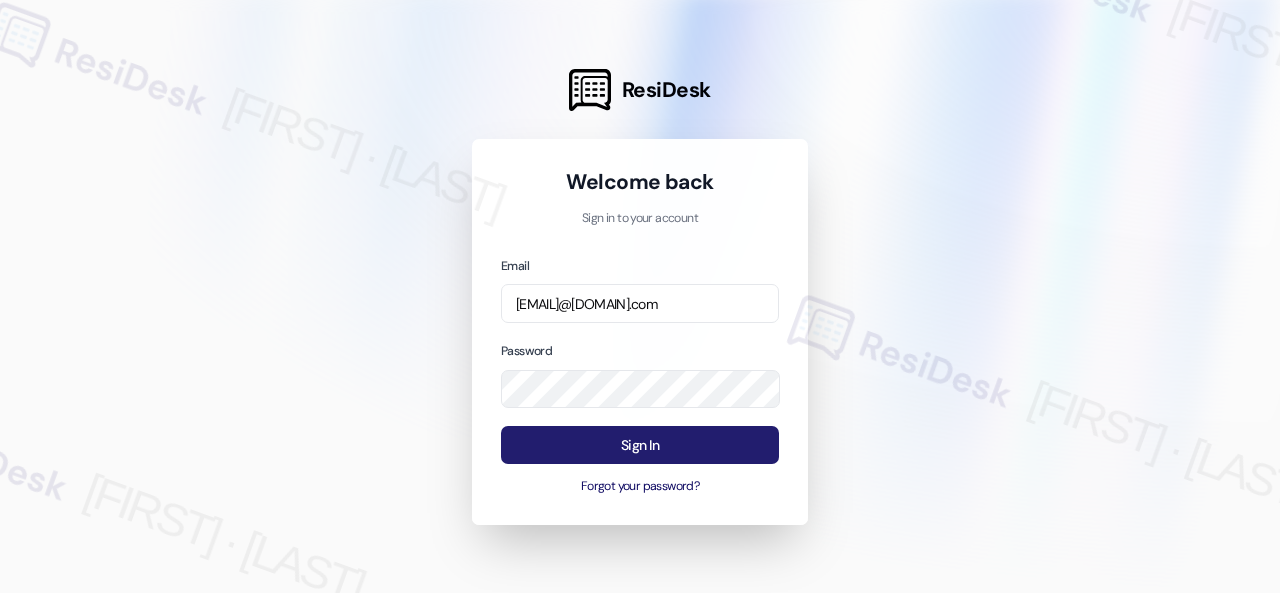 click on "Sign In" at bounding box center (640, 445) 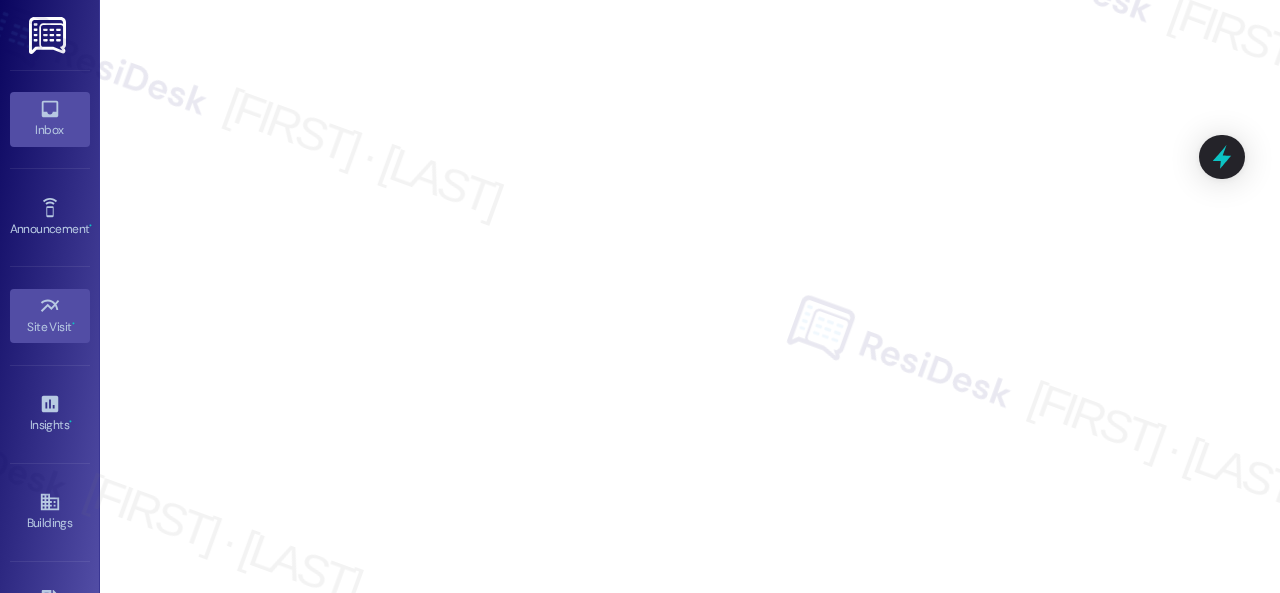 click 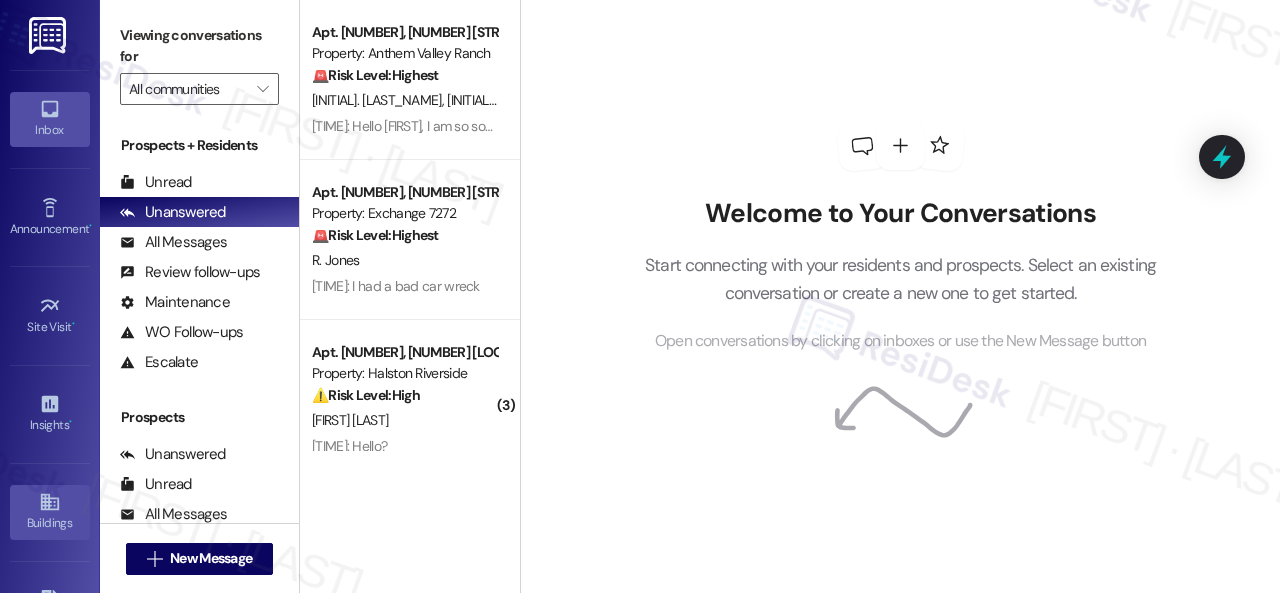 click on "Buildings" at bounding box center (50, 512) 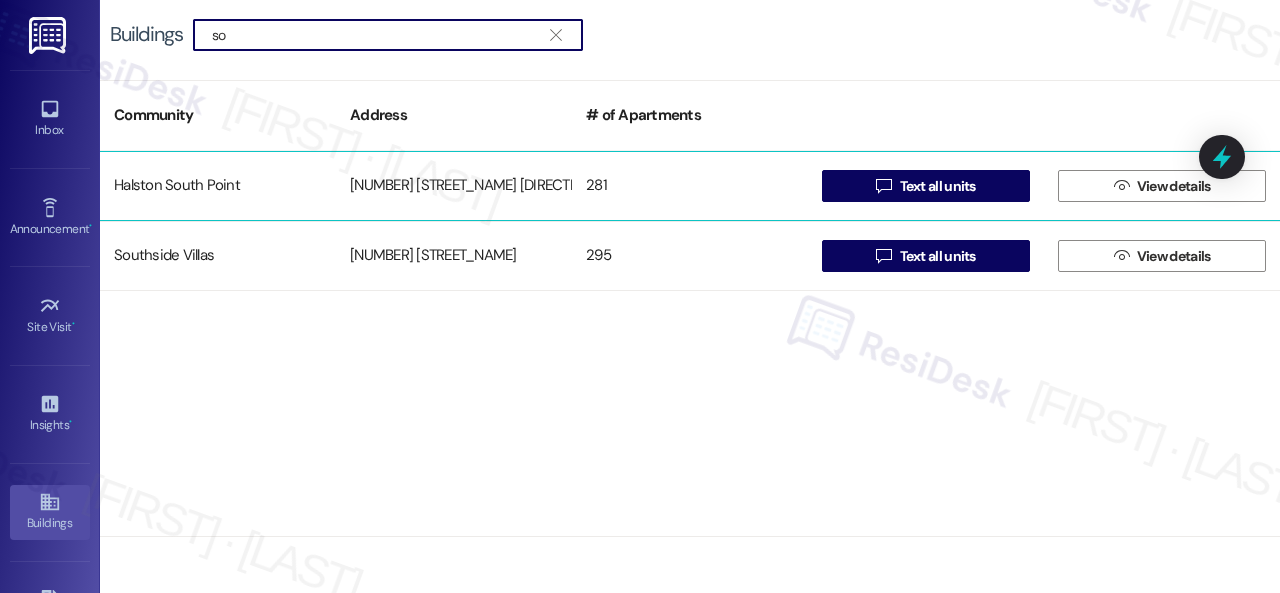 type on "so" 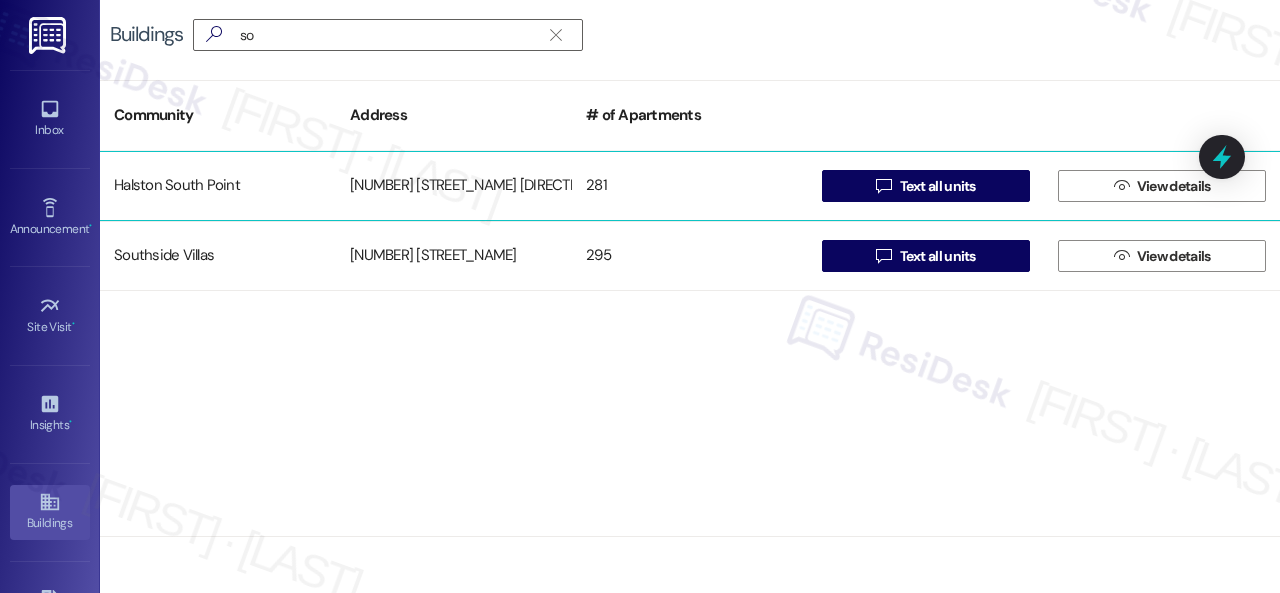click on "Halston South Point" at bounding box center (218, 186) 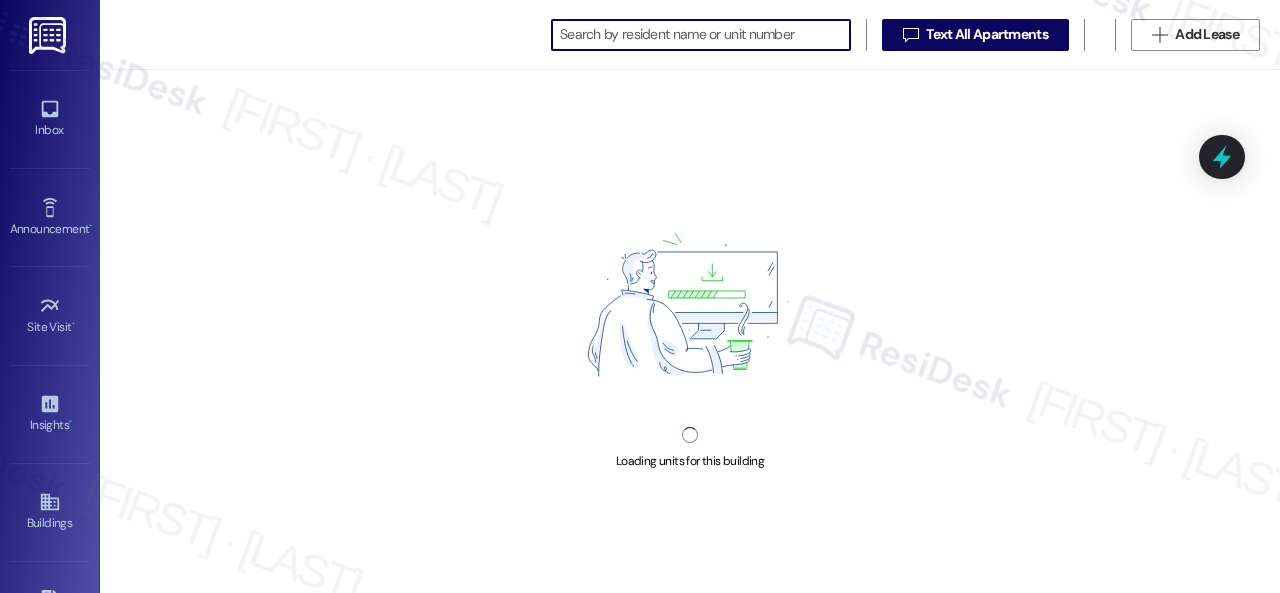 scroll, scrollTop: 0, scrollLeft: 0, axis: both 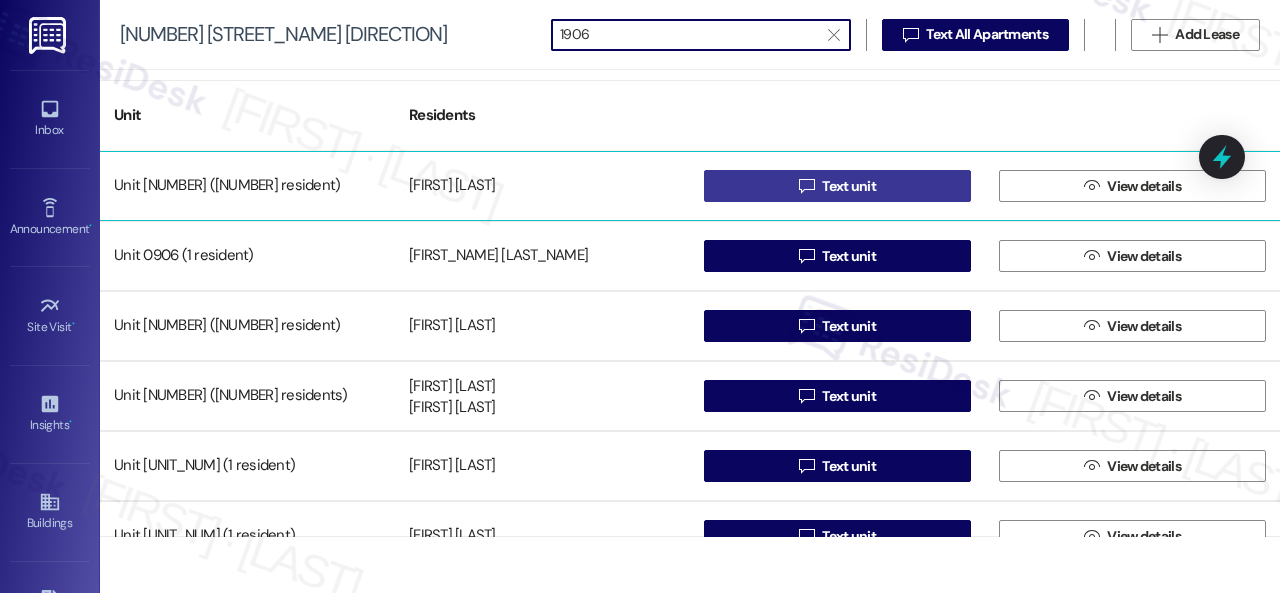 type on "1906" 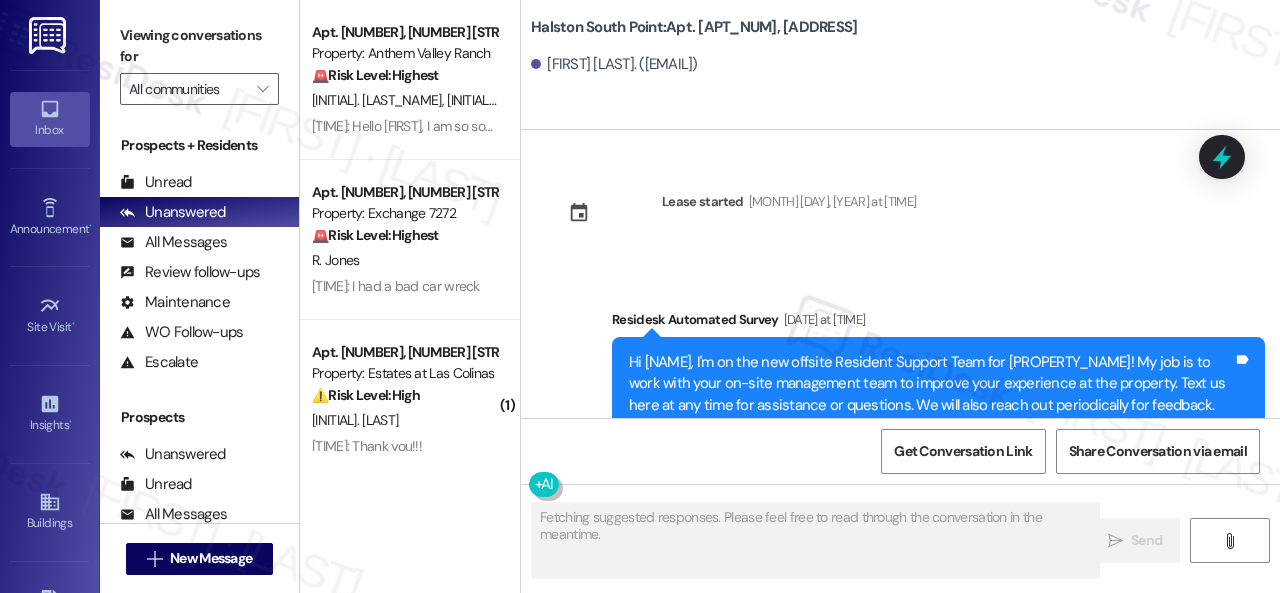 scroll, scrollTop: 20990, scrollLeft: 0, axis: vertical 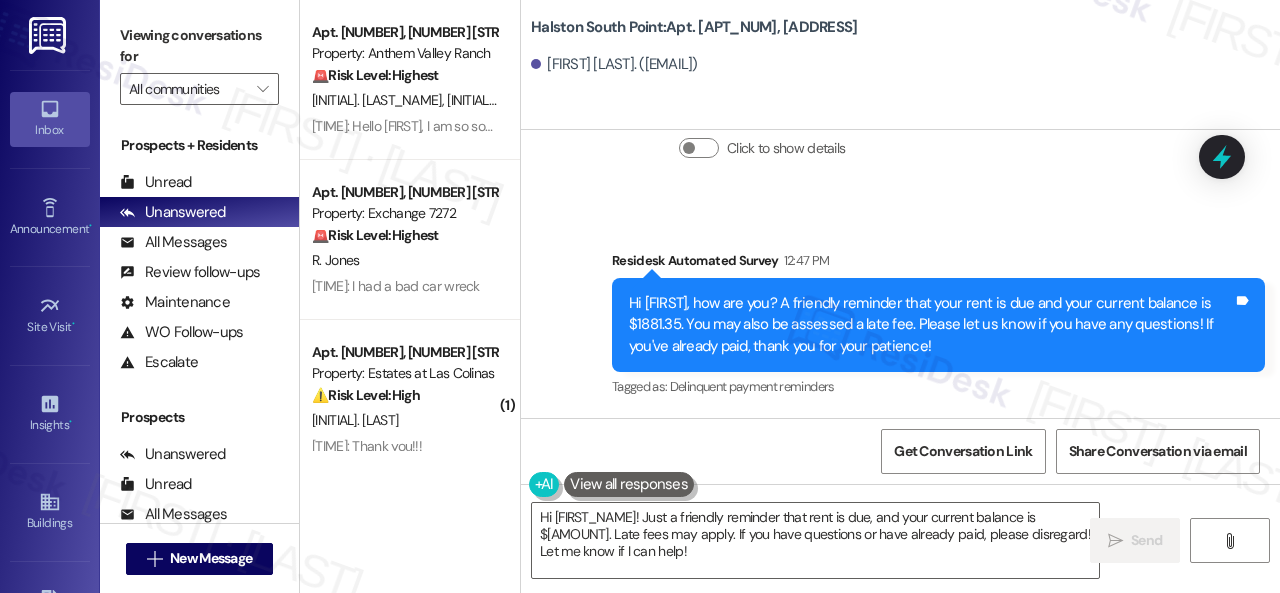 drag, startPoint x: 685, startPoint y: 557, endPoint x: 484, endPoint y: 499, distance: 209.20087 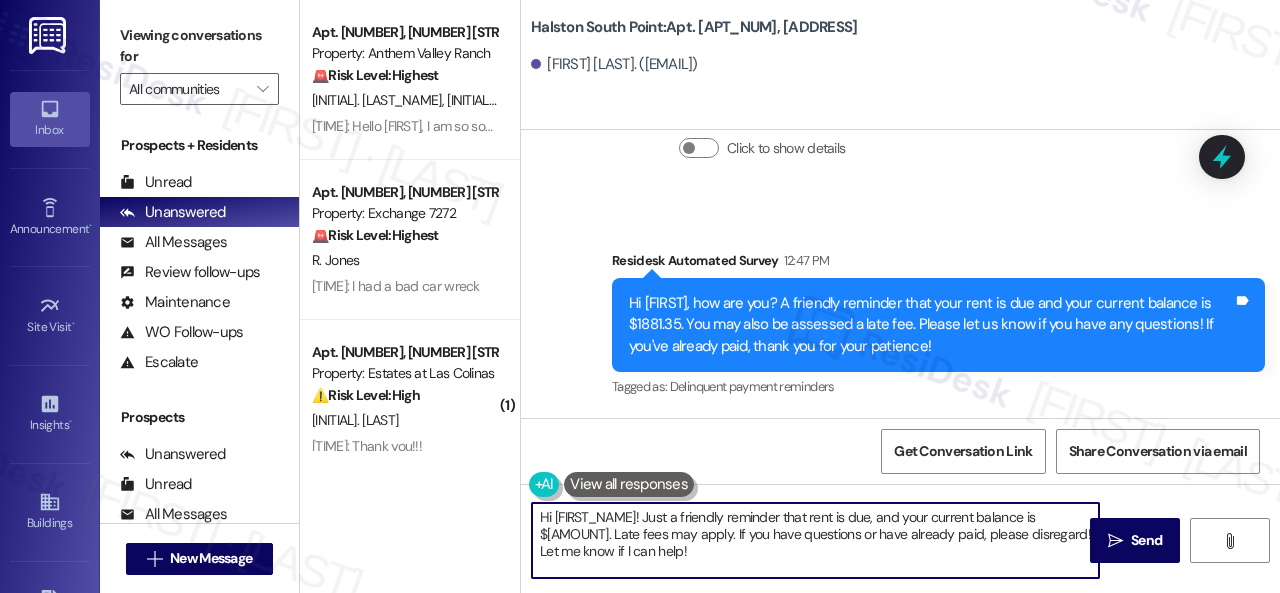 paste on "⏰Your lease is almost up—and we want you to stay! Don’t let it roll into a month-to-month rate. Renew now to lock in your best pricing and continue enjoying the lifestyle you love!
🏡We’re offering a $150 renewal incentive for any resident who signs their lease renewal by [MONTH] [DAY], [YEAR].
📱Reach out to the office today for details and to secure your renewal offer" 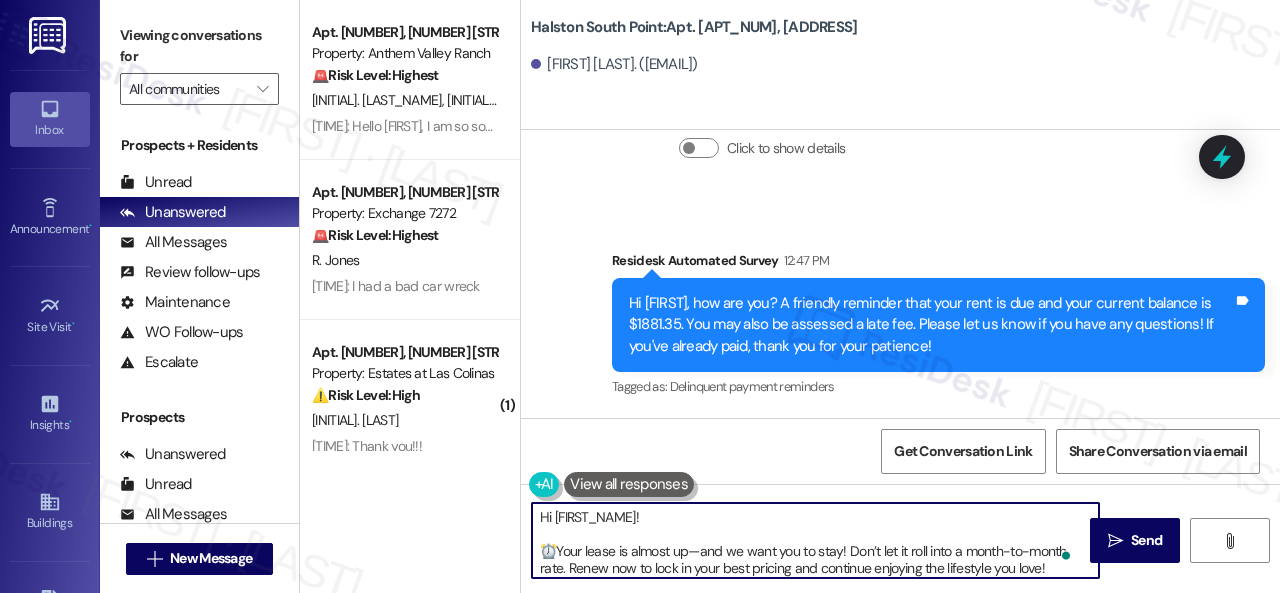 scroll, scrollTop: 84, scrollLeft: 0, axis: vertical 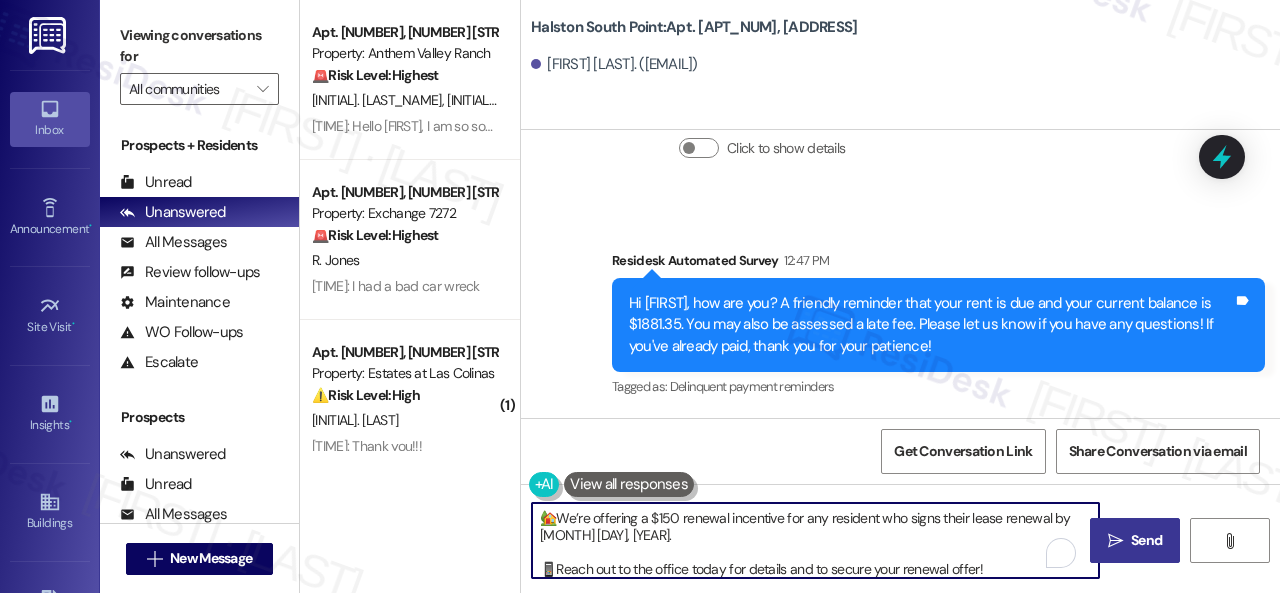 type on "Hi [FIRST_NAME]!
⏰Your lease is almost up—and we want you to stay! Don’t let it roll into a month-to-month rate. Renew now to lock in your best pricing and continue enjoying the lifestyle you love!
🏡We’re offering a $150 renewal incentive for any resident who signs their lease renewal by [MONTH] [DAY], [YEAR].
📱Reach out to the office today for details and to secure your renewal offer!" 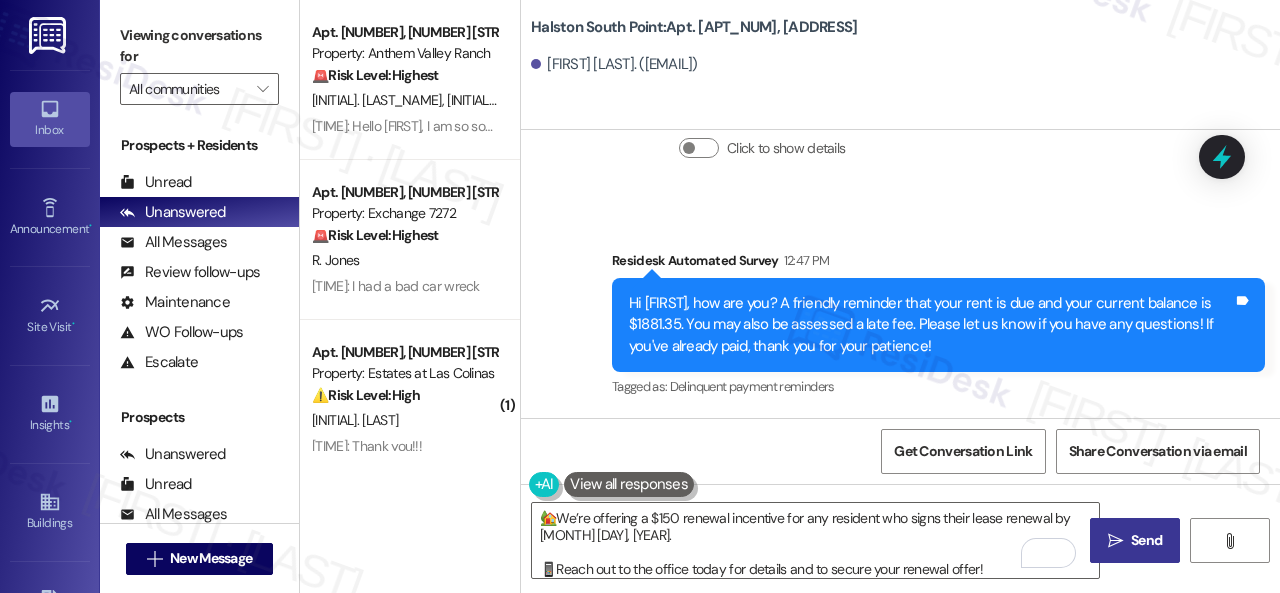 click on " Send" at bounding box center [1135, 540] 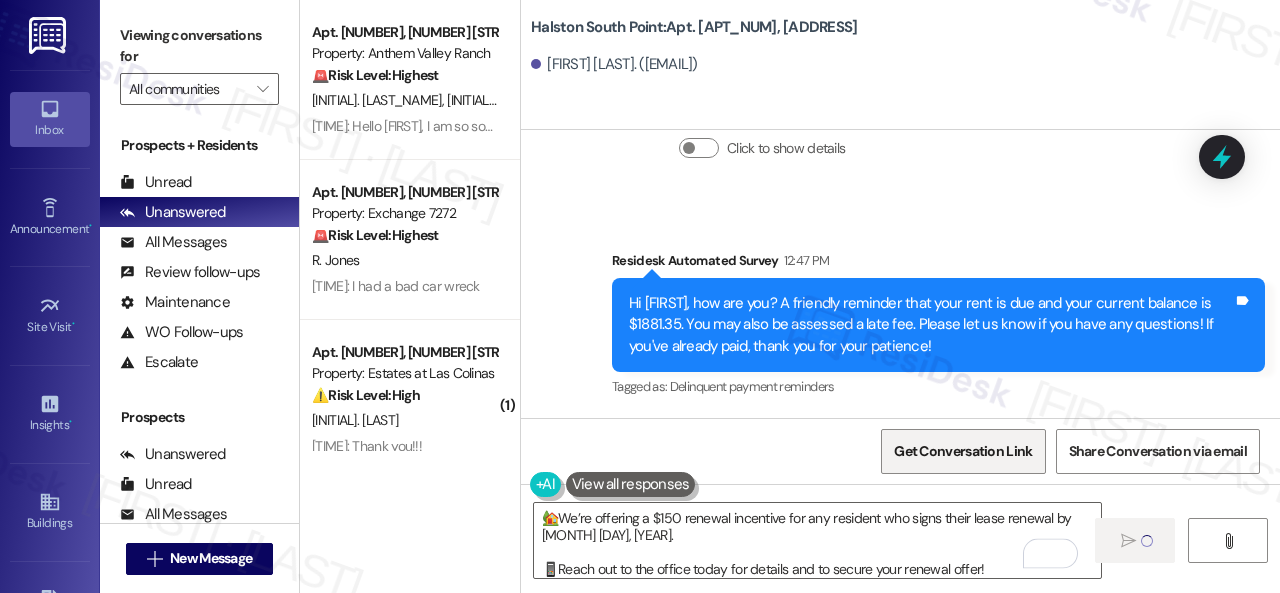 scroll, scrollTop: 84, scrollLeft: 0, axis: vertical 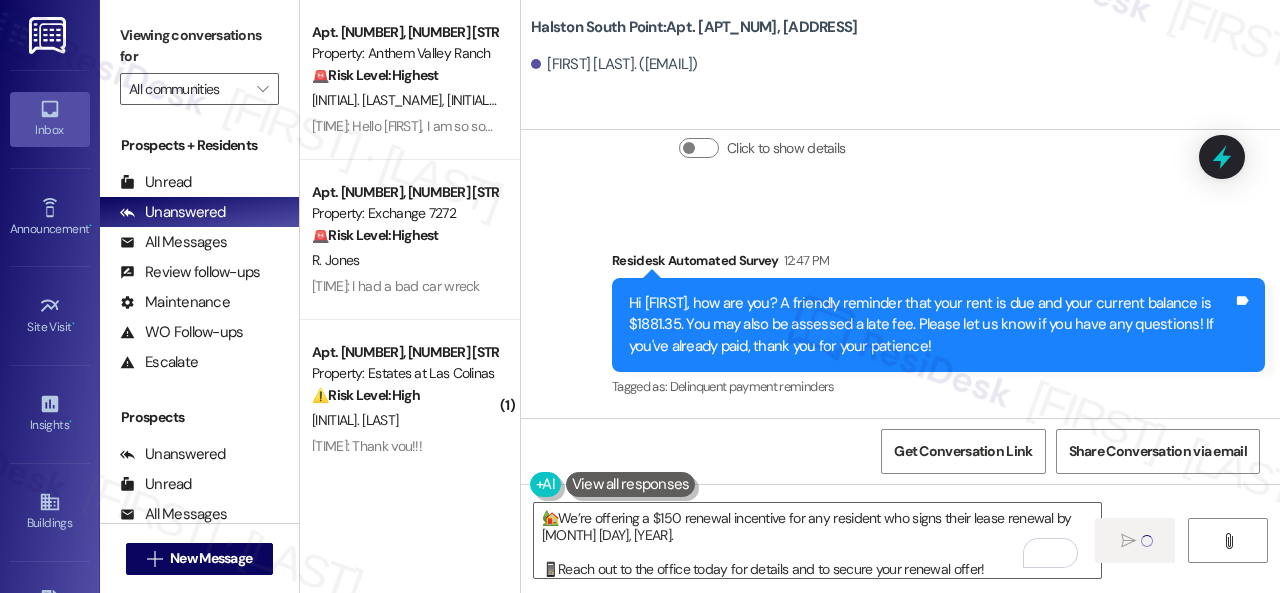 type 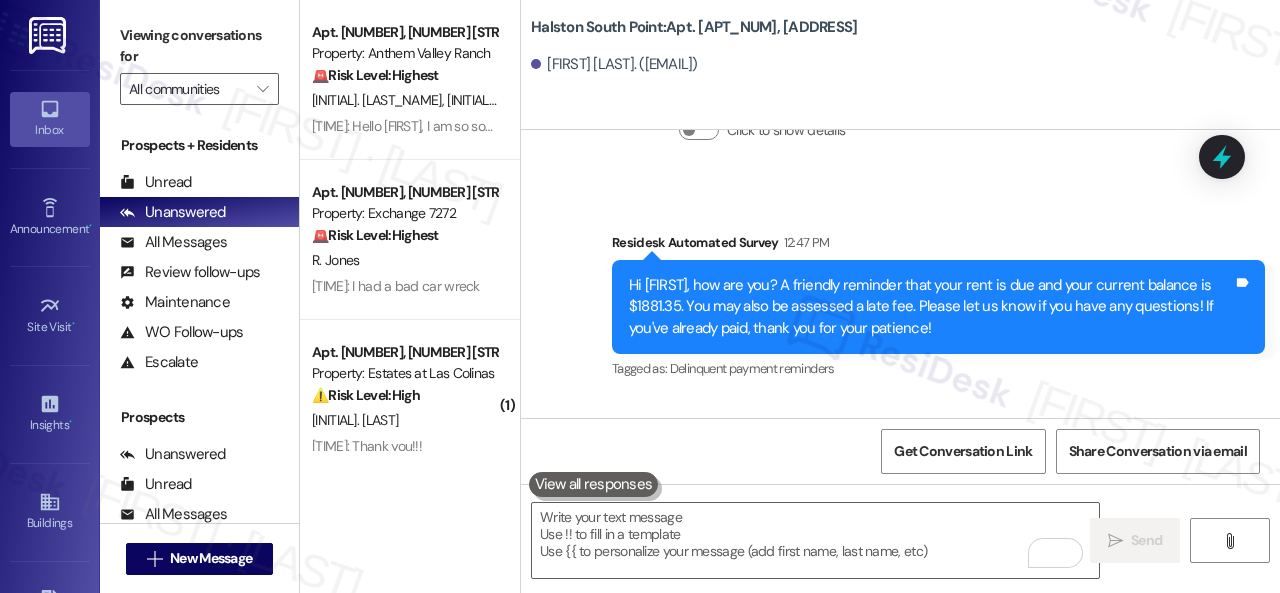 scroll, scrollTop: 0, scrollLeft: 0, axis: both 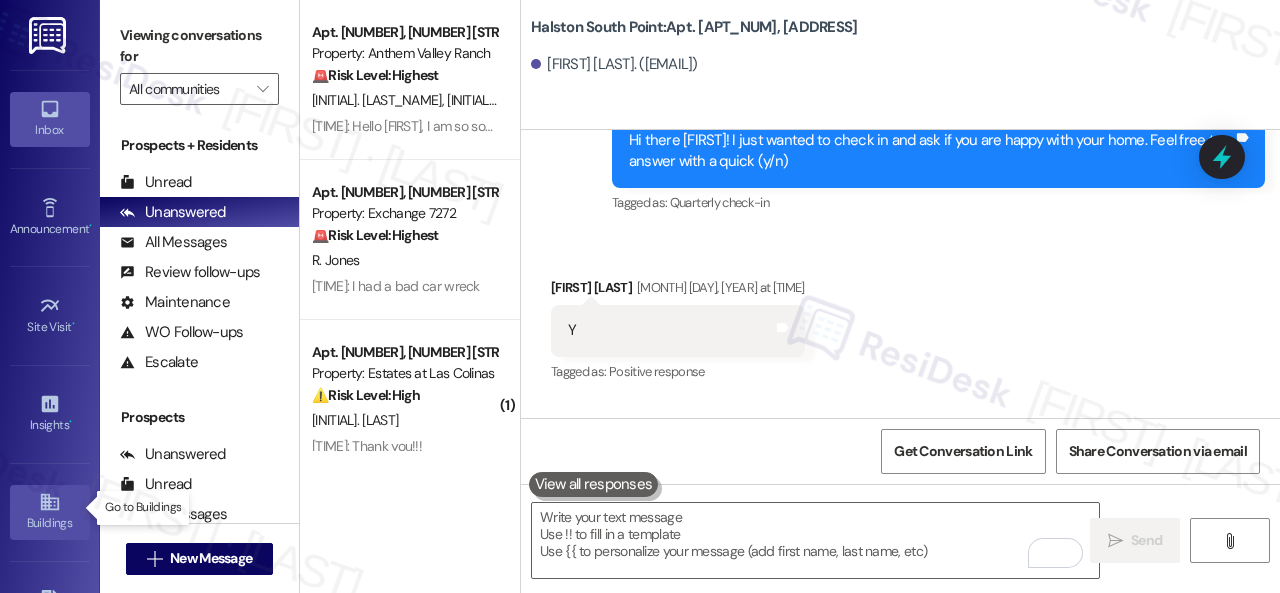 click 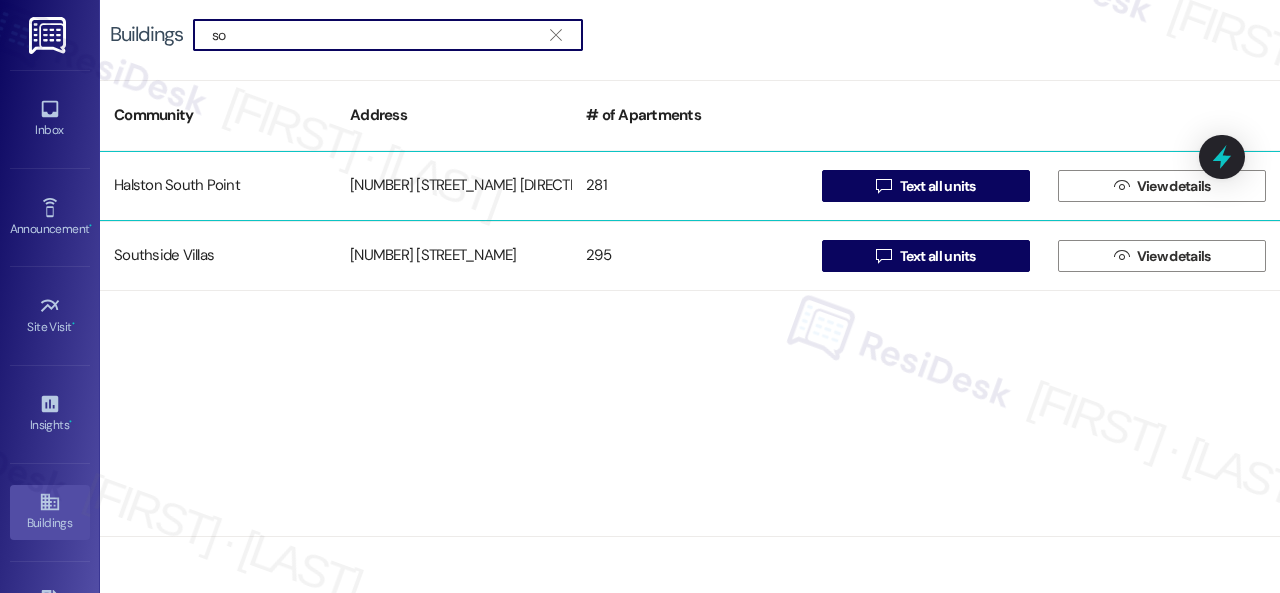 type on "so" 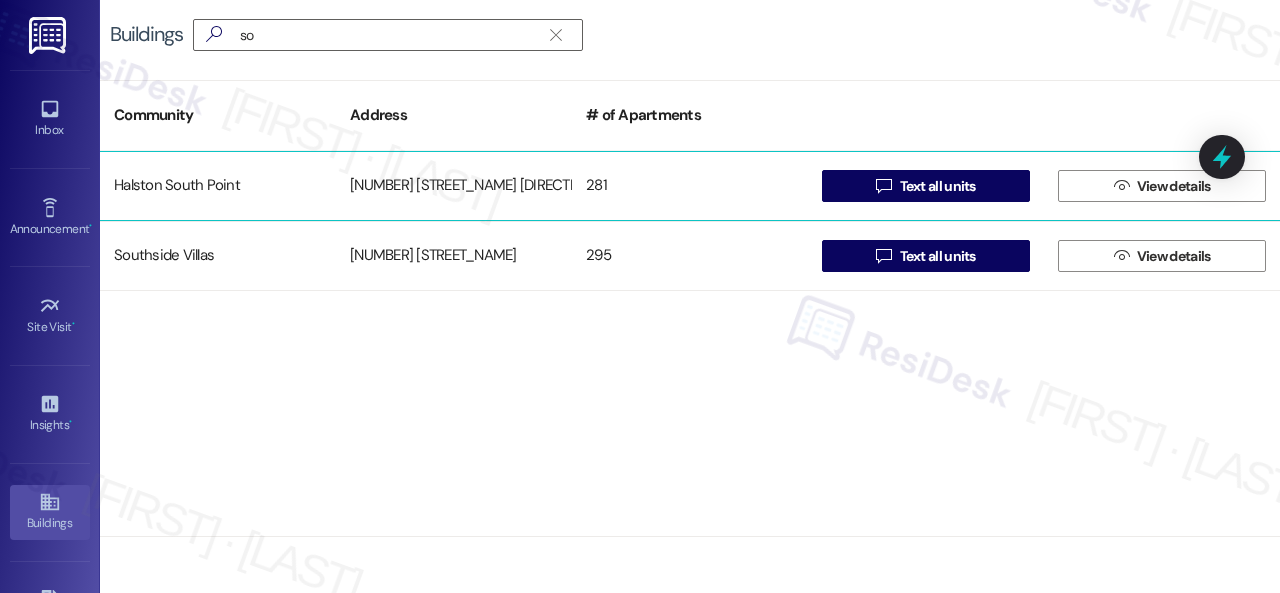 click on "Halston South Point" at bounding box center (218, 186) 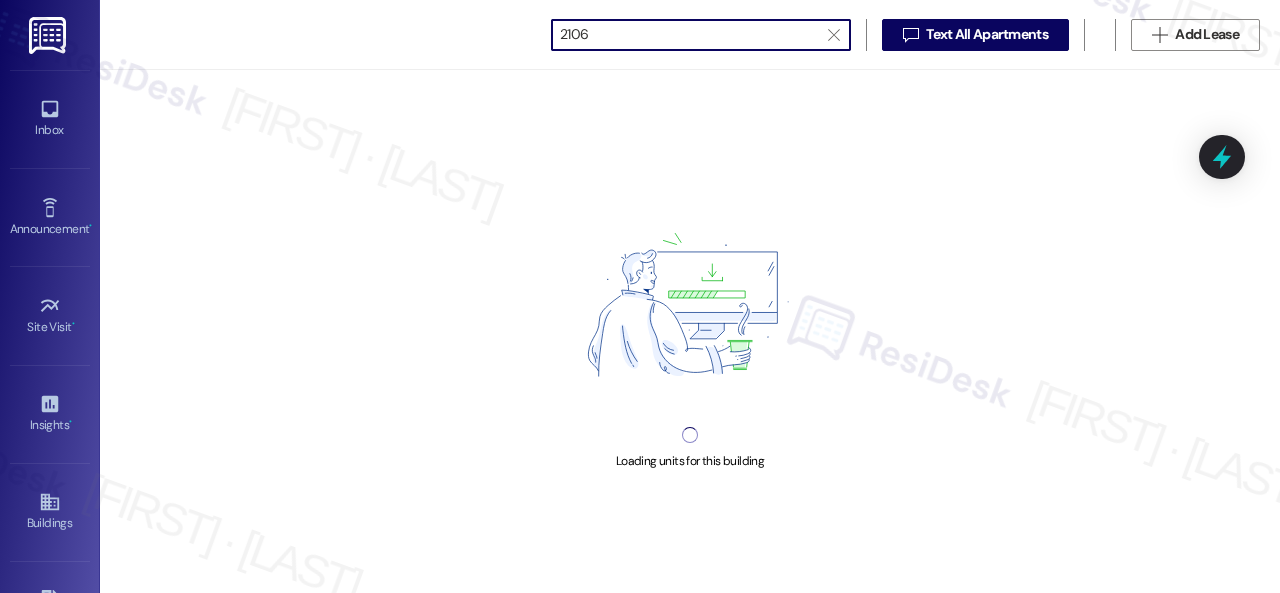 scroll, scrollTop: 0, scrollLeft: 0, axis: both 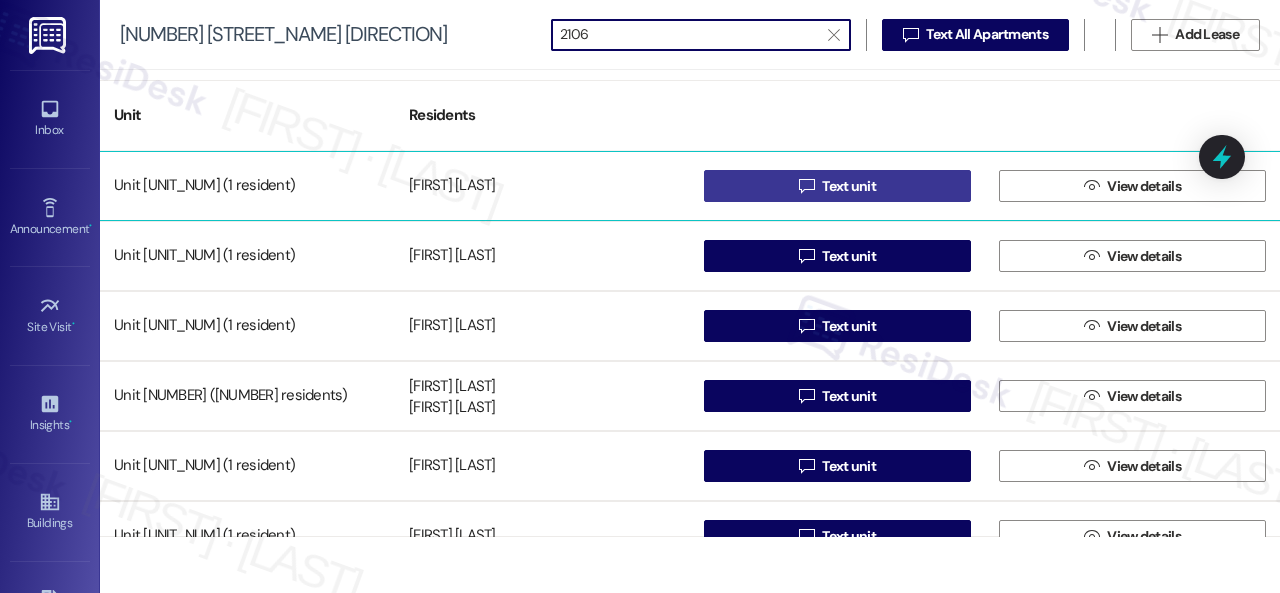type on "2106" 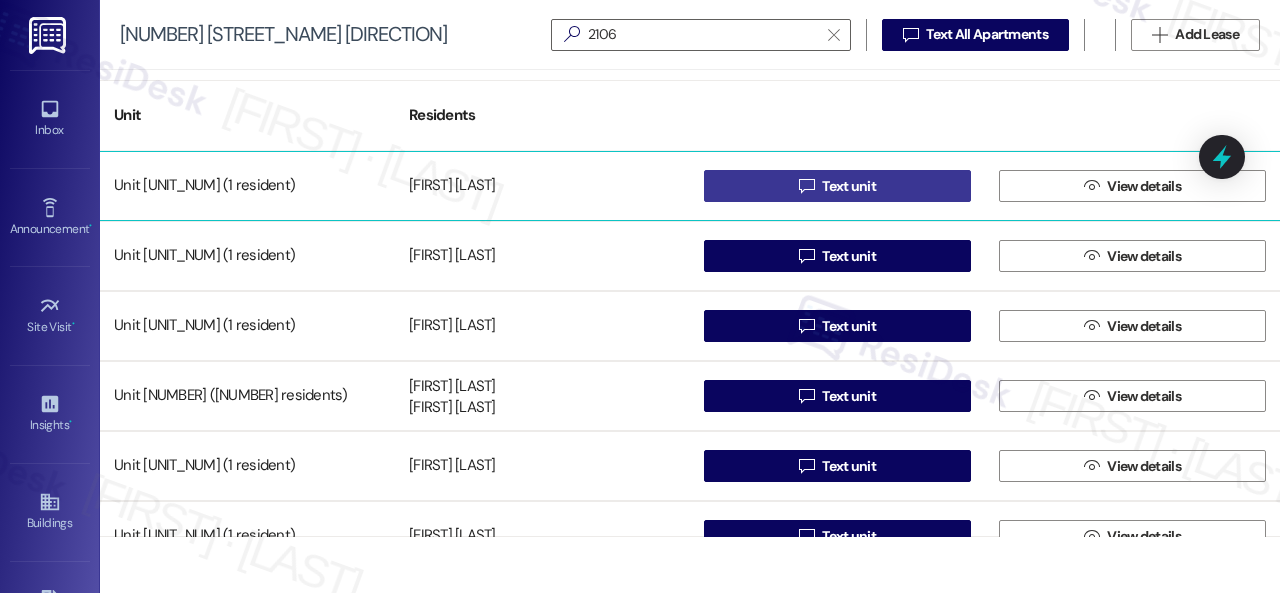 click on " Text unit" at bounding box center (837, 186) 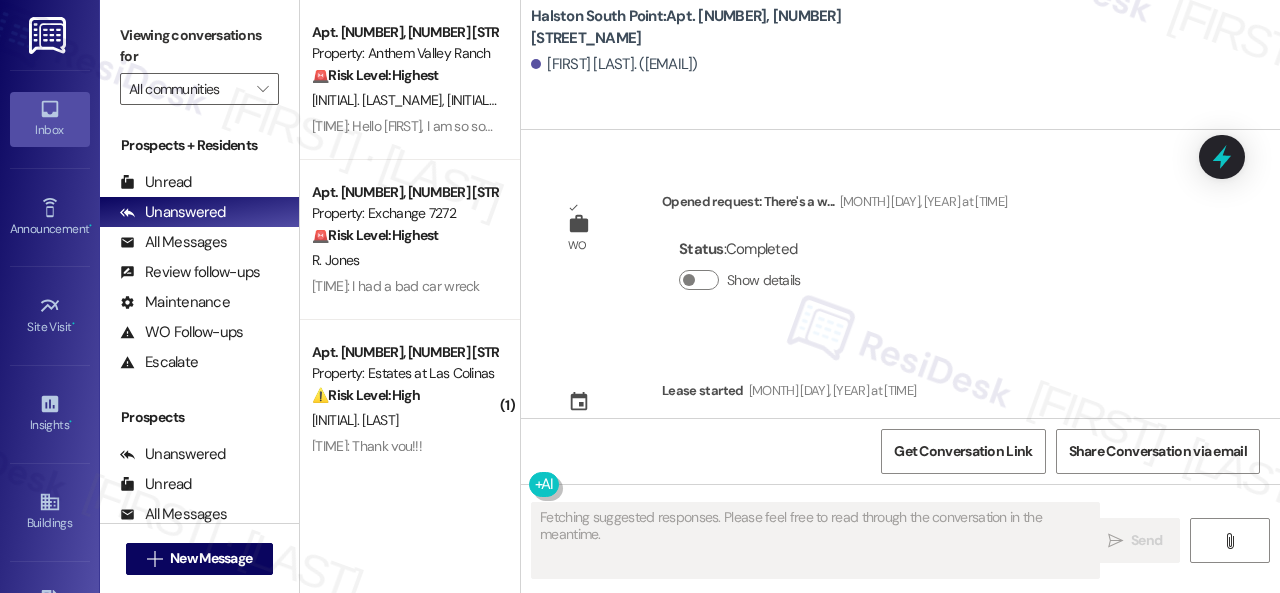 scroll, scrollTop: 24000, scrollLeft: 0, axis: vertical 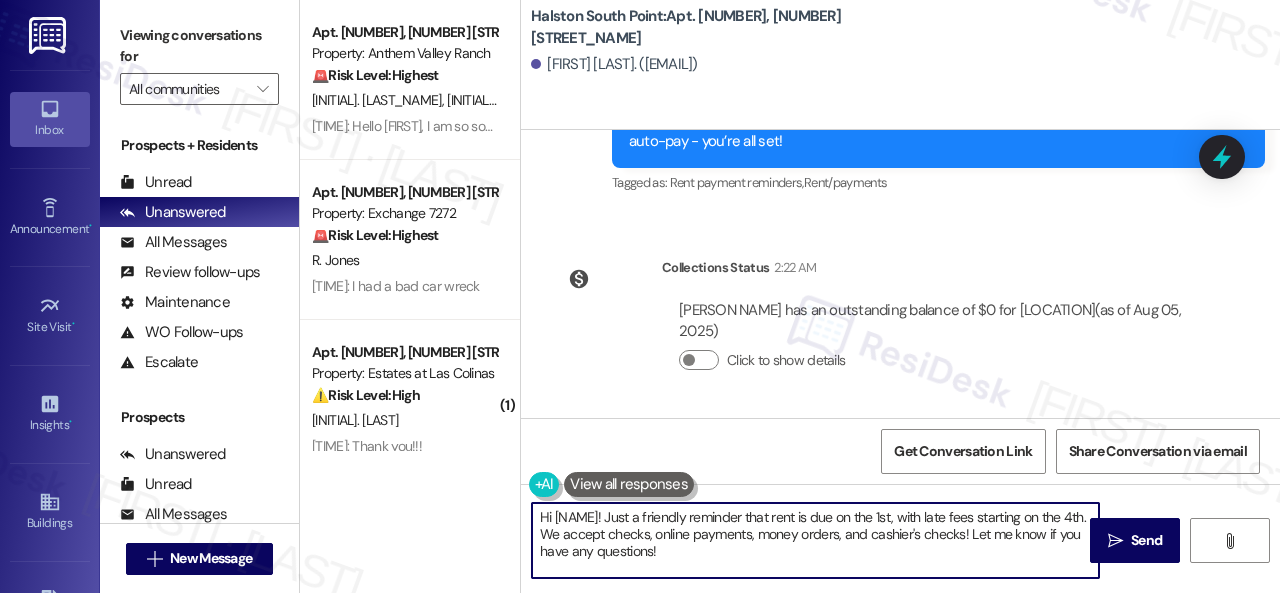 drag, startPoint x: 747, startPoint y: 554, endPoint x: 440, endPoint y: 490, distance: 313.60007 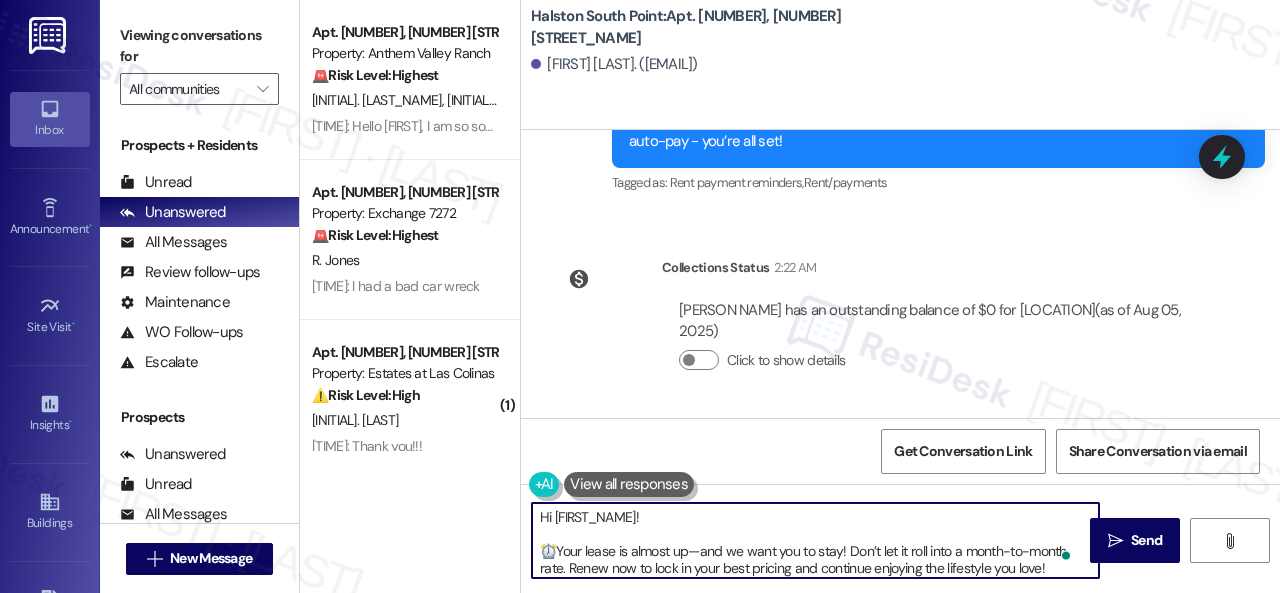 scroll, scrollTop: 84, scrollLeft: 0, axis: vertical 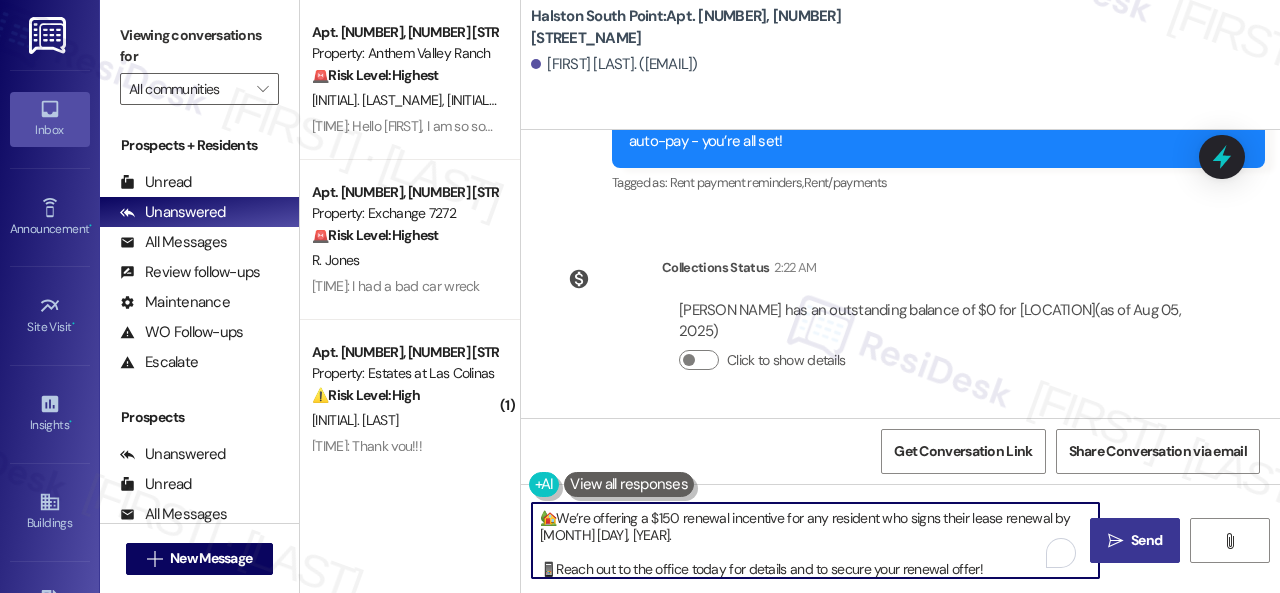 type on "Hi [FIRST_NAME]!
⏰Your lease is almost up—and we want you to stay! Don’t let it roll into a month-to-month rate. Renew now to lock in your best pricing and continue enjoying the lifestyle you love!
🏡We’re offering a $150 renewal incentive for any resident who signs their lease renewal by [MONTH] [DAY], [YEAR].
📱Reach out to the office today for details and to secure your renewal offer!" 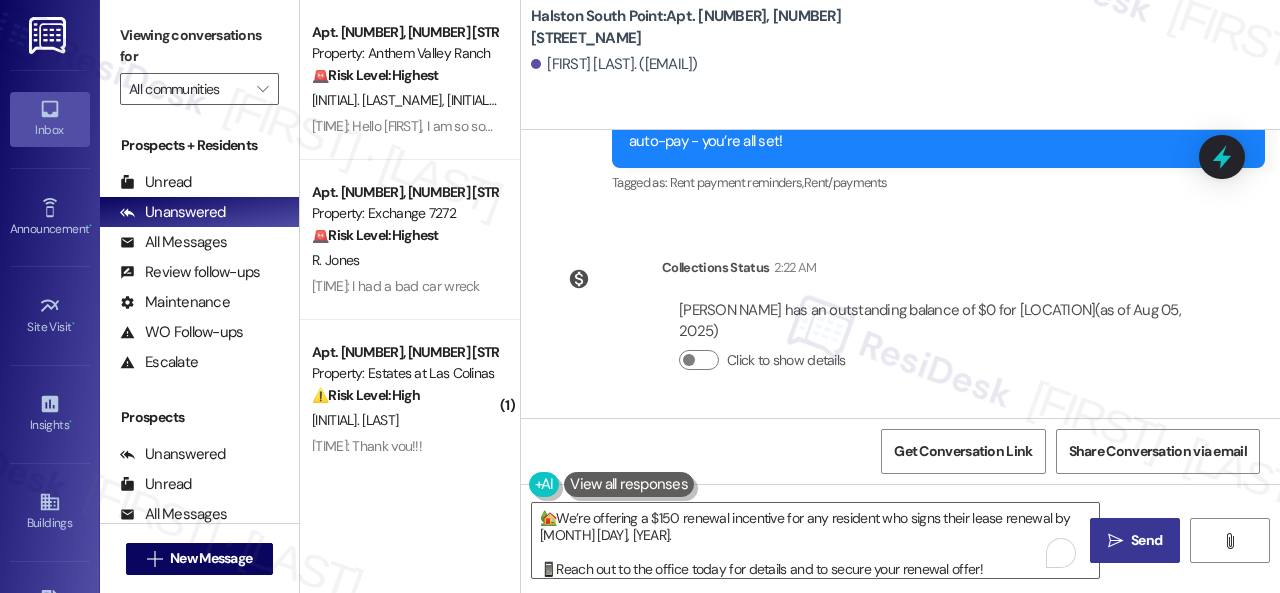 click on " Send" at bounding box center [1135, 540] 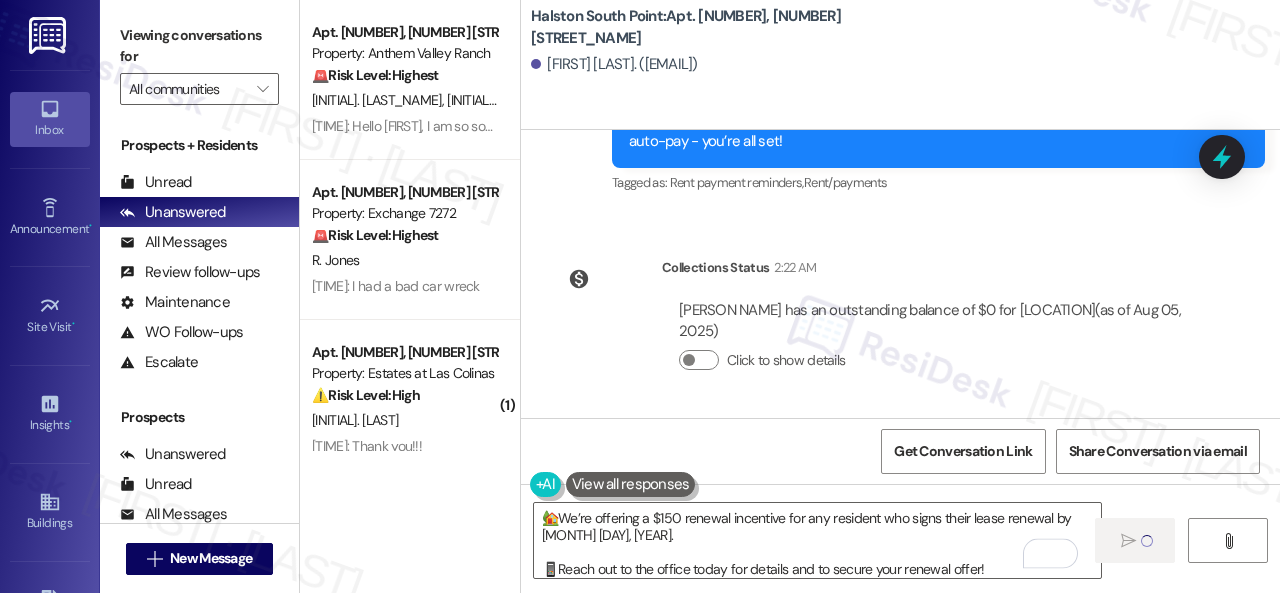 type 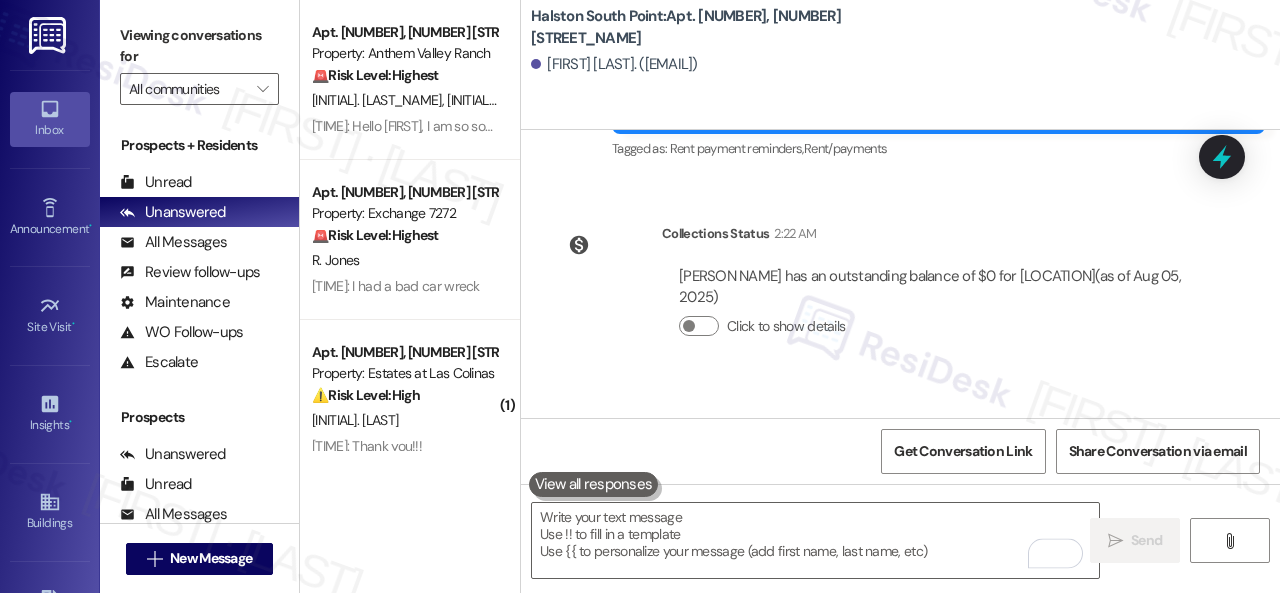 scroll, scrollTop: 0, scrollLeft: 0, axis: both 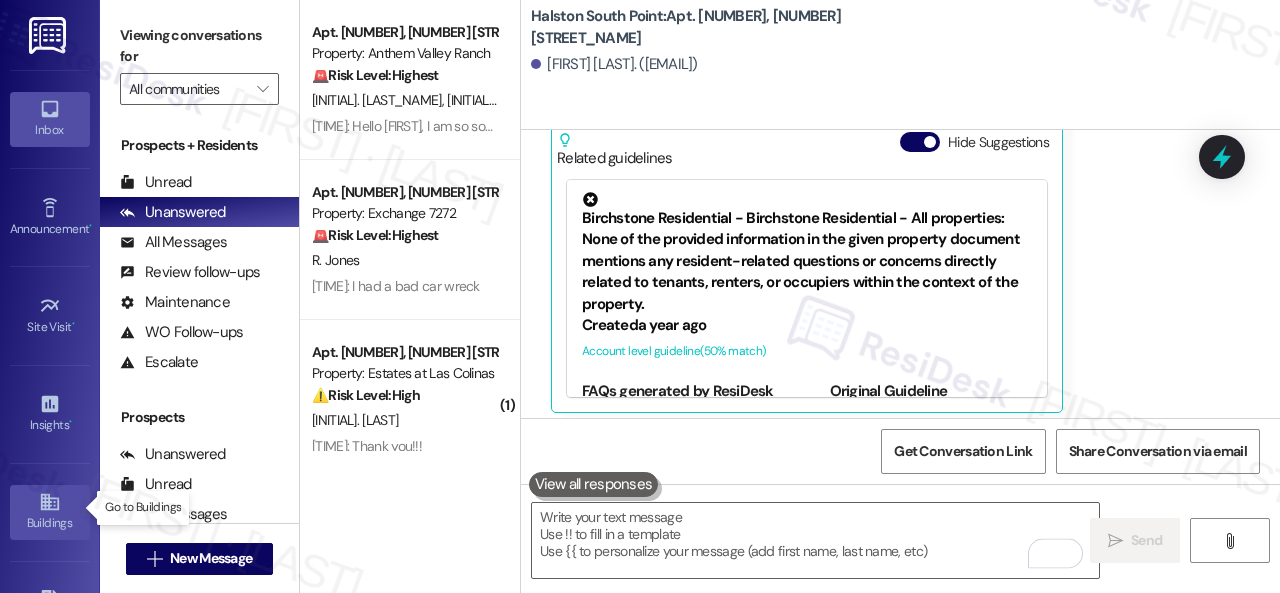 click on "Buildings" at bounding box center [50, 512] 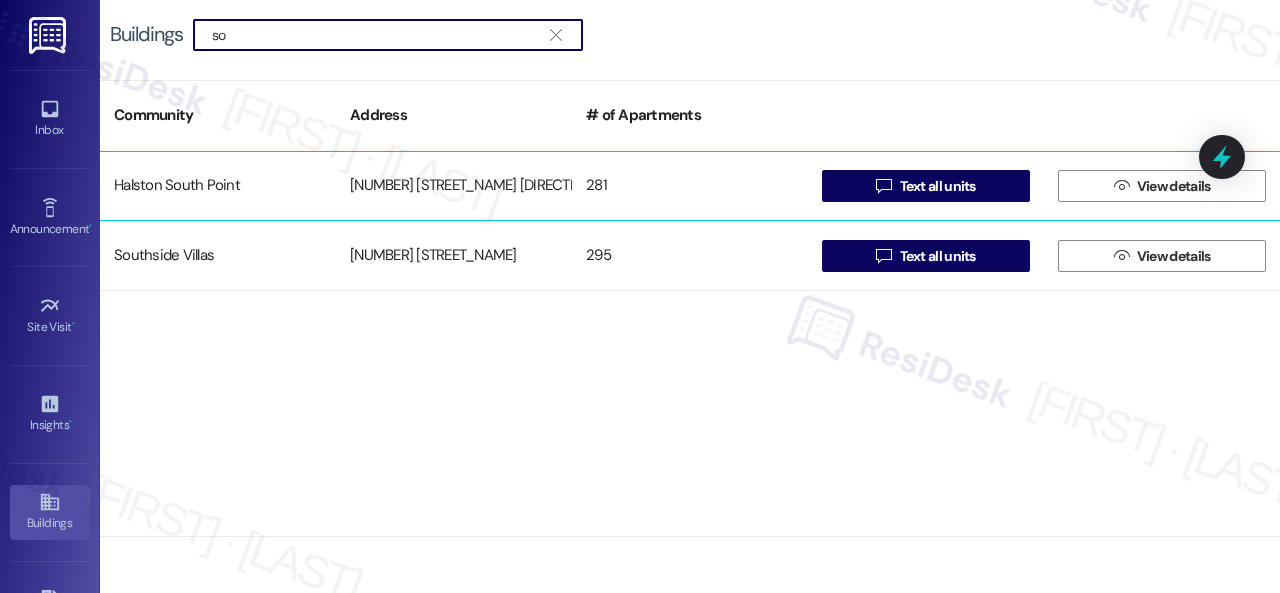 type on "so" 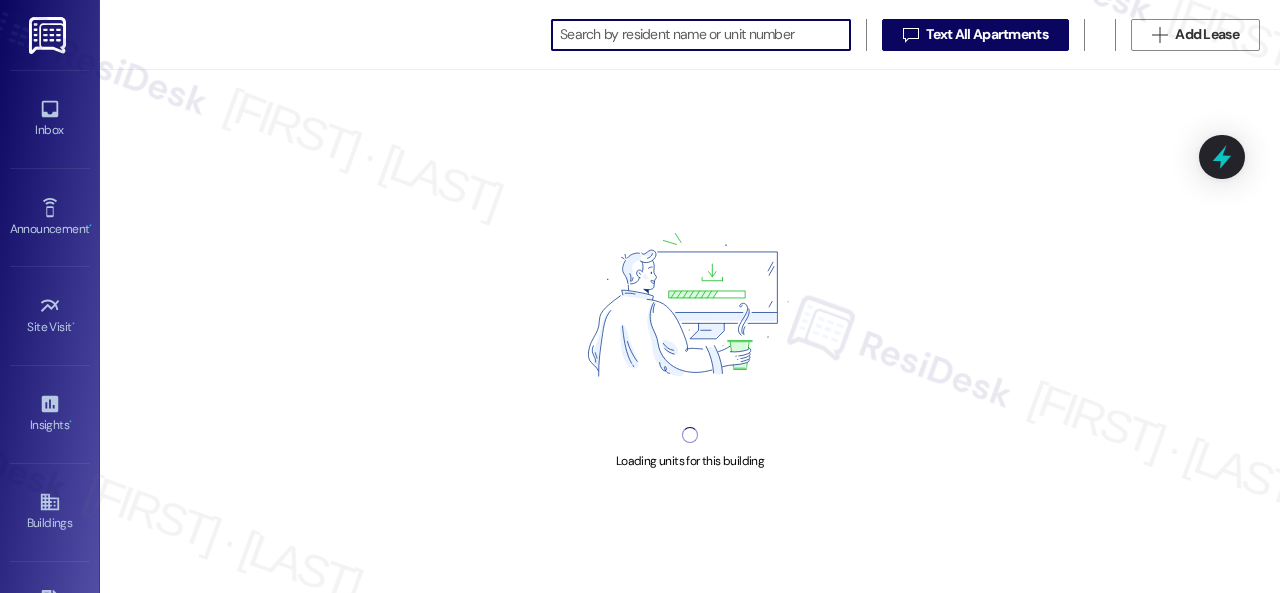 scroll, scrollTop: 0, scrollLeft: 0, axis: both 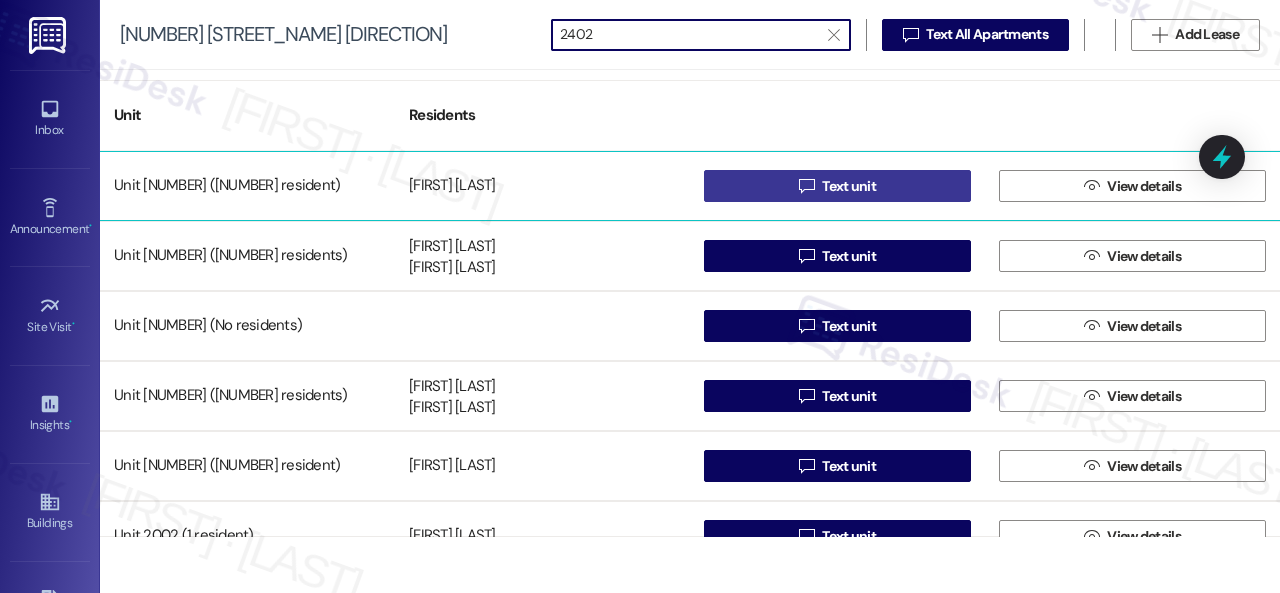 type on "2402" 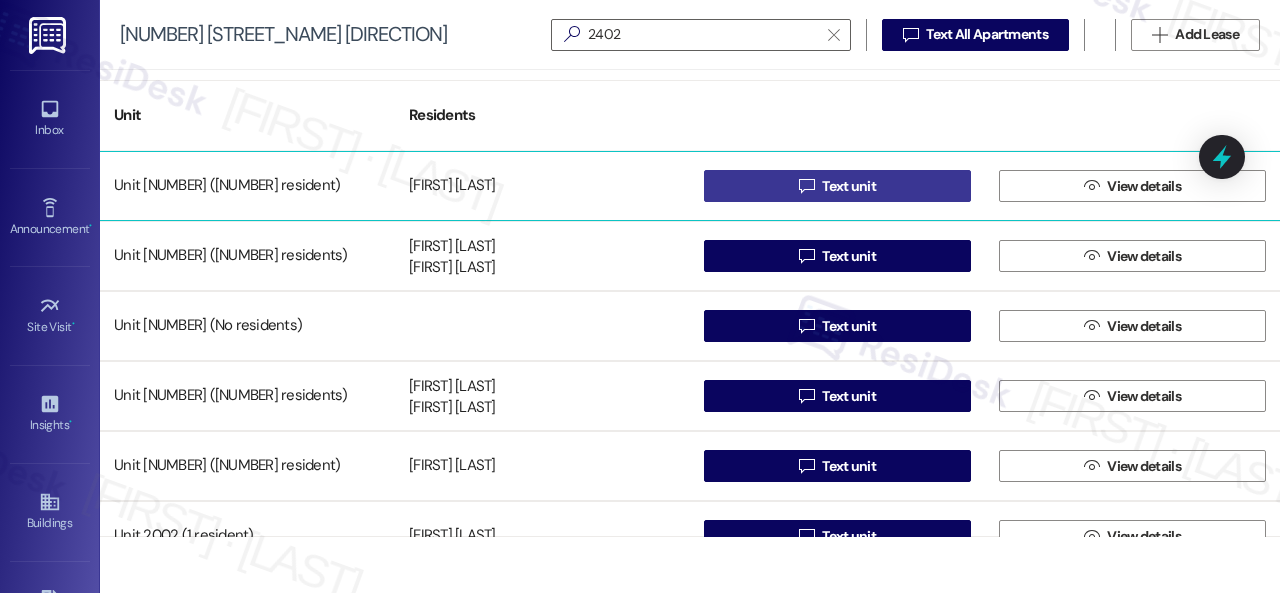 click on "" at bounding box center (806, 186) 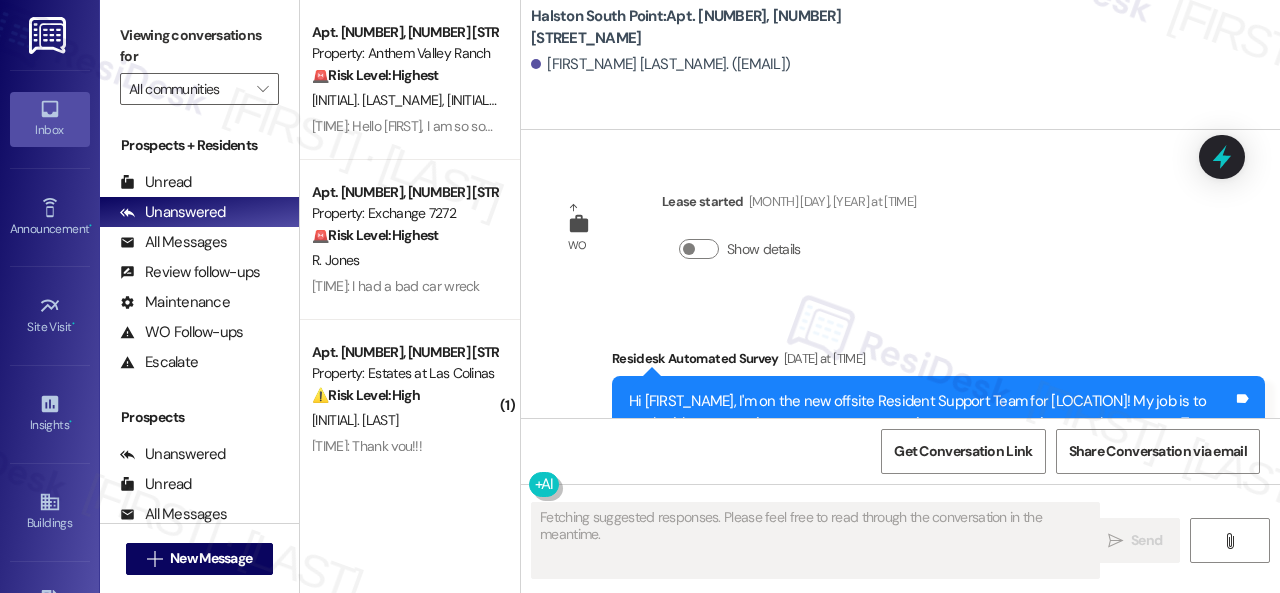 scroll, scrollTop: 18448, scrollLeft: 0, axis: vertical 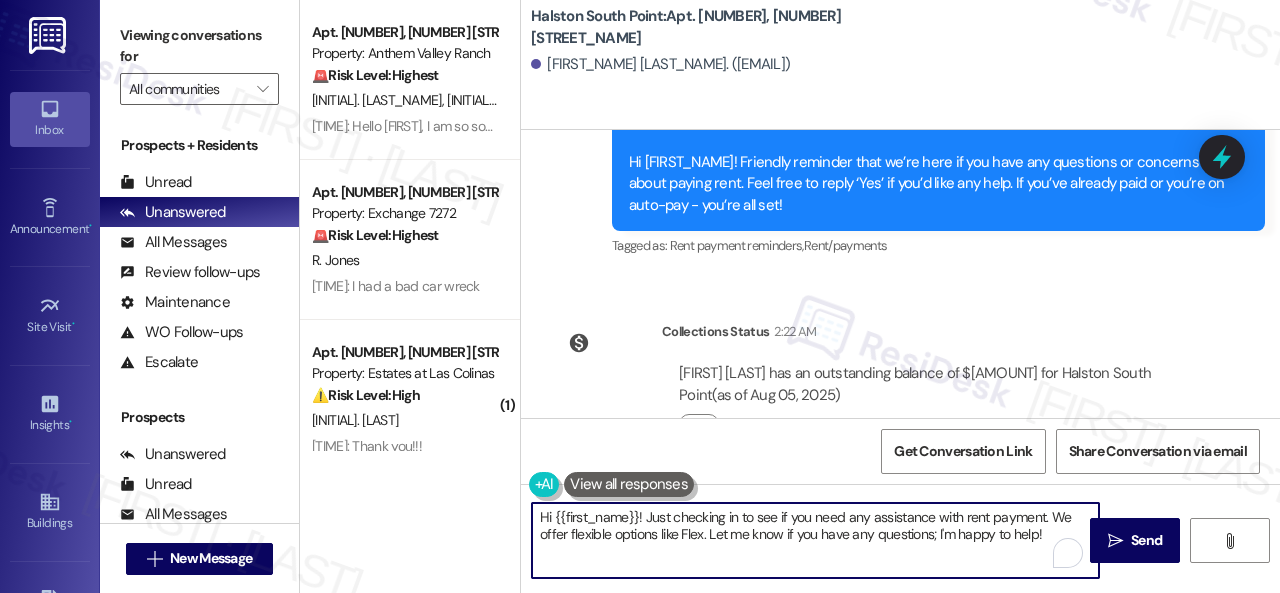 drag, startPoint x: 1050, startPoint y: 535, endPoint x: 394, endPoint y: 489, distance: 657.61084 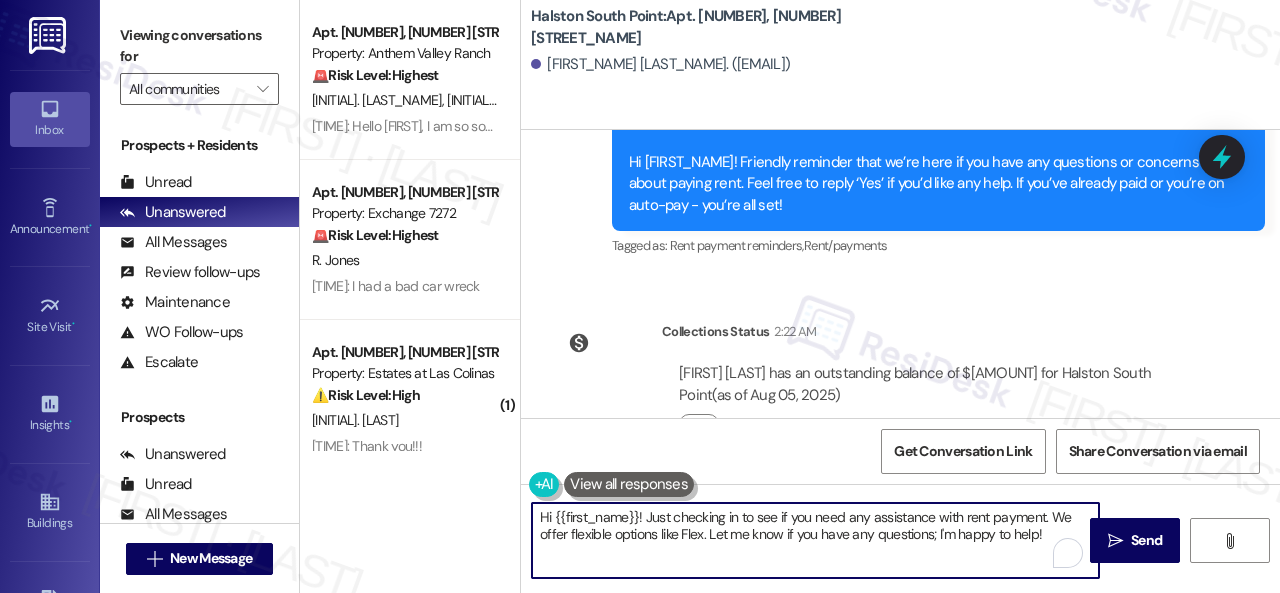 click on "Apt. [NUMBER], [NUMBER] [STREET] Property: [NAME] 🚨 Risk Level: Highest The resident states they will vacate due to inability to afford the cost of living, which is a non-renewal indication. The resident is also questioning charges, which could lead to a financial dispute. The combination of these factors, especially the non-renewal, elevates the risk. [INITIALS]. [LAST_NAME] [INITIALS]. [LAST_NAME] [TIME]: Hello [FIRST_NAME],
I am so sorry for this. I am facing a difficult moment. I will vacate, because I am not able to afford my cost of living. You are asking to move out by August 7, why are you asking me to pay for the month of August?
Thank you for your understanding [TIME]: Hello [FIRST_NAME],
I am so sorry for this. I am facing a difficult moment. I will vacate, because I am not able to afford my cost of living. You are asking to move out by August 7, why are you asking me to pay for the month of August?
Thank you for your understanding Apt. [NUMBER], [NUMBER] [STREET] Property: [NAME] 🚨 Risk Level: Highest ( 1" at bounding box center (790, 296) 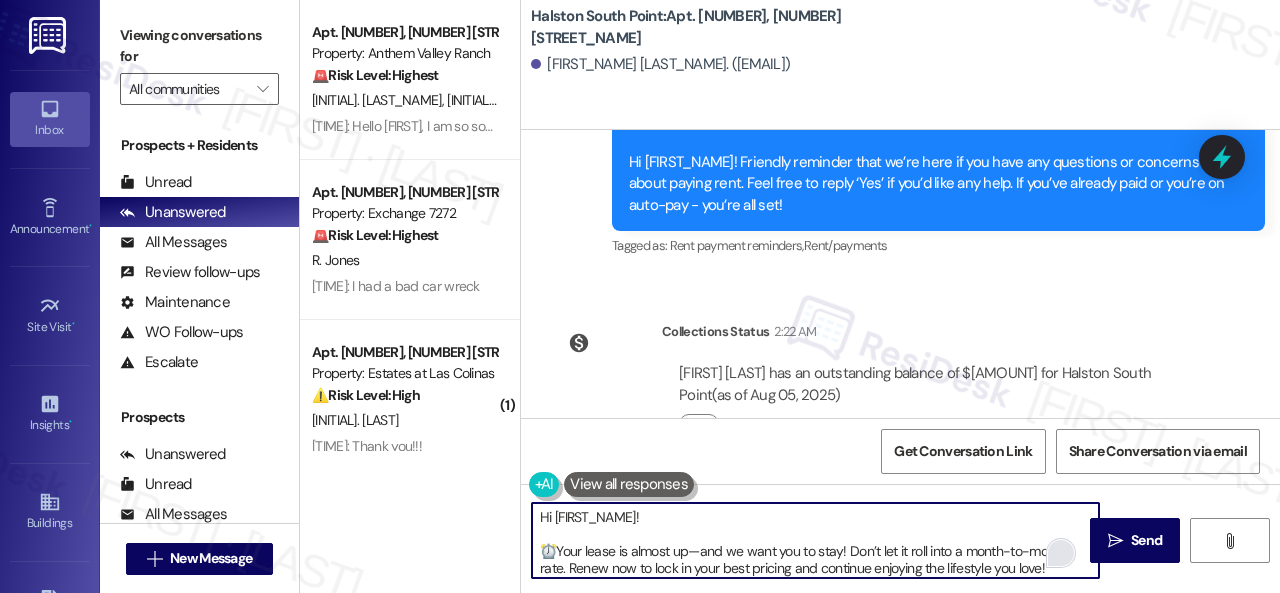 scroll, scrollTop: 84, scrollLeft: 0, axis: vertical 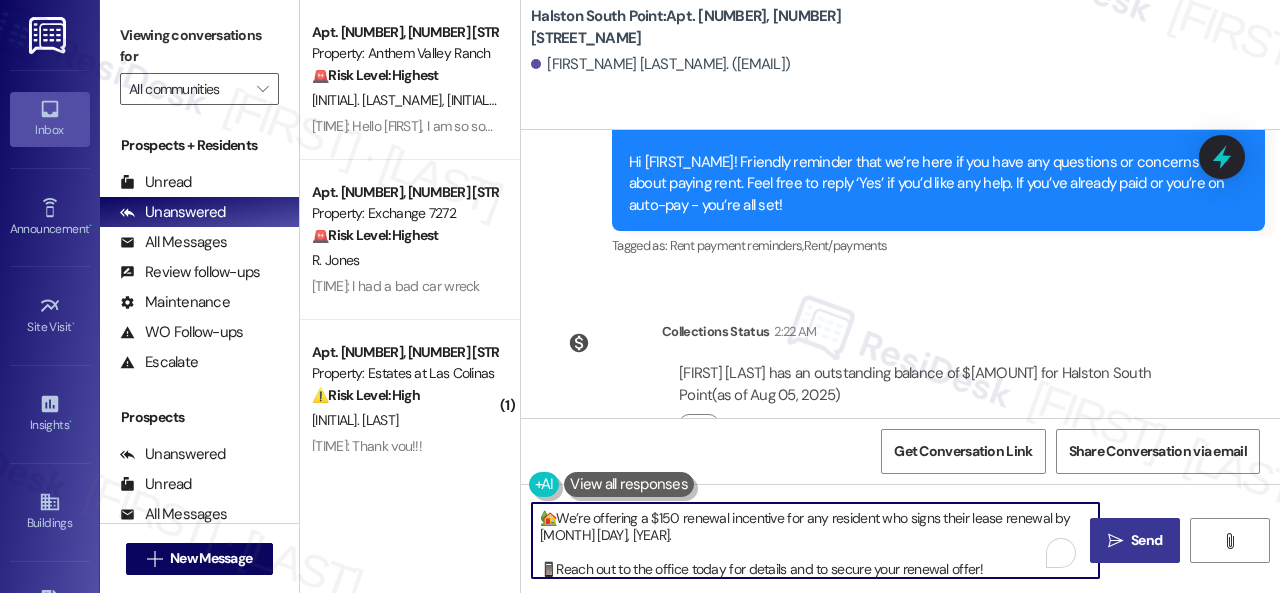 type on "Hi [FIRST_NAME]!
⏰Your lease is almost up—and we want you to stay! Don’t let it roll into a month-to-month rate. Renew now to lock in your best pricing and continue enjoying the lifestyle you love!
🏡We’re offering a $150 renewal incentive for any resident who signs their lease renewal by [MONTH] [DAY], [YEAR].
📱Reach out to the office today for details and to secure your renewal offer!" 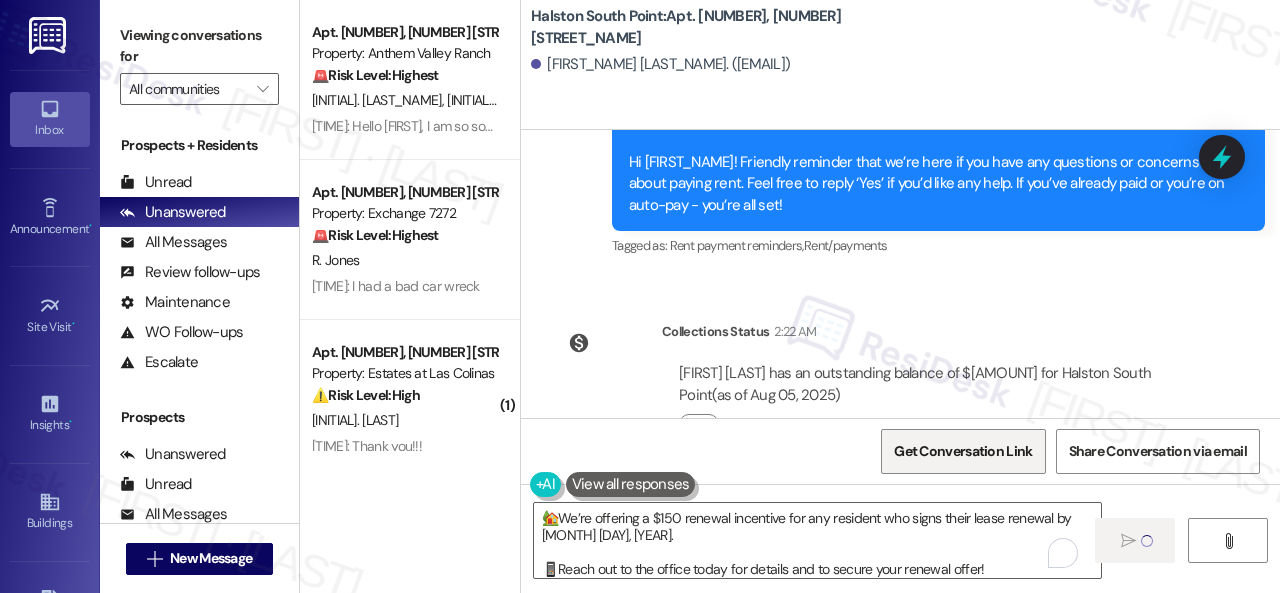 type 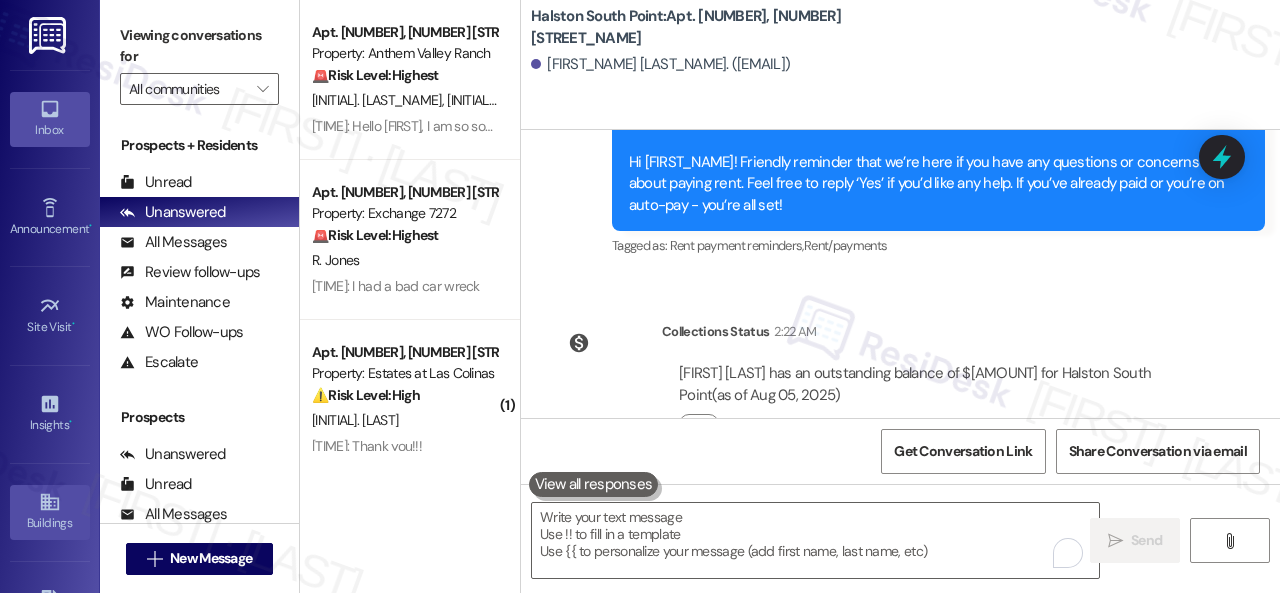 click on "Buildings" at bounding box center (50, 523) 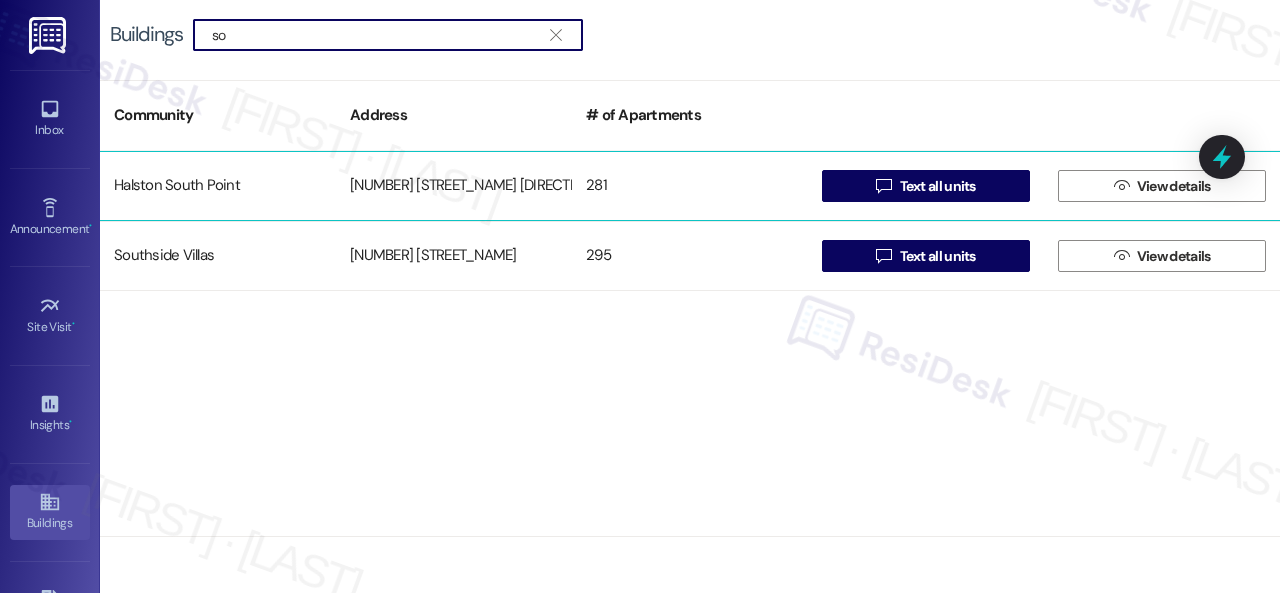 type on "so" 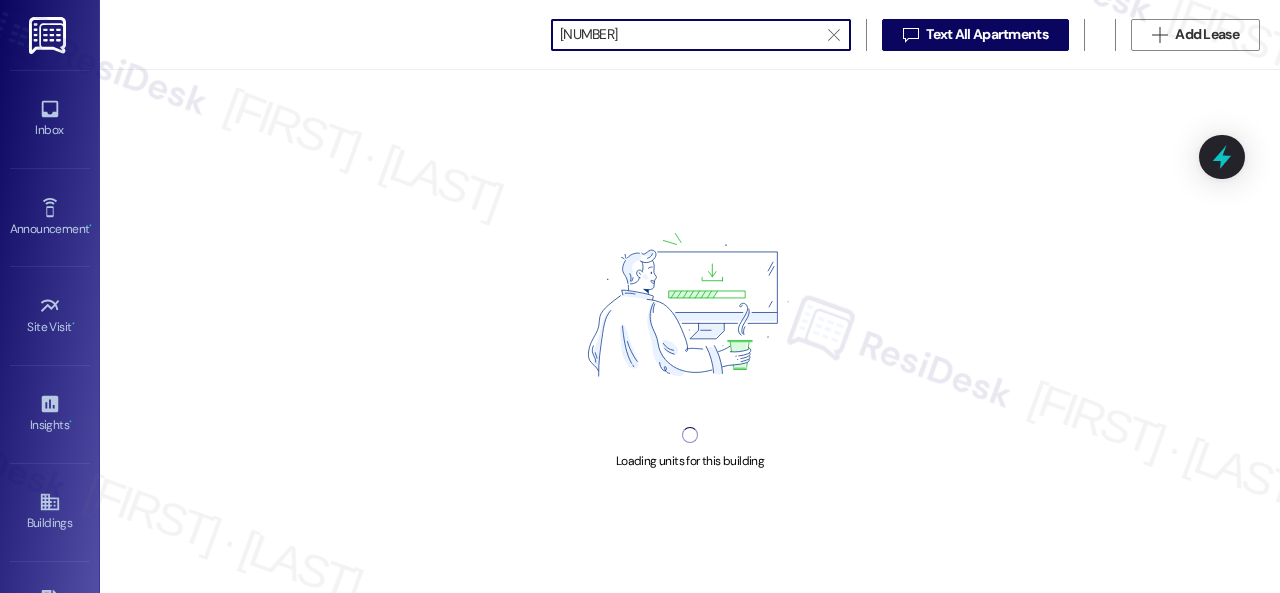 scroll, scrollTop: 0, scrollLeft: 0, axis: both 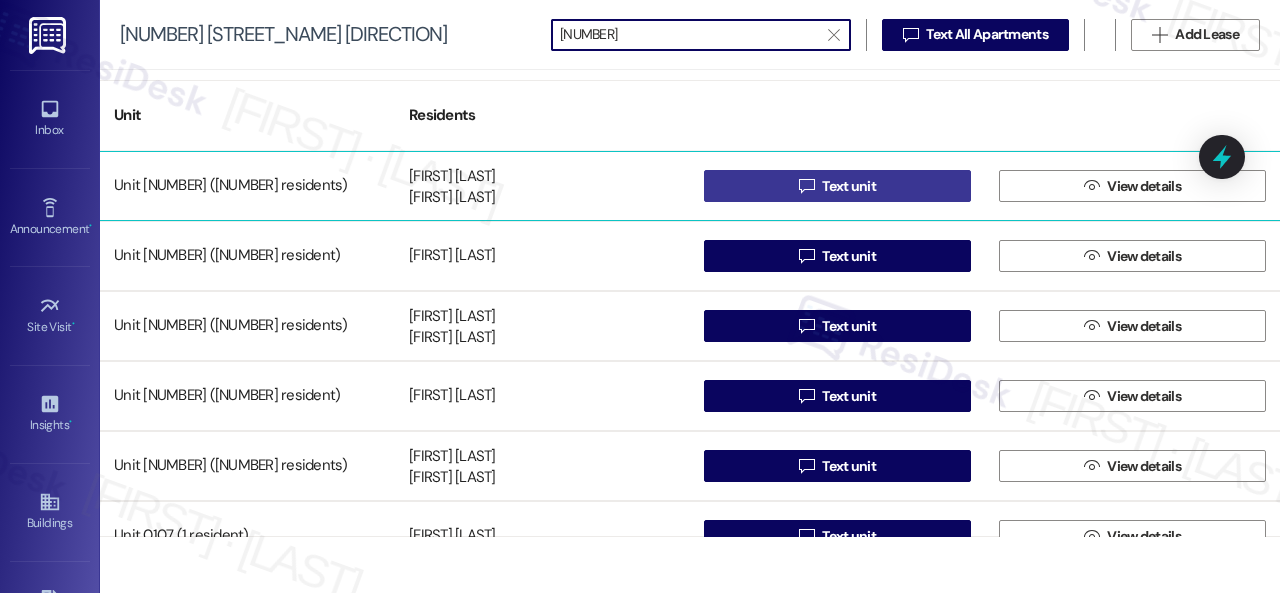 type on "[NUMBER]" 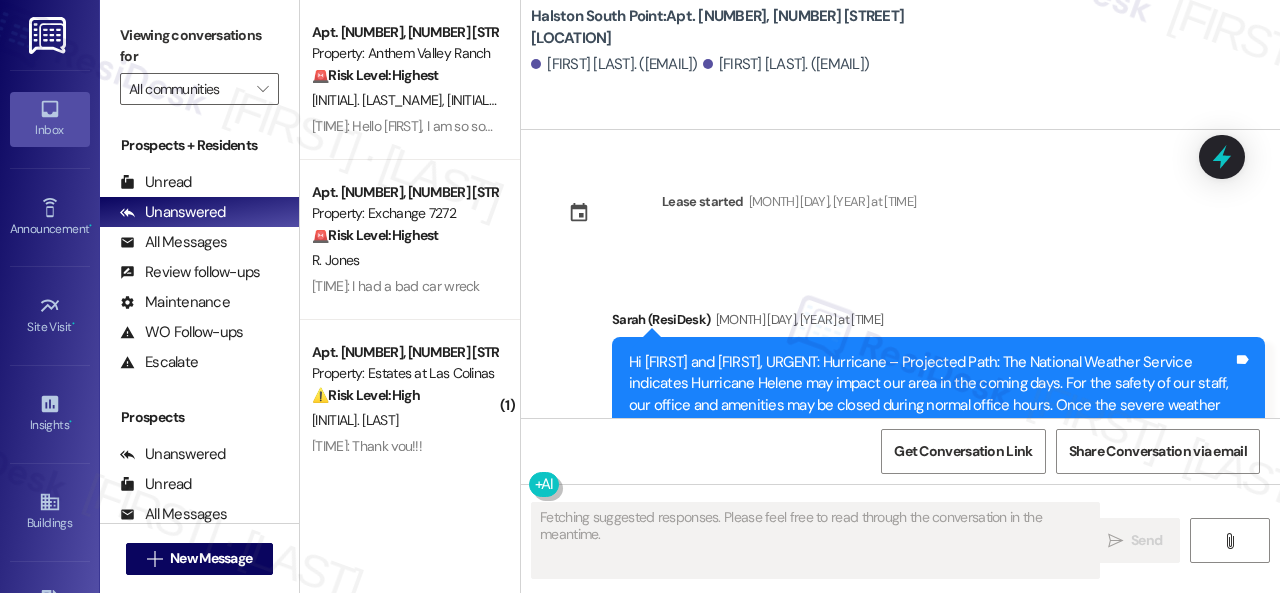 scroll, scrollTop: 19204, scrollLeft: 0, axis: vertical 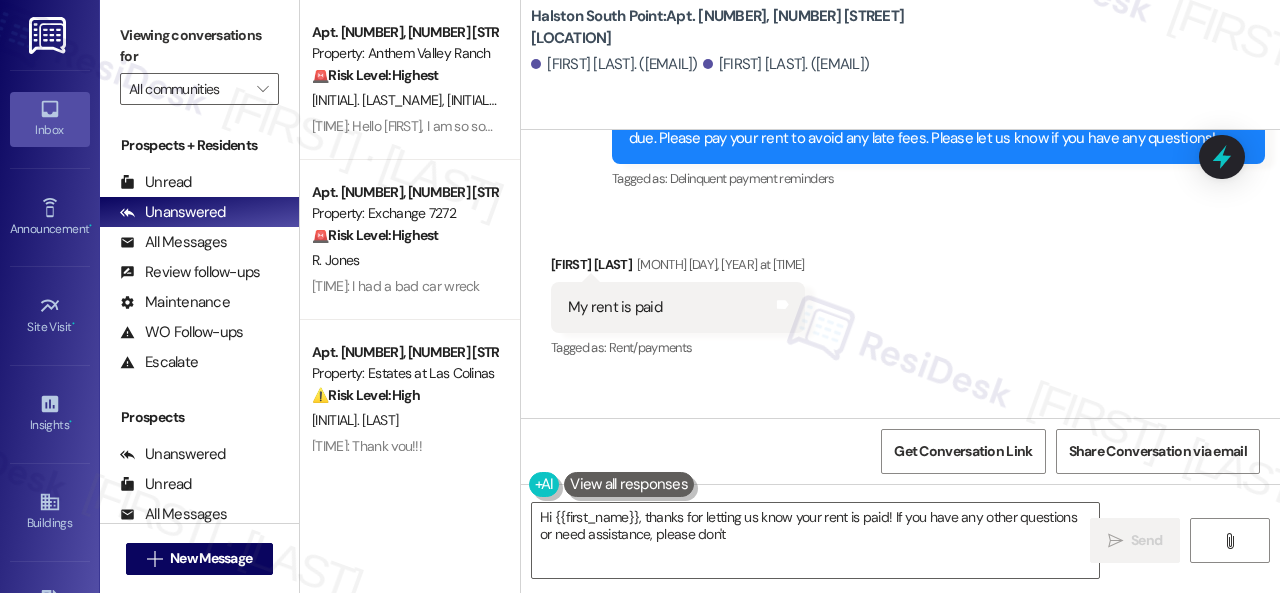 click on "Survey, sent via SMS Residesk Automated Survey [MONTH] [DAY], [YEAR] at [TIME] Hi [FIRST_NAME] and [FIRST_NAME], how are you? This is a friendly reminder that your rent is due. Please pay your rent to avoid any late fees. Please let us know if you have any questions! Tags and notes Tagged as:   Delinquent payment reminders Click to highlight conversations about Delinquent payment reminders" at bounding box center (938, 129) 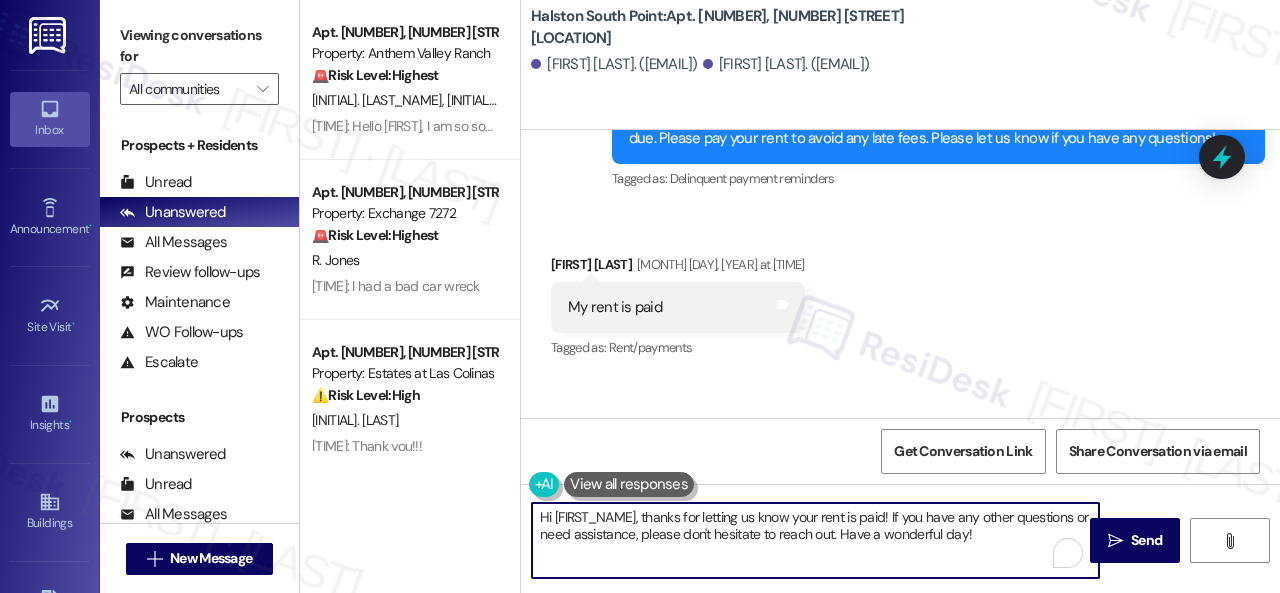 drag, startPoint x: 1028, startPoint y: 545, endPoint x: 500, endPoint y: 492, distance: 530.6534 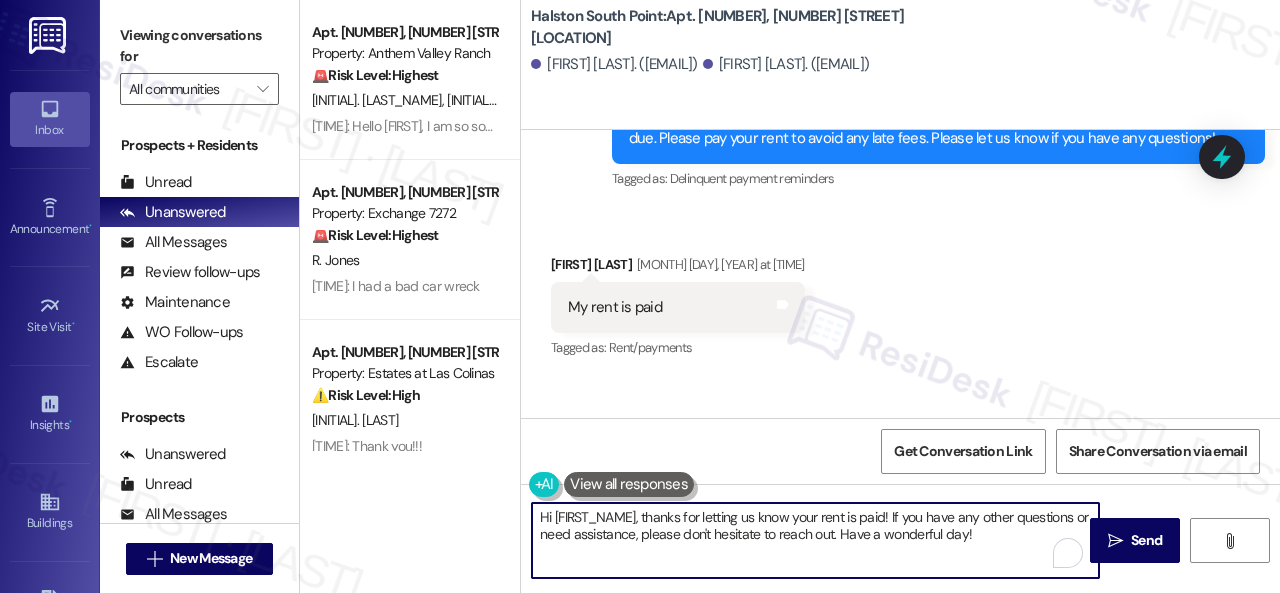 click on "Apt. [NUMBER], [NUMBER] [STREET_NAME] [PROPERTY_NAME]: [PROPERTY_NAME] 🚨 Risk Level: Highest The resident states they will vacate due to inability to afford the cost of living, which is a non-renewal indication. The resident is also questioning charges, which could lead to a financial dispute. The combination of these factors, especially the non-renewal, elevates the risk. [INITIALS] [INITIALS] [TIME]: Hello [NAME],
I am so sorry for this. I am facing a difficult moment. I will vacate, because I am not able to afford my cost of living. You are asking to move out by [DATE], why are you asking me to pay for the month of August?
Thank you for your understanding [TIME]: Hello [NAME],
I am so sorry for this. I am facing a difficult moment. I will vacate, because I am not able to afford my cost of living. You are asking to move out by [DATE], why are you asking me to pay for the month of August?
Thank you for your understanding Apt. [NUMBER], [NUMBER] [STREET_NAME] [PROPERTY_NAME]: [PROPERTY_NAME] 🚨 Risk Level: Highest ( [NUMBER]" at bounding box center (790, 296) 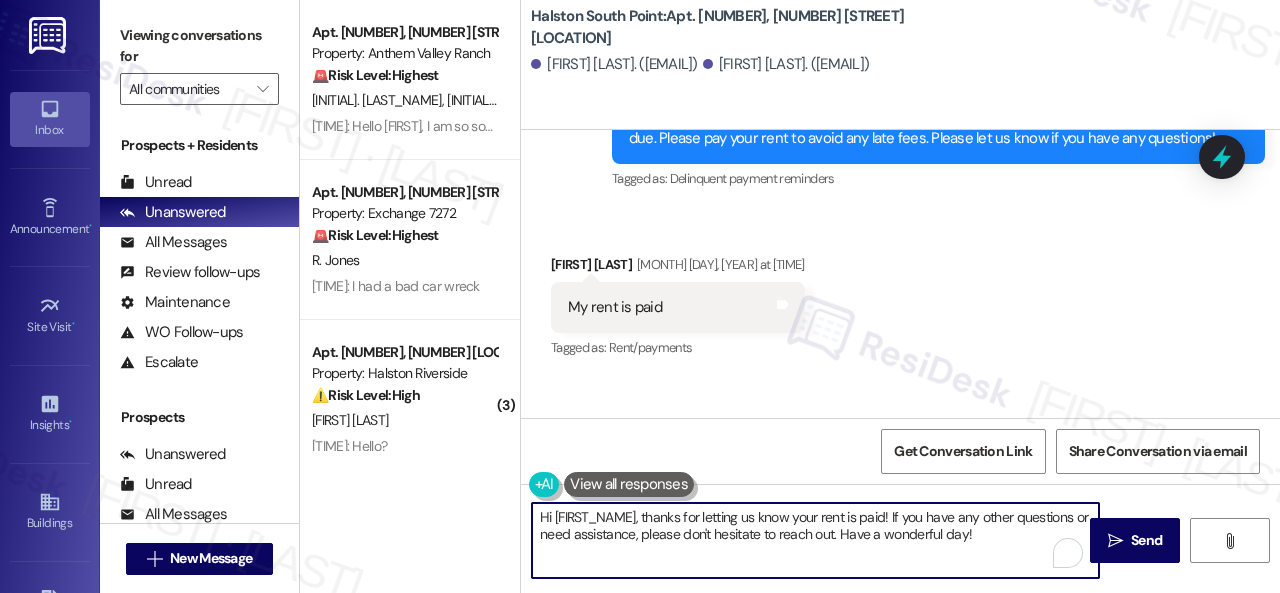 paste on "!
⏰Your lease is almost up—and we want you to stay! Don’t let it roll into a month-to-month rate. Renew now to lock in your best pricing and continue enjoying the lifestyle you love!
🏡We’re offering a $[AMOUNT] renewal incentive for any resident who signs their lease renewal by August 8, 2025.
📱Reach out to the office today for details and to secure your renewal offer" 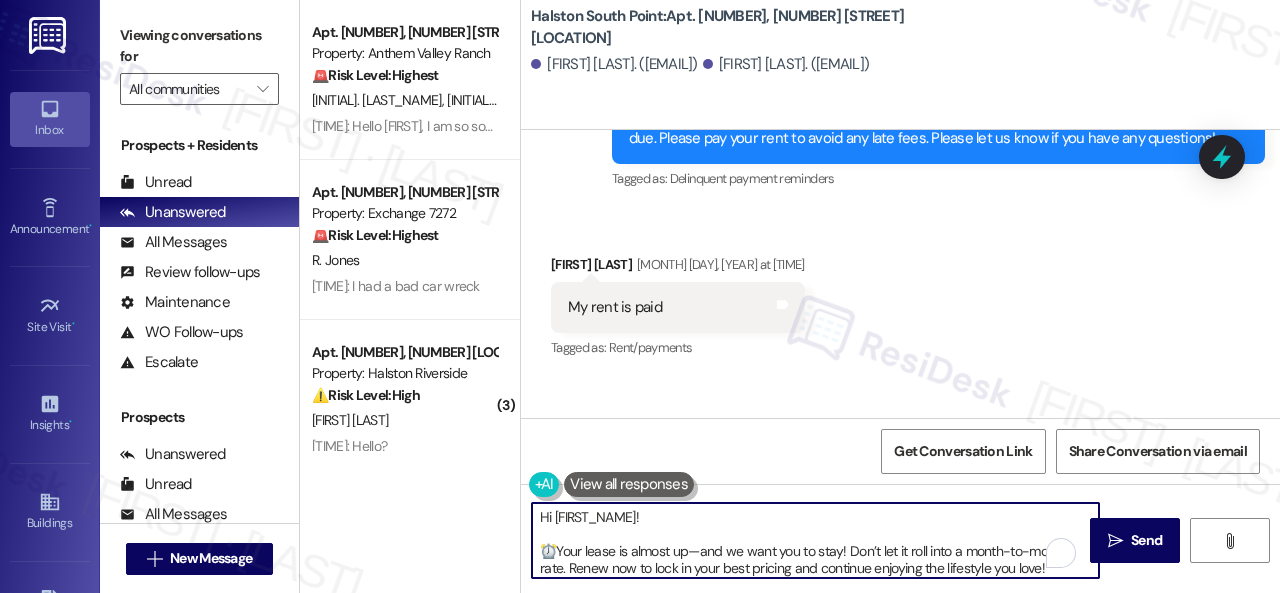 scroll, scrollTop: 84, scrollLeft: 0, axis: vertical 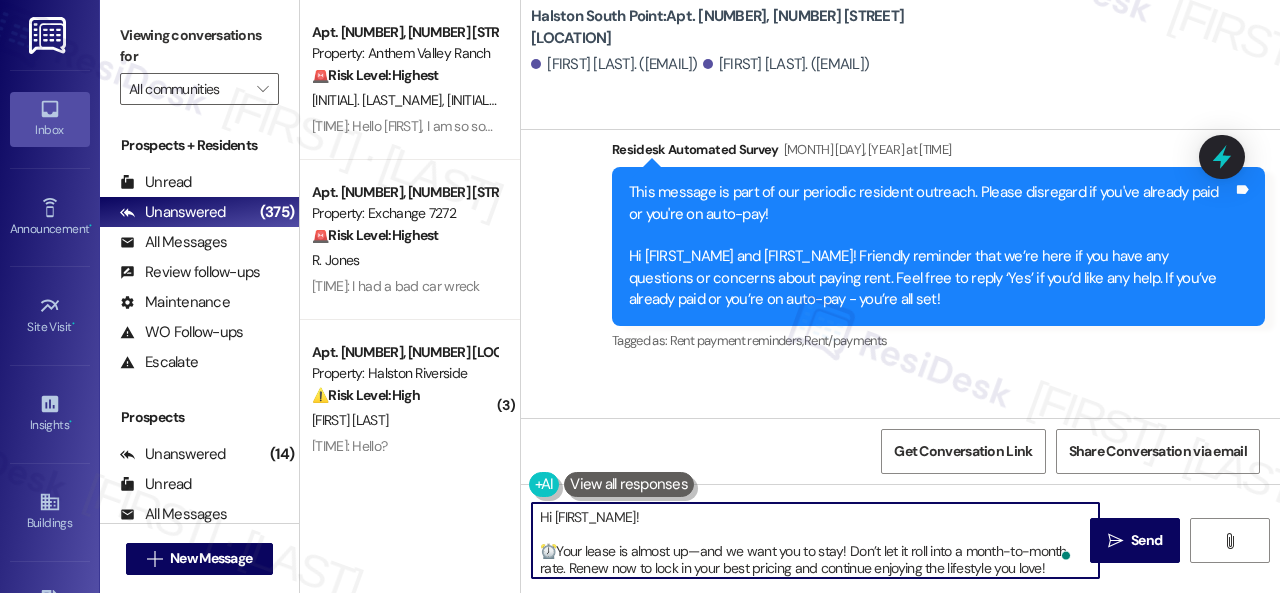 click on "Hi [FIRST_NAME]!
⏰Your lease is almost up—and we want you to stay! Don’t let it roll into a month-to-month rate. Renew now to lock in your best pricing and continue enjoying the lifestyle you love!
🏡We’re offering a $150 renewal incentive for any resident who signs their lease renewal by [MONTH] [DAY], [YEAR].
📱Reach out to the office today for details and to secure your renewal offer!" at bounding box center [815, 540] 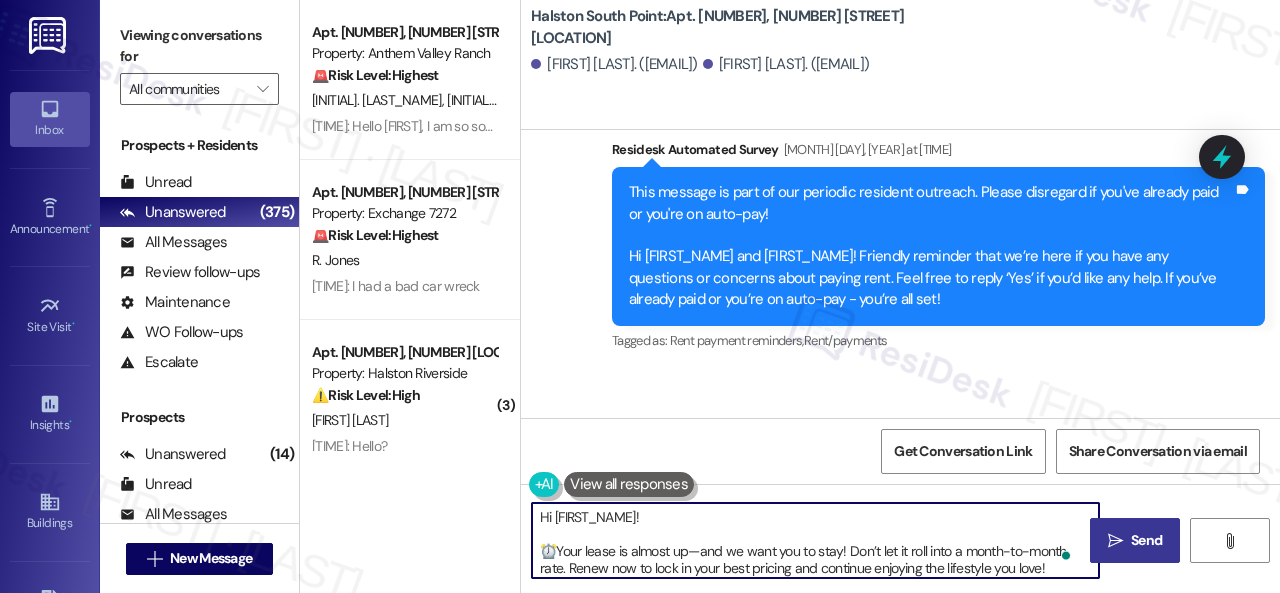 type on "Hi [FIRST_NAME]!
⏰Your lease is almost up—and we want you to stay! Don’t let it roll into a month-to-month rate. Renew now to lock in your best pricing and continue enjoying the lifestyle you love!
🏡We’re offering a $150 renewal incentive for any resident who signs their lease renewal by [MONTH] [DAY], [YEAR].
📱Reach out to the office today for details and to secure your renewal offer!" 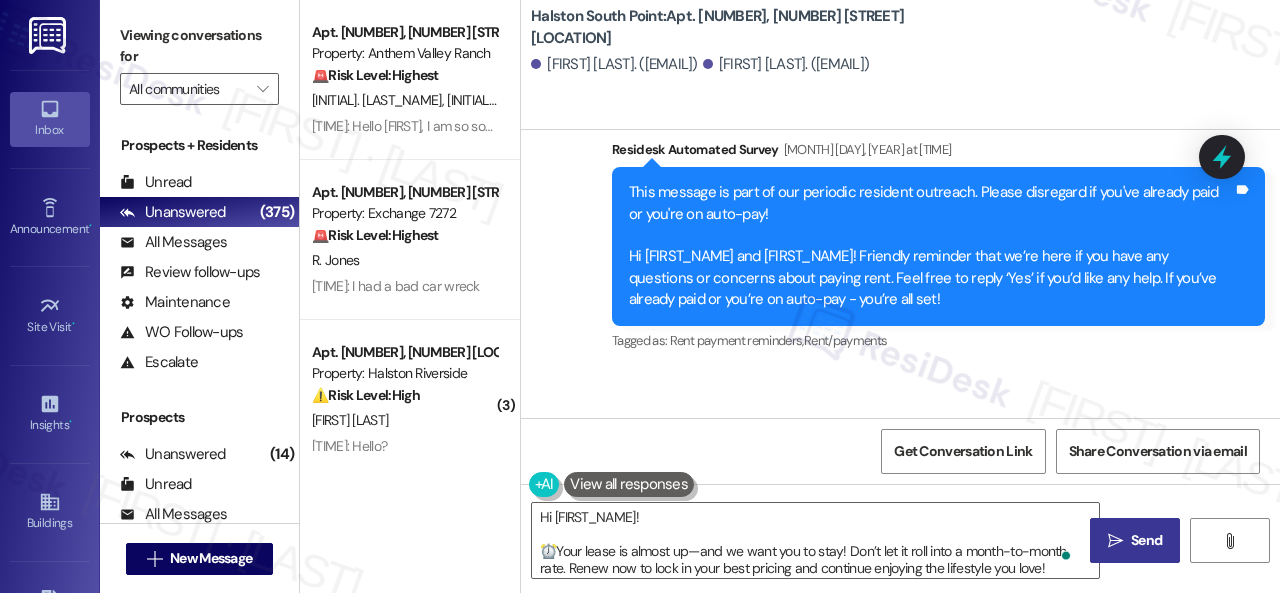 click on " Send" at bounding box center [1135, 540] 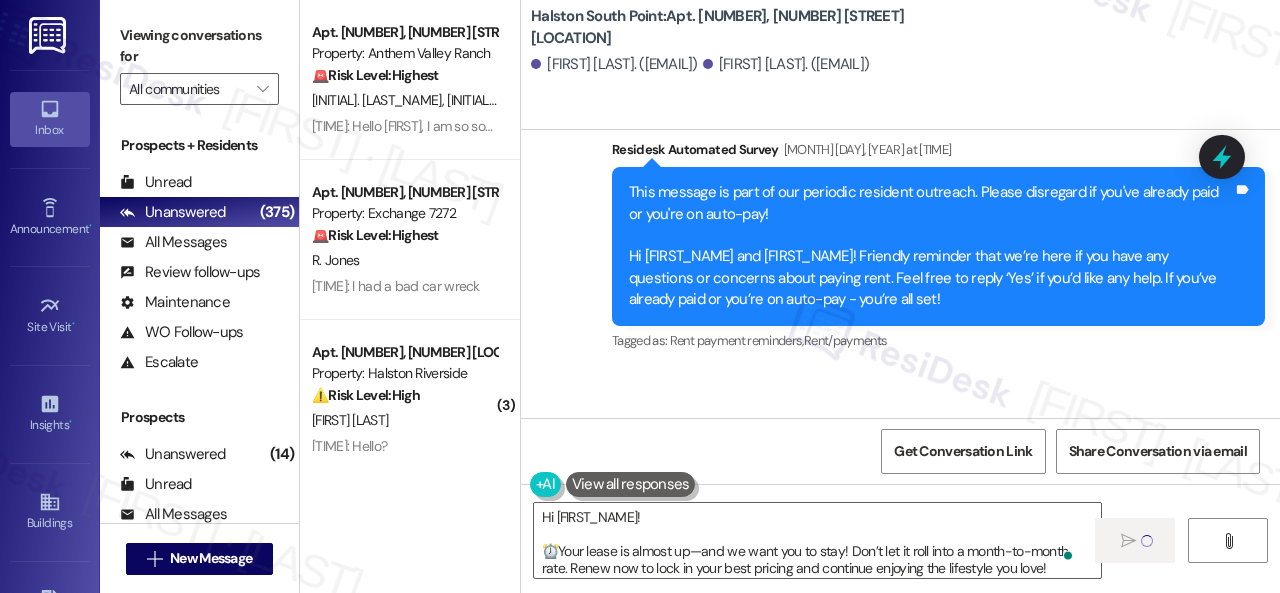 type 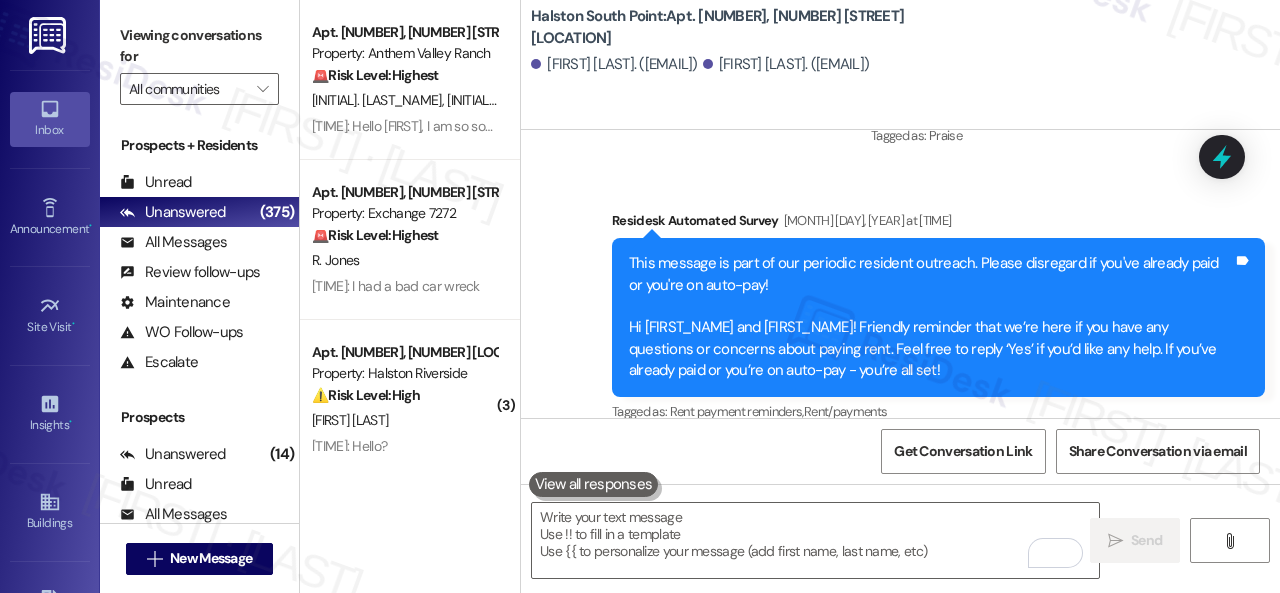 scroll, scrollTop: 19604, scrollLeft: 0, axis: vertical 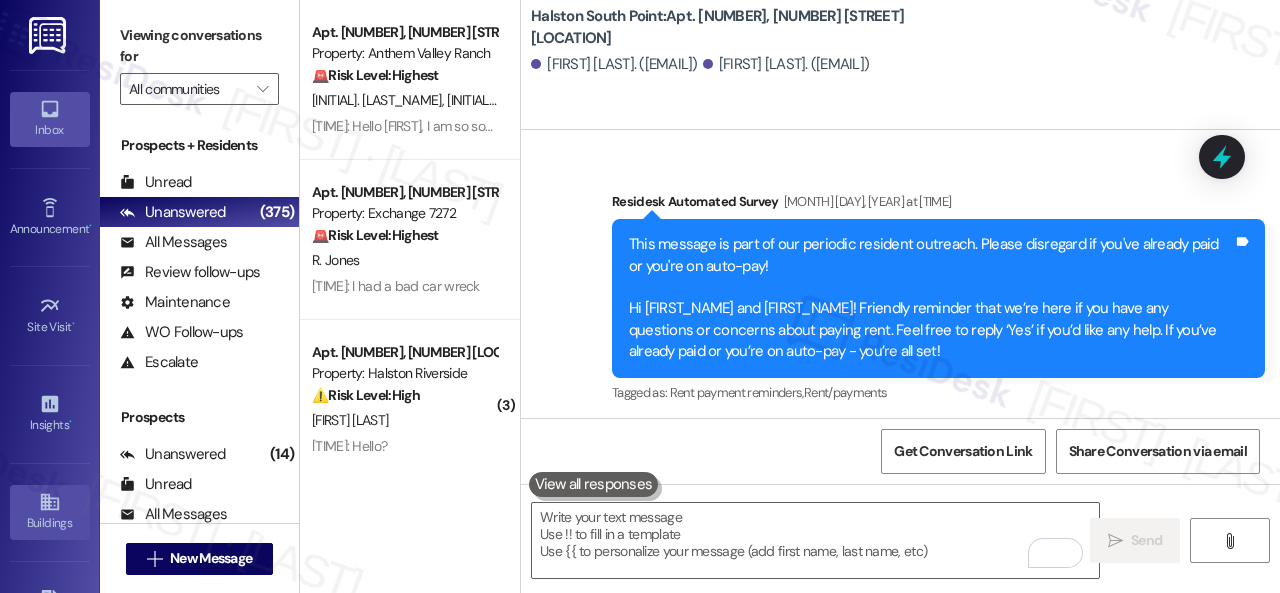 click 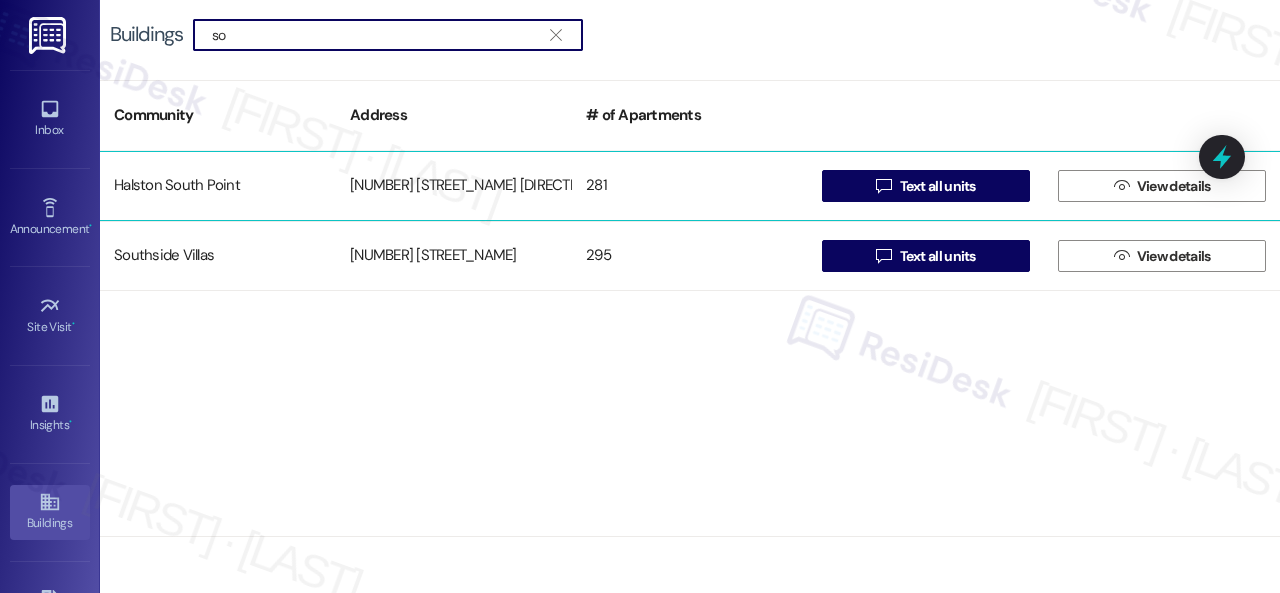 type on "so" 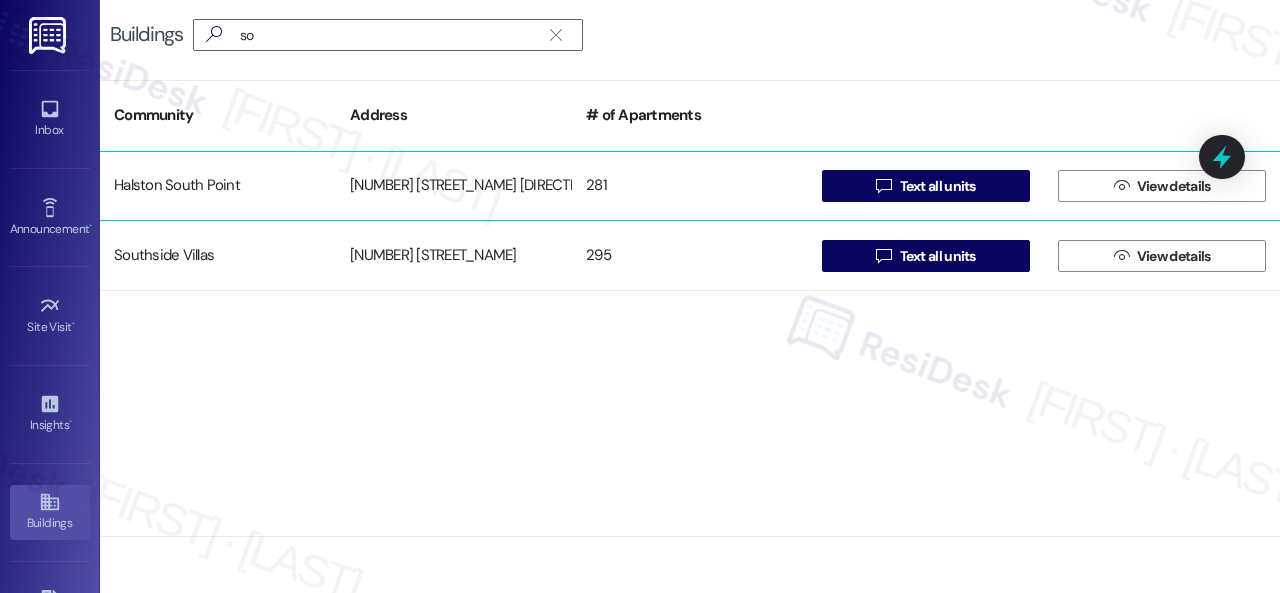 click on "Halston South Point" at bounding box center (218, 186) 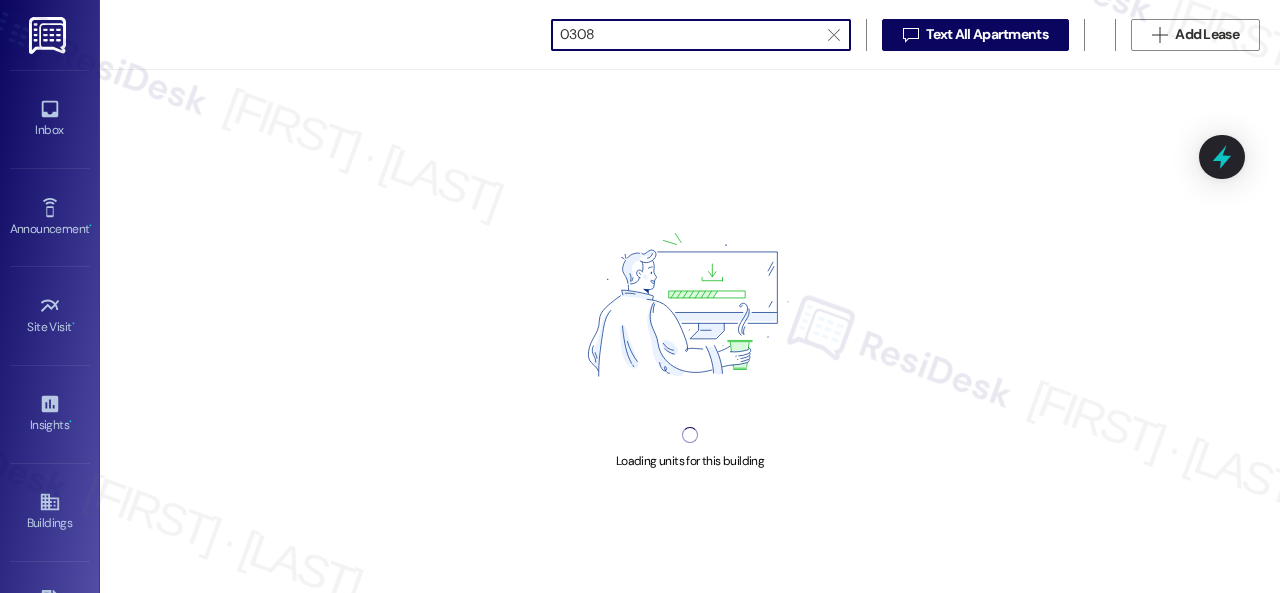 scroll, scrollTop: 0, scrollLeft: 0, axis: both 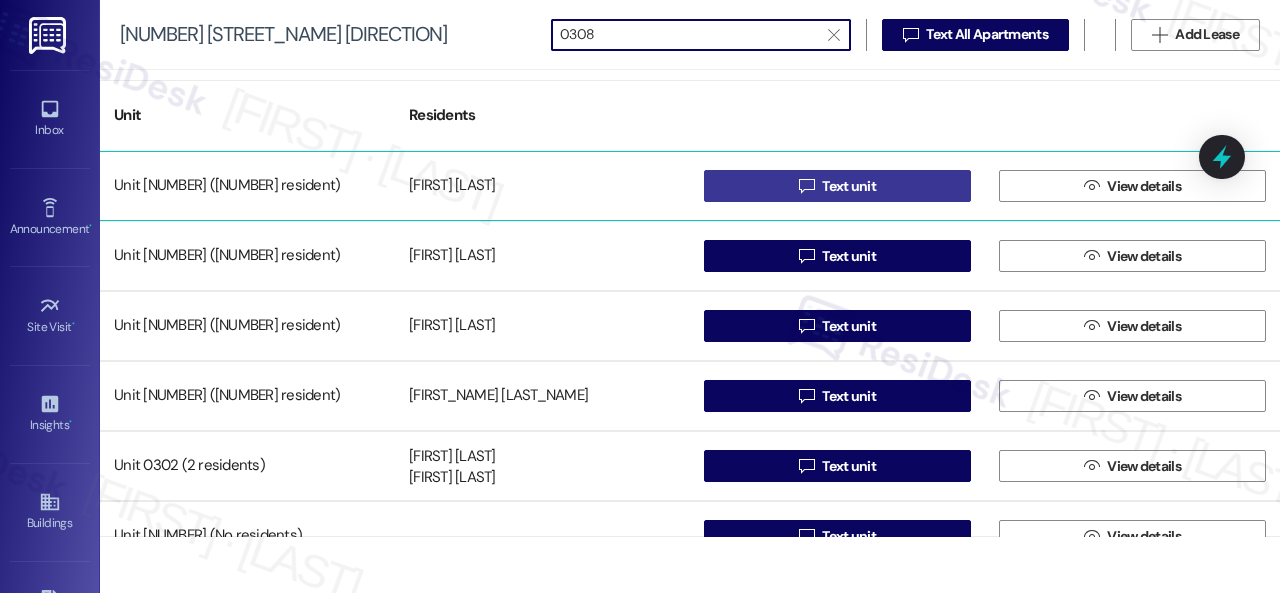 type on "0308" 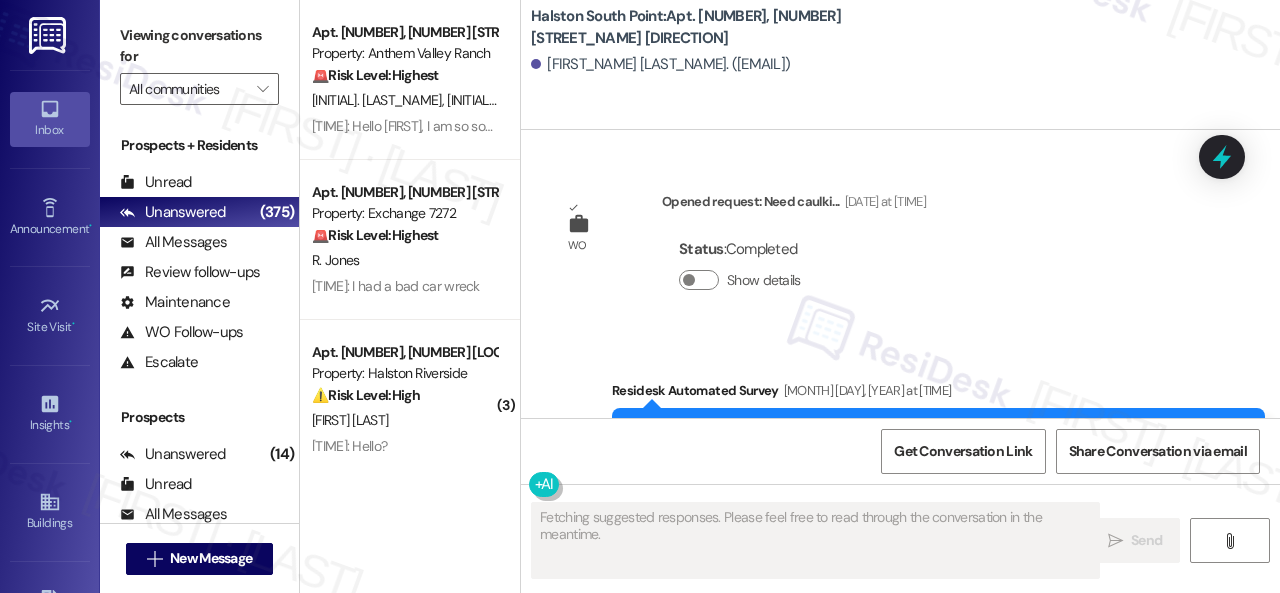 scroll, scrollTop: 17134, scrollLeft: 0, axis: vertical 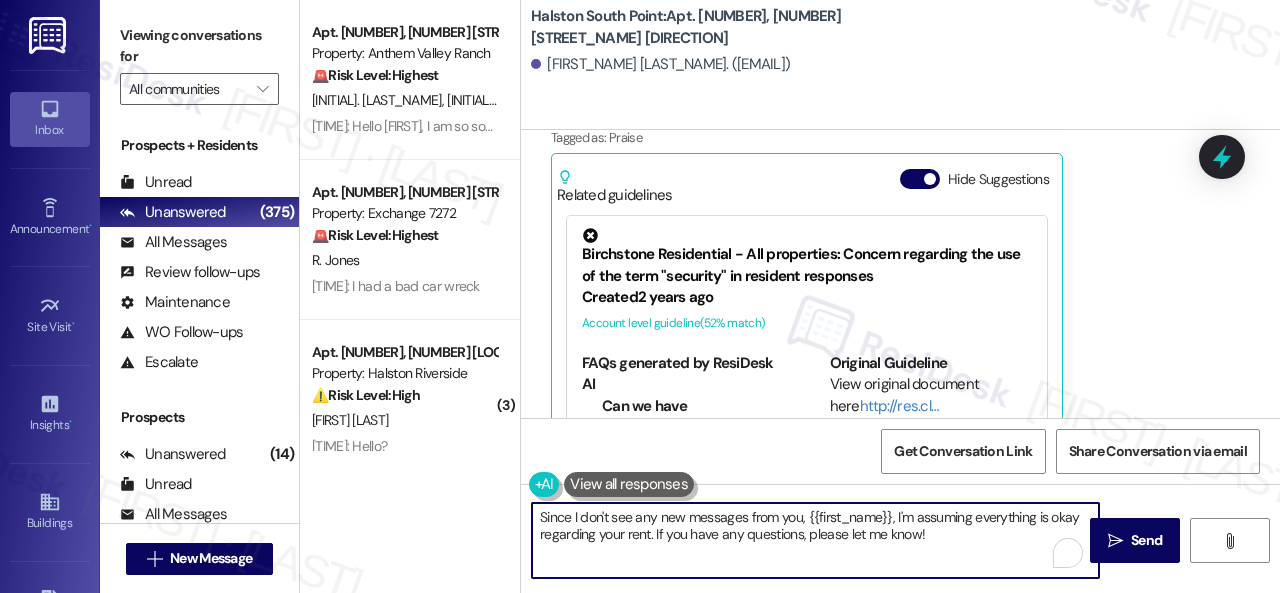 drag, startPoint x: 698, startPoint y: 529, endPoint x: 420, endPoint y: 516, distance: 278.3038 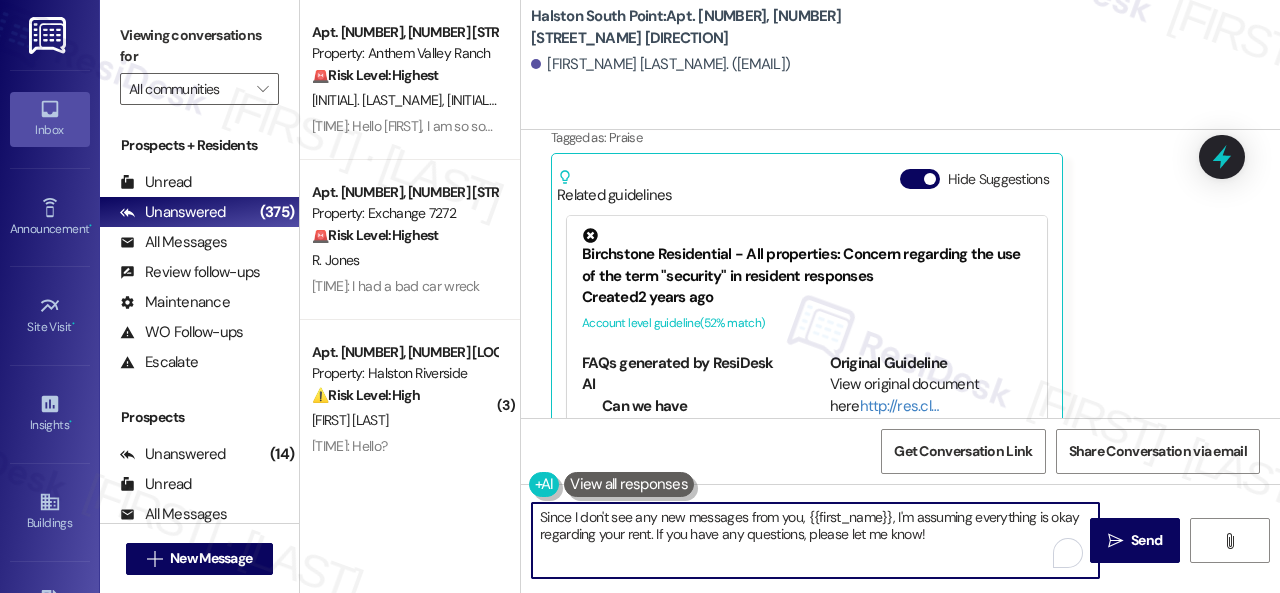 click on "Apt. [NUMBER], [NUMBER] [STREET_NAME] [PROPERTY_NAME]: [PROPERTY_NAME] 🚨 Risk Level: Highest The resident states they will vacate due to inability to afford the cost of living, which is a non-renewal indication. The resident is also questioning charges, which could lead to a financial dispute. The combination of these factors, especially the non-renewal, elevates the risk. [INITIALS] [INITIALS] [TIME]: Hello [NAME],
I am so sorry for this. I am facing a difficult moment. I will vacate, because I am not able to afford my cost of living. You are asking to move out by [DATE], why are you asking me to pay for the month of August?
Thank you for your understanding [TIME]: Hello [NAME],
I am so sorry for this. I am facing a difficult moment. I will vacate, because I am not able to afford my cost of living. You are asking to move out by [DATE], why are you asking me to pay for the month of August?
Thank you for your understanding Apt. [NUMBER], [NUMBER] [STREET_NAME] [PROPERTY_NAME]: [PROPERTY_NAME] 🚨 Risk Level: Highest ( [NUMBER]" at bounding box center [790, 296] 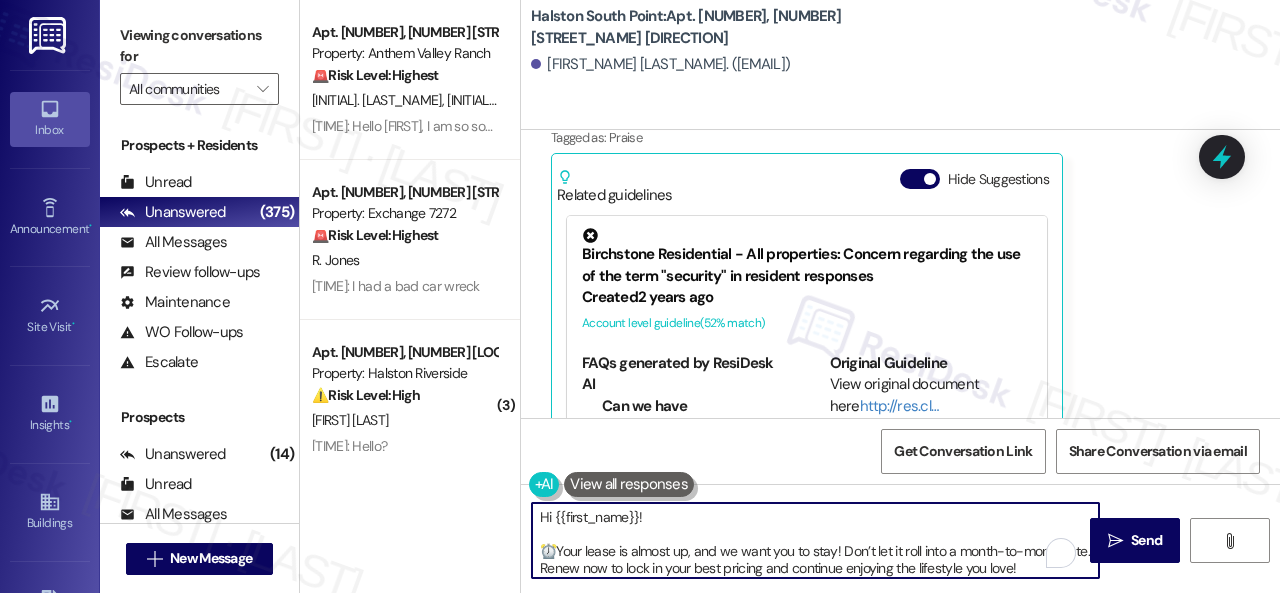 scroll, scrollTop: 84, scrollLeft: 0, axis: vertical 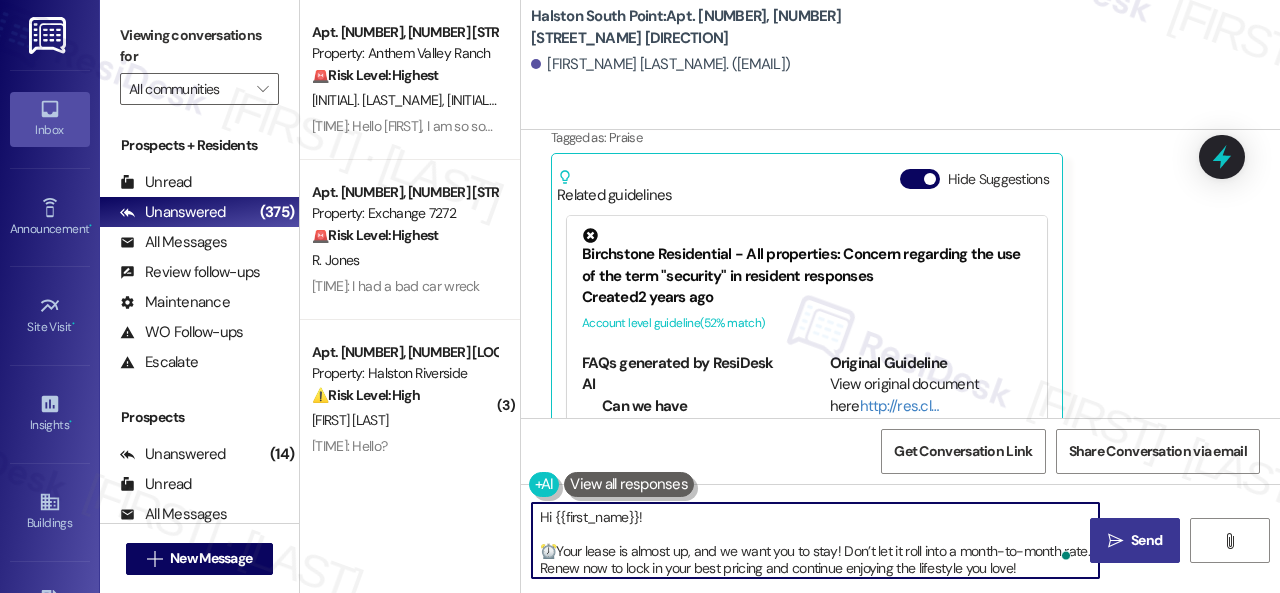 type on "Hi {{first_name}}!
⏰Your lease is almost up, and we want you to stay! Don’t let it roll into a month-to-month rate. Renew now to lock in your best pricing and continue enjoying the lifestyle you love!
🏡We’re offering a $150 renewal incentive for any resident who signs their lease renewal by [DATE].
📱Reach out to the office today for details and to secure your renewal offer!" 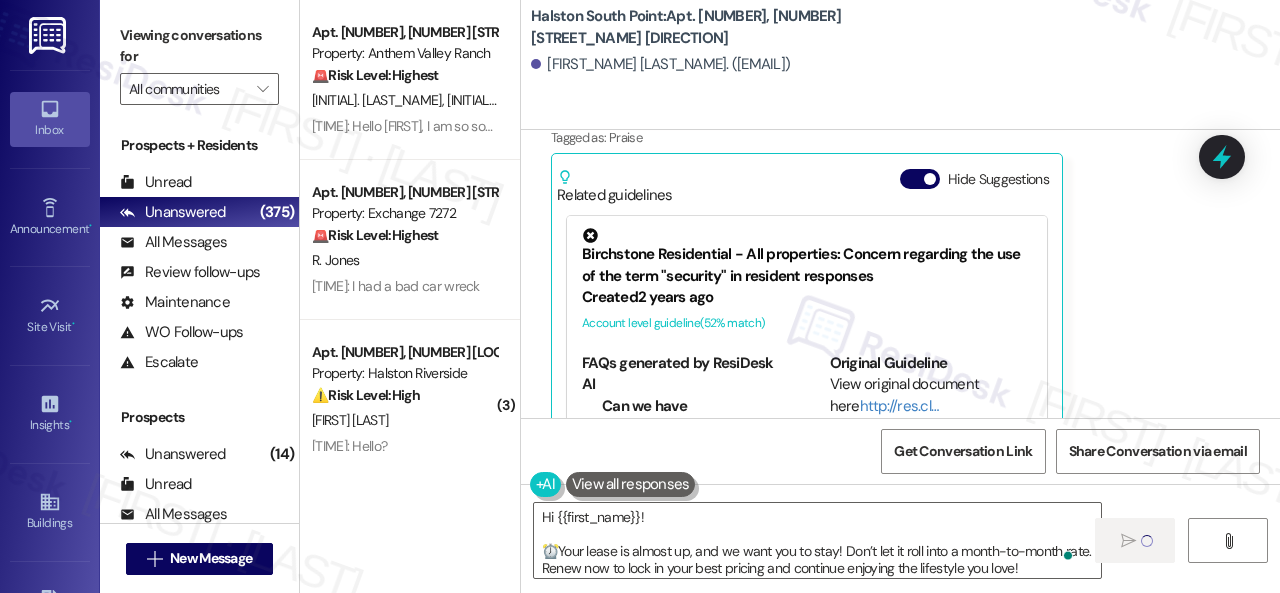 type 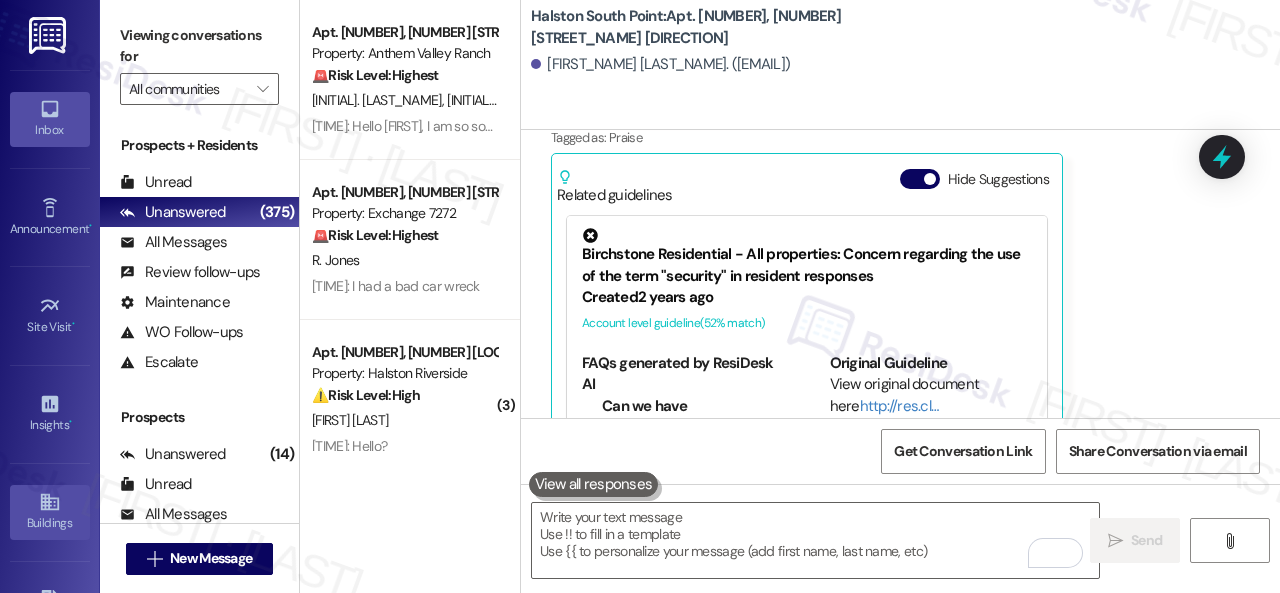 click on "Buildings" at bounding box center [50, 523] 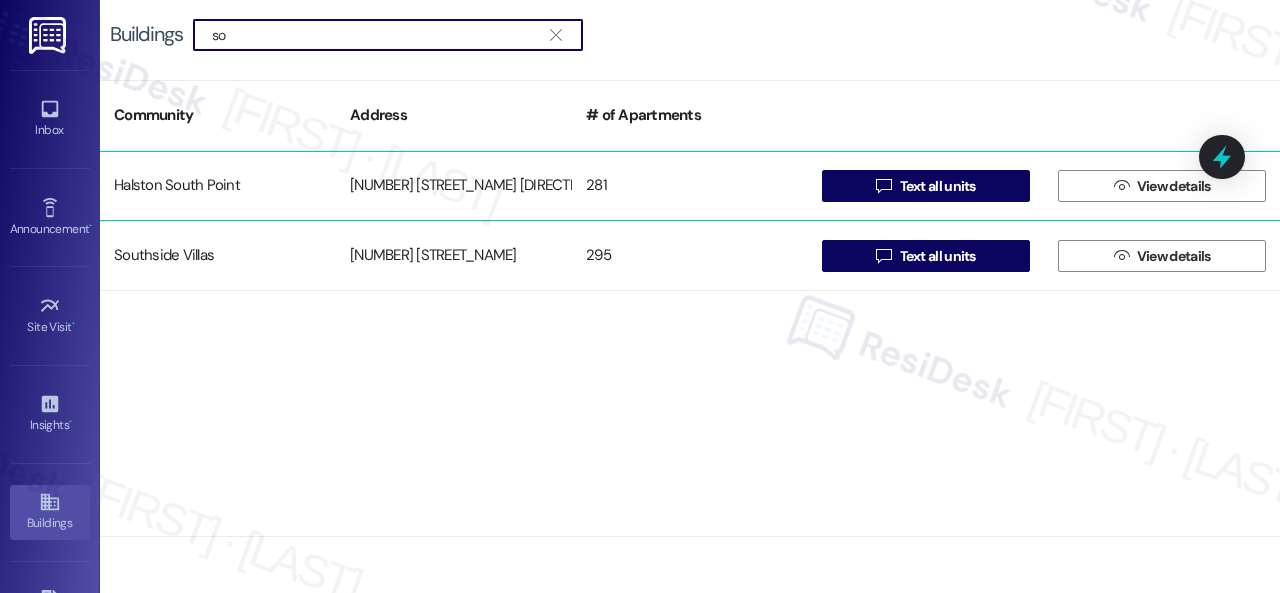 type on "so" 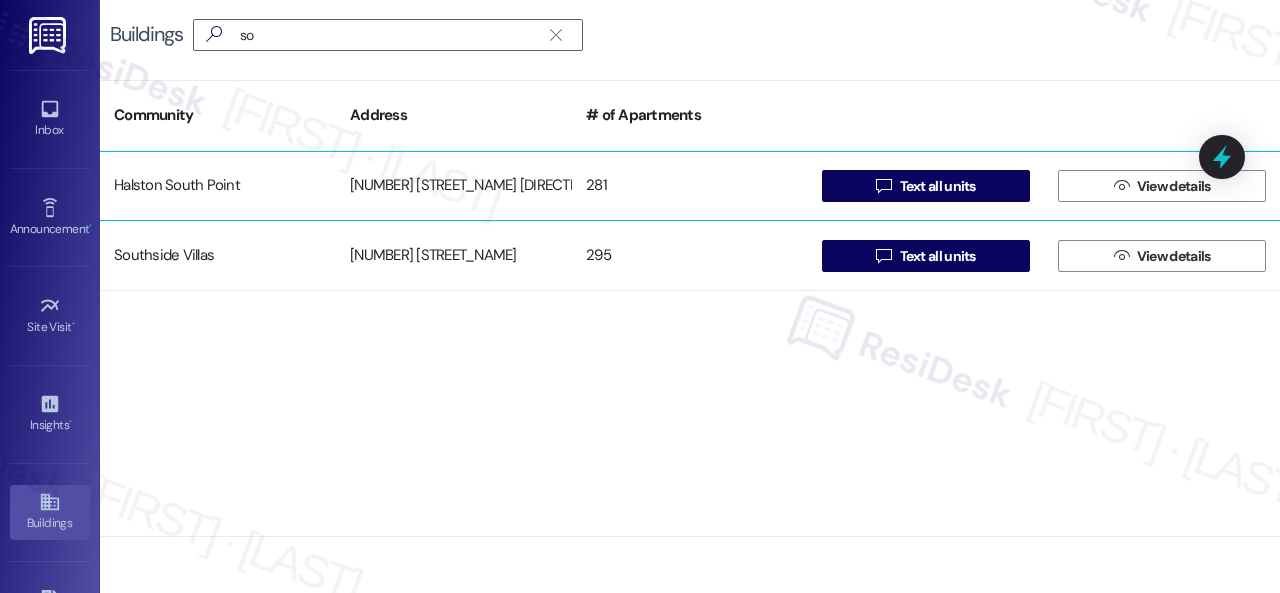 click on "Halston South Point" at bounding box center [218, 186] 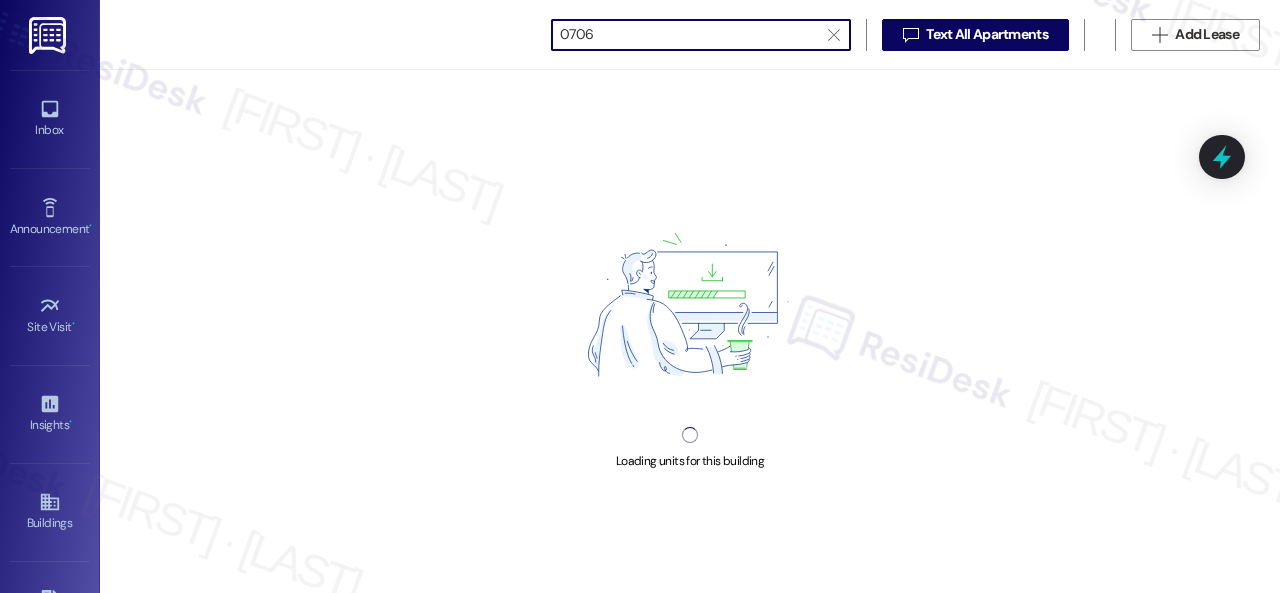 scroll, scrollTop: 0, scrollLeft: 0, axis: both 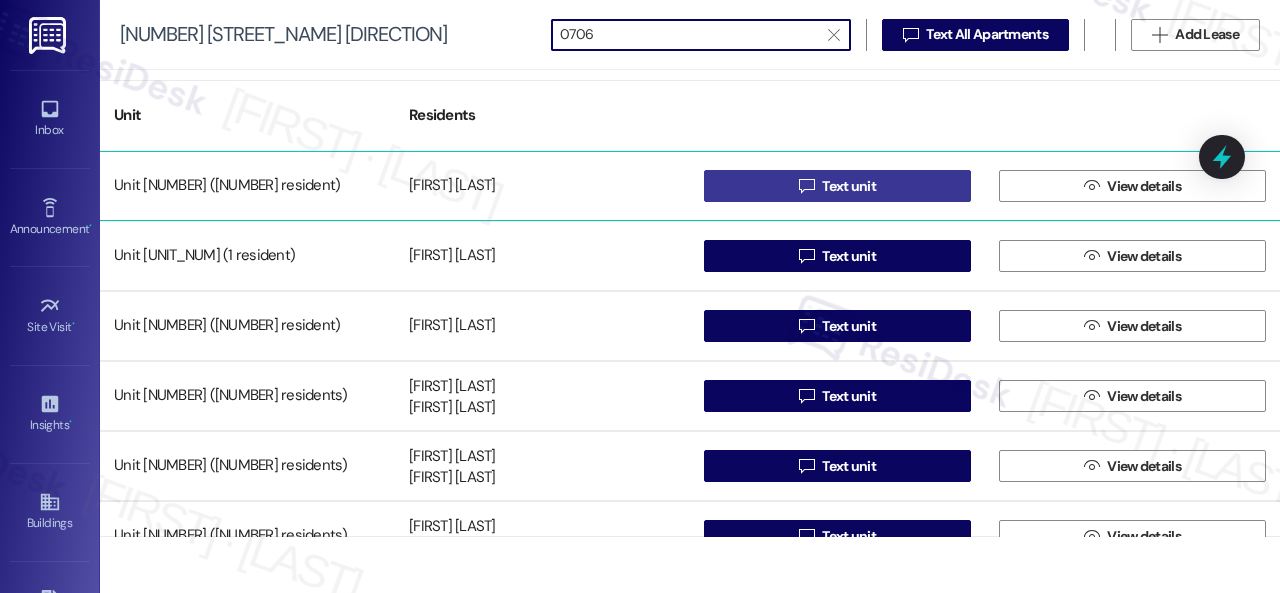 type on "0706" 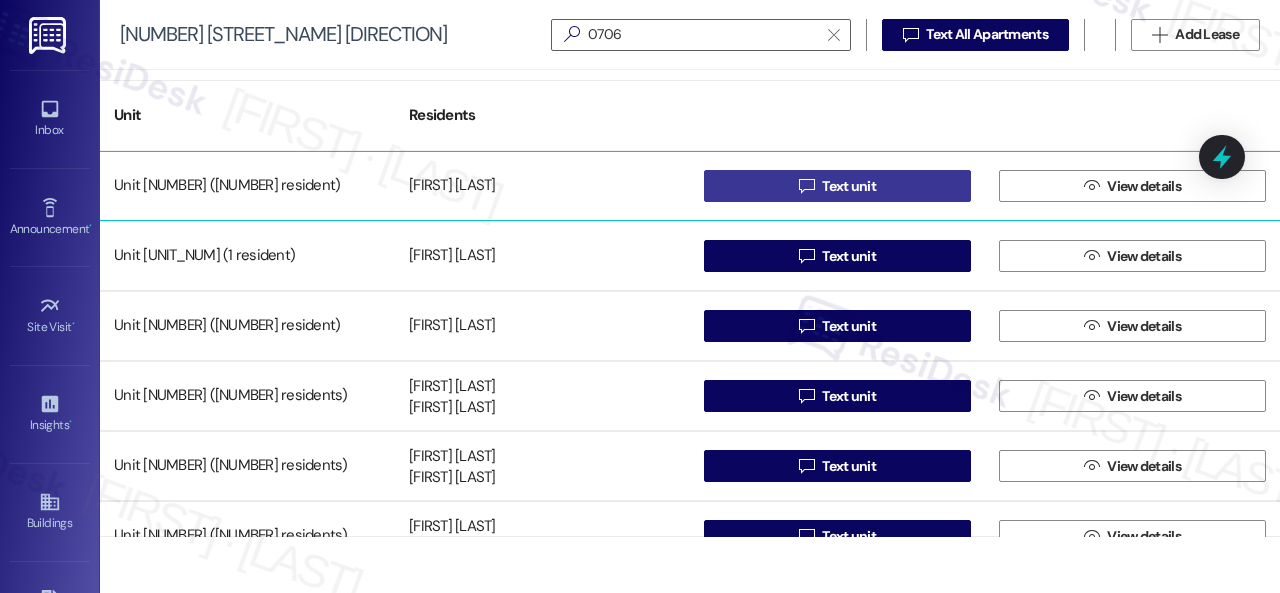 click on " Text unit" at bounding box center (837, 186) 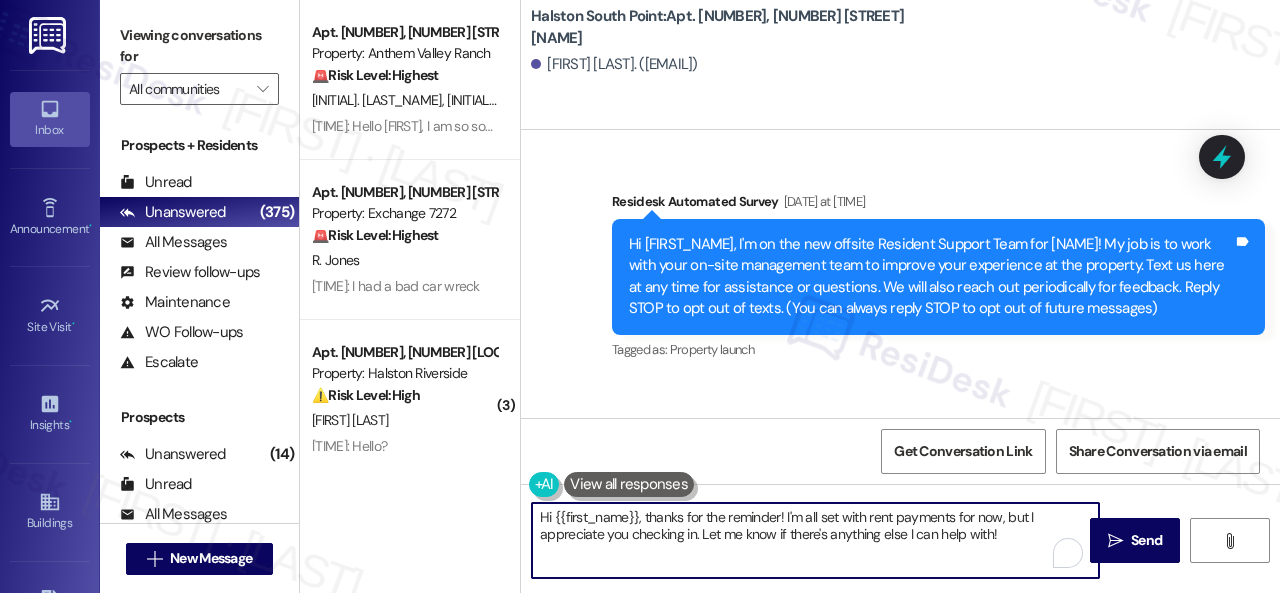 drag, startPoint x: 1010, startPoint y: 527, endPoint x: 526, endPoint y: 509, distance: 484.3346 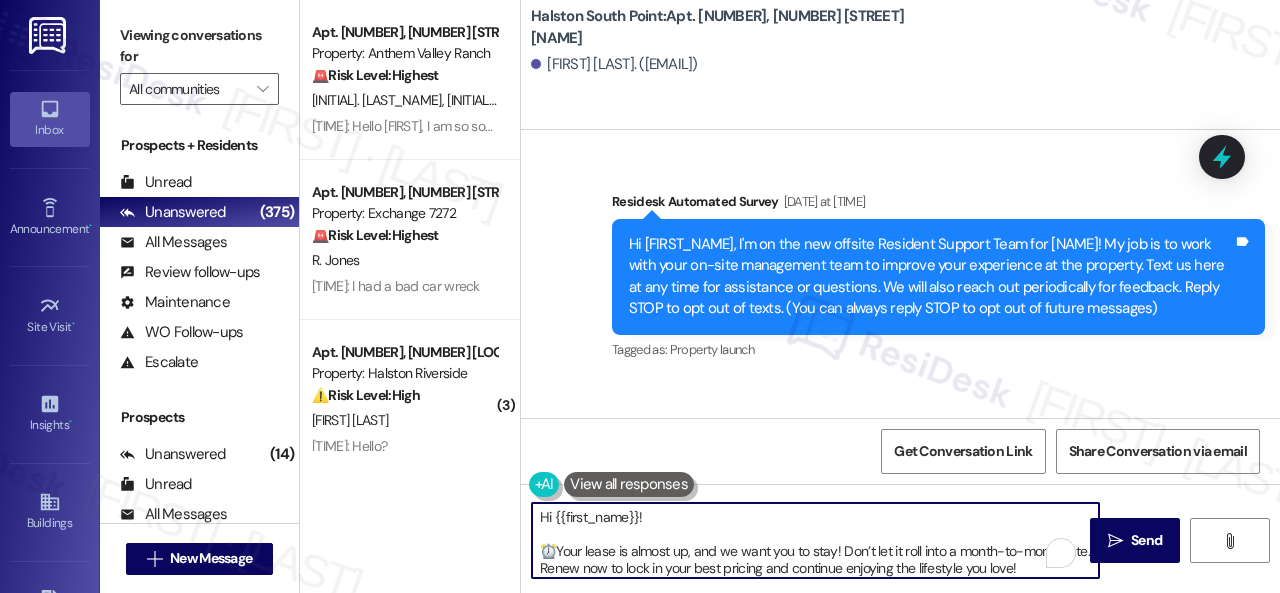 scroll, scrollTop: 84, scrollLeft: 0, axis: vertical 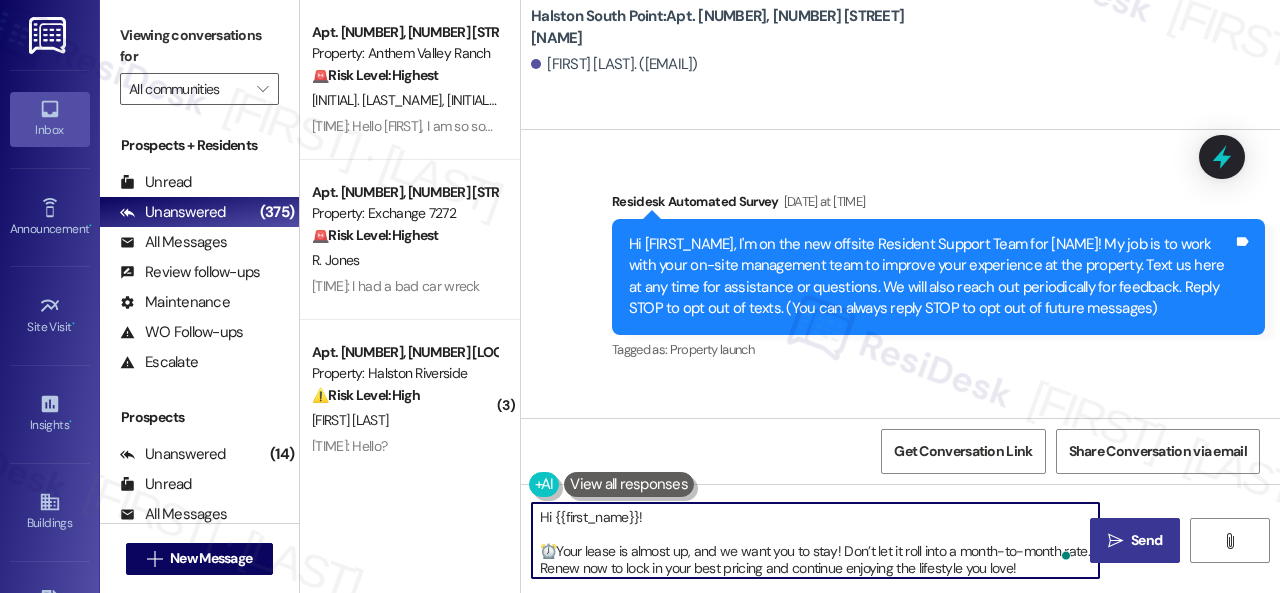 type on "Hi {{first_name}}!
⏰Your lease is almost up, and we want you to stay! Don’t let it roll into a month-to-month rate. Renew now to lock in your best pricing and continue enjoying the lifestyle you love!
🏡We’re offering a $150 renewal incentive for any resident who signs their lease renewal by [DATE].
📱Reach out to the office today for details and to secure your renewal offer!" 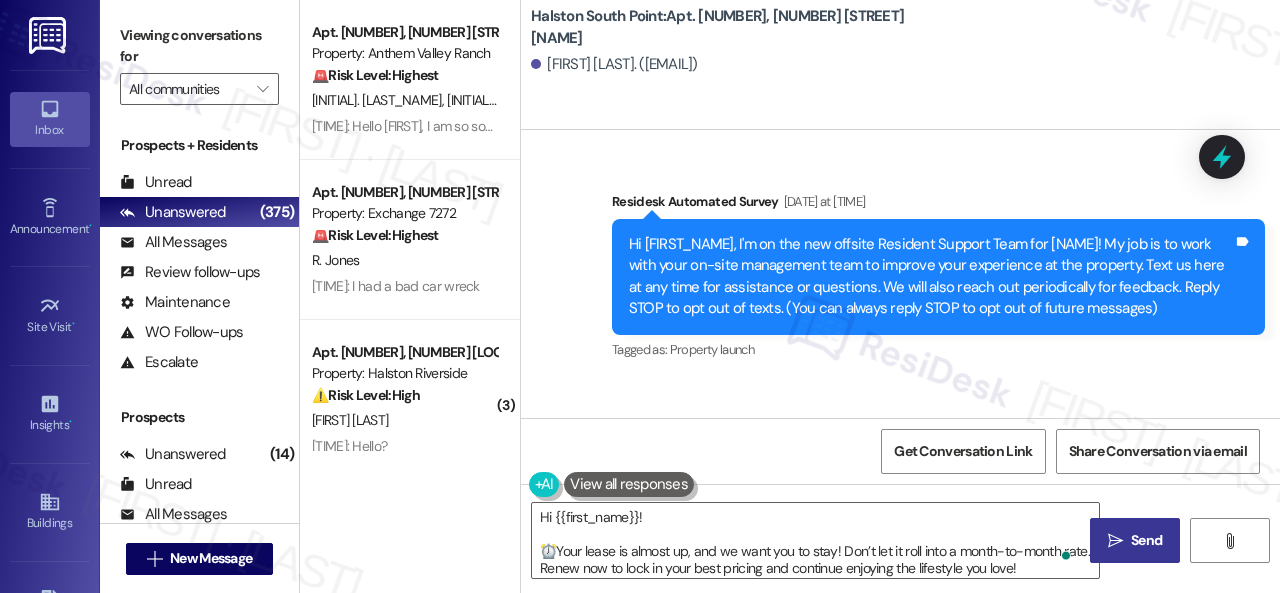 click on "Send" at bounding box center (1146, 540) 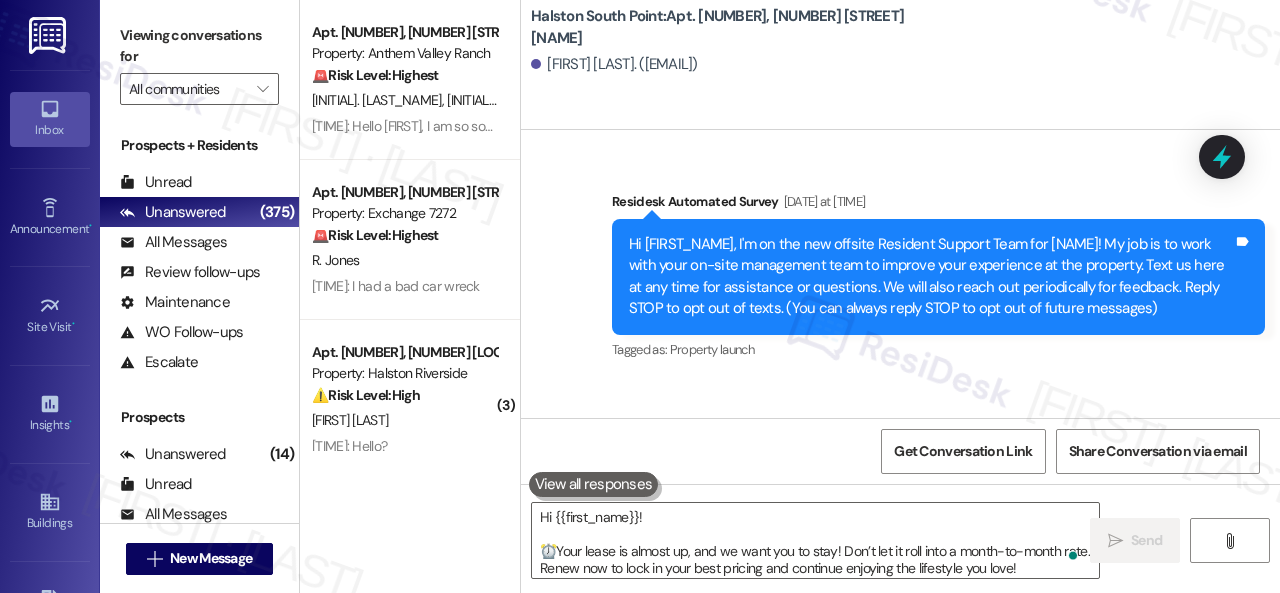 type 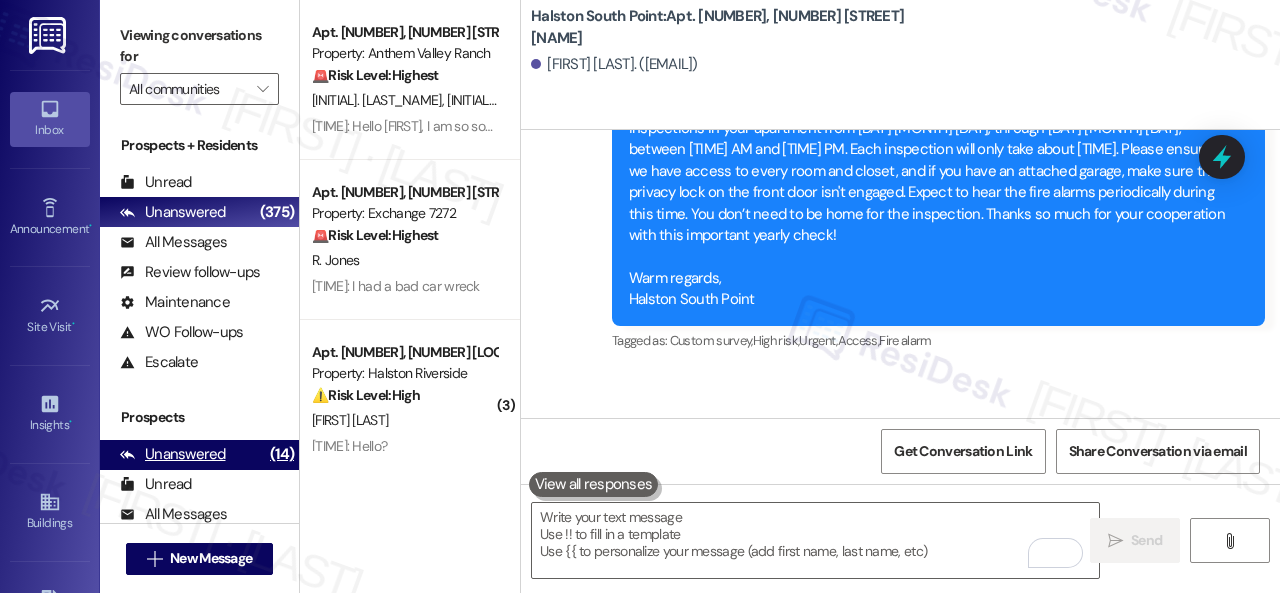 scroll, scrollTop: 2600, scrollLeft: 0, axis: vertical 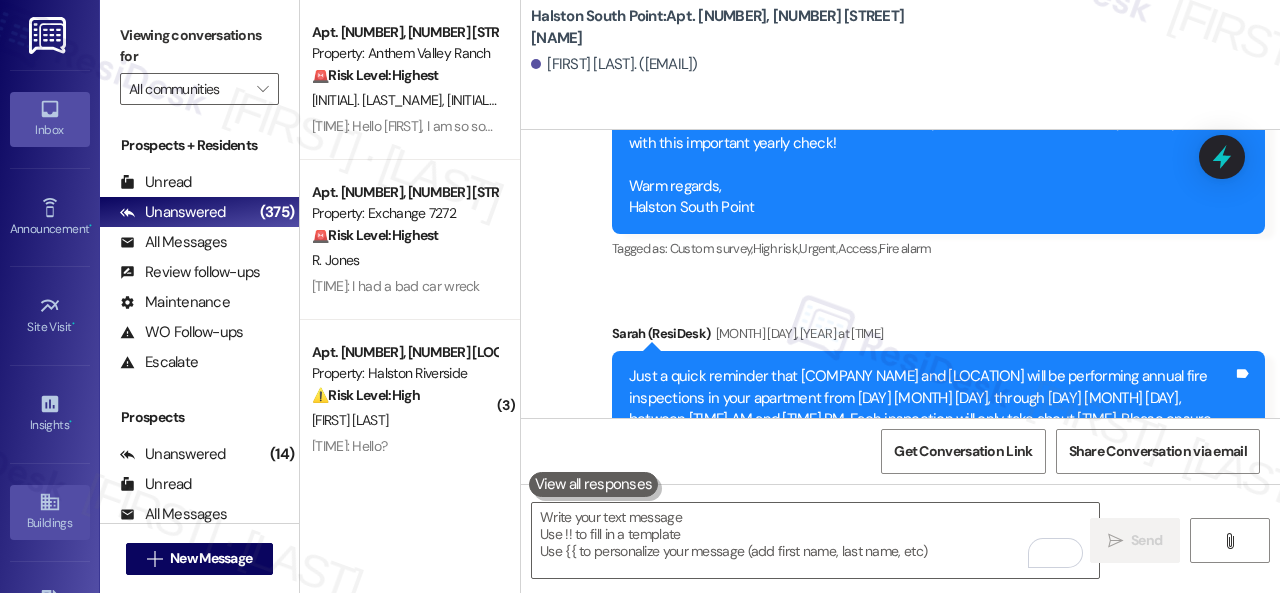 click on "Buildings" at bounding box center (50, 512) 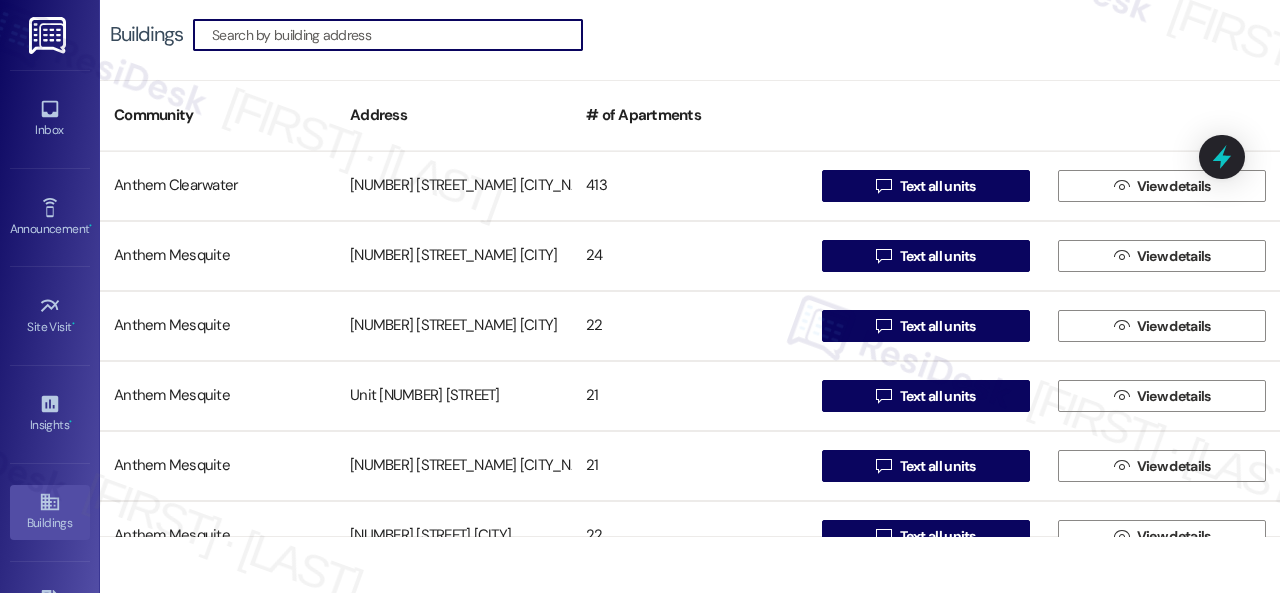 click at bounding box center [397, 35] 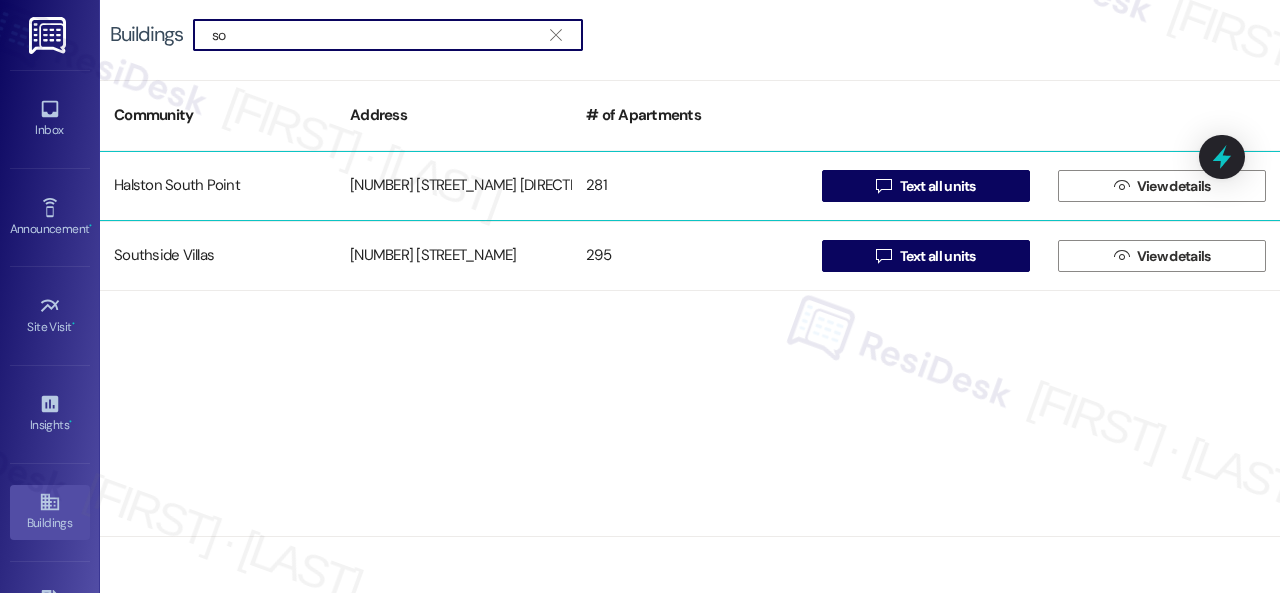 type on "so" 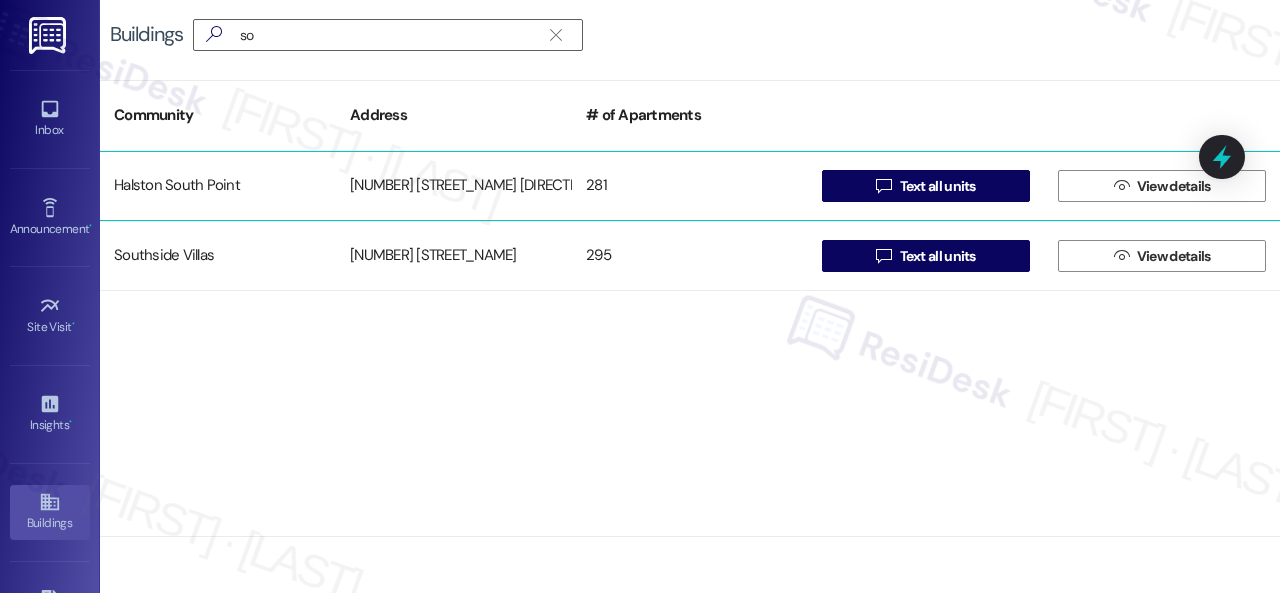 click on "Halston South Point" at bounding box center (218, 186) 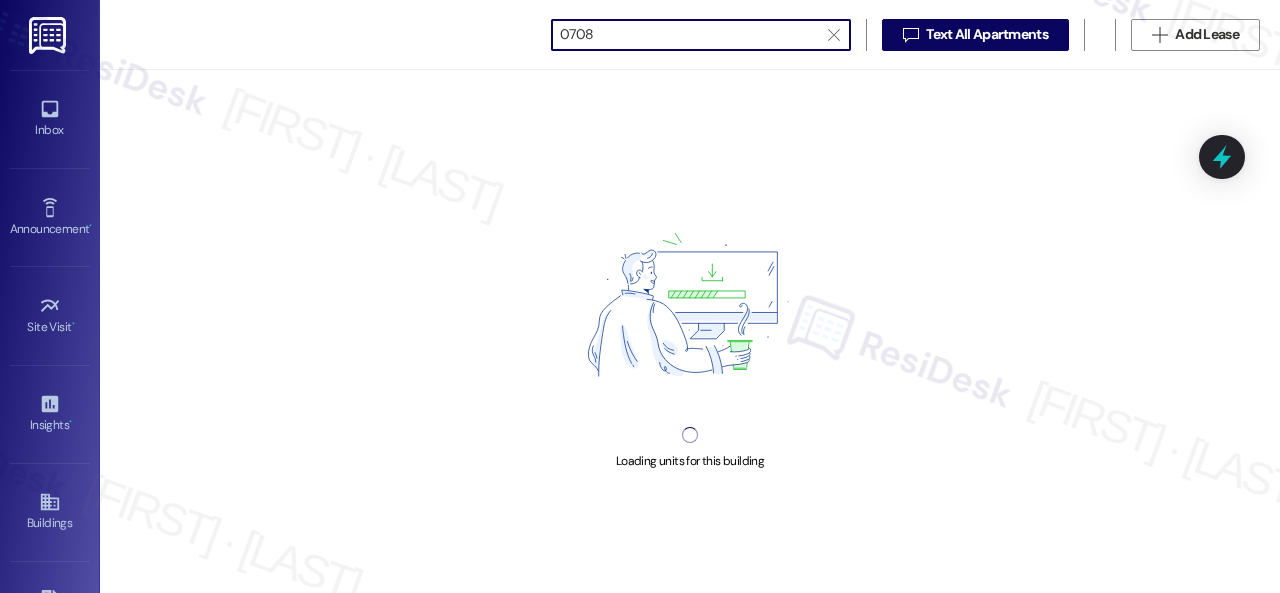 scroll, scrollTop: 0, scrollLeft: 0, axis: both 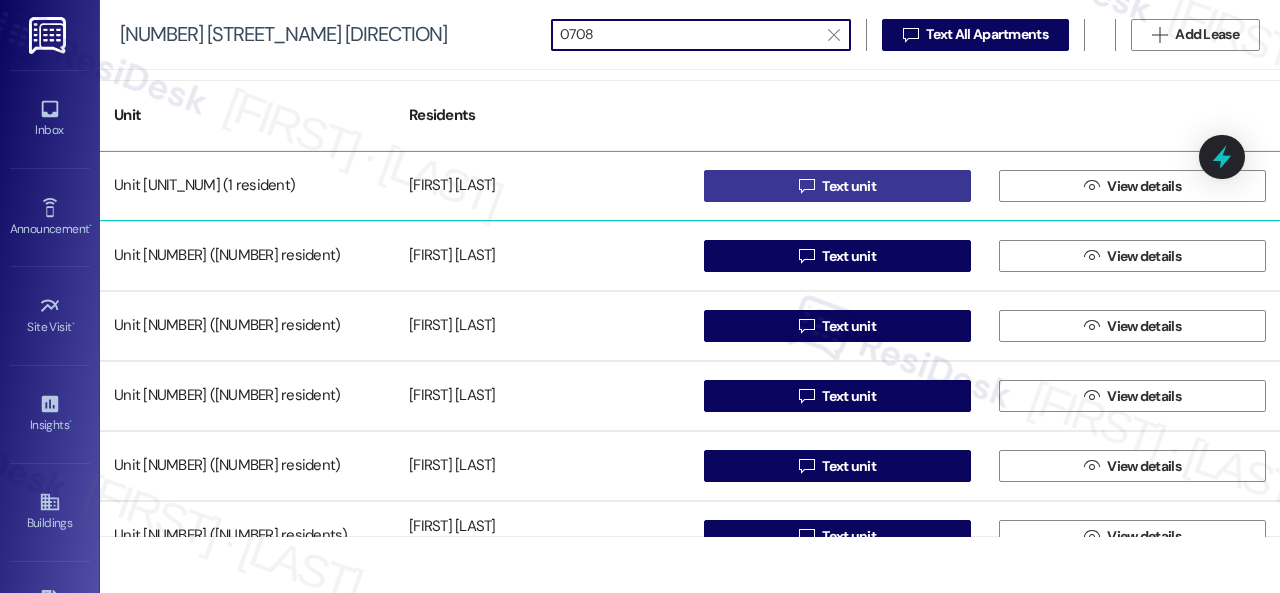type on "0708" 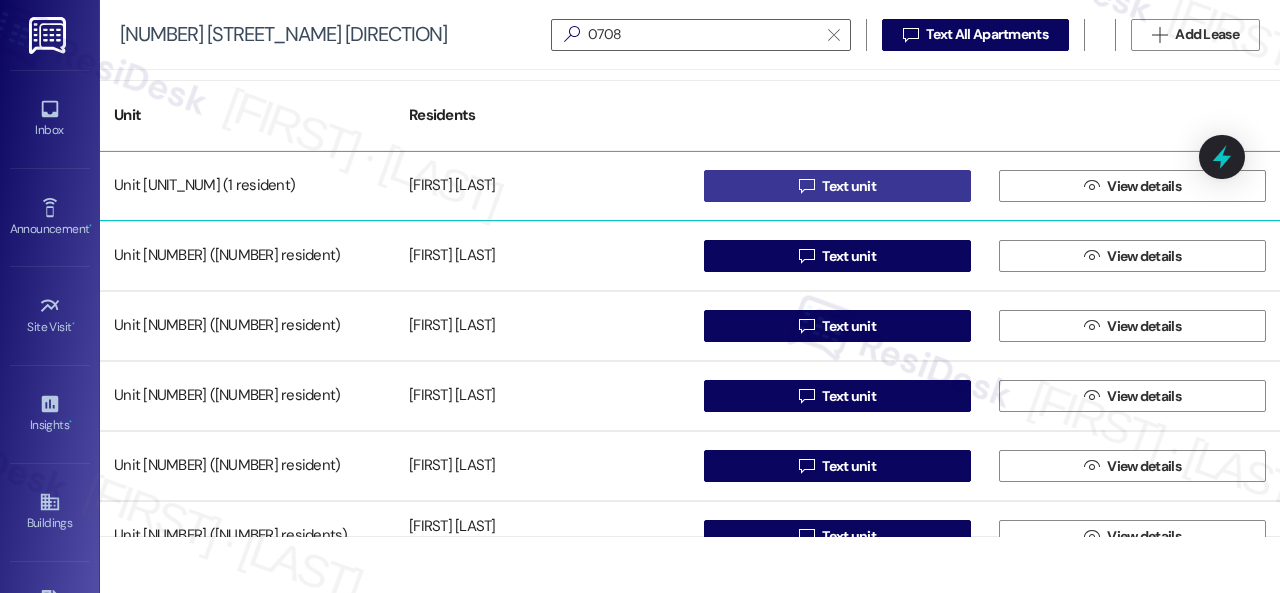click on " Text unit" at bounding box center [837, 186] 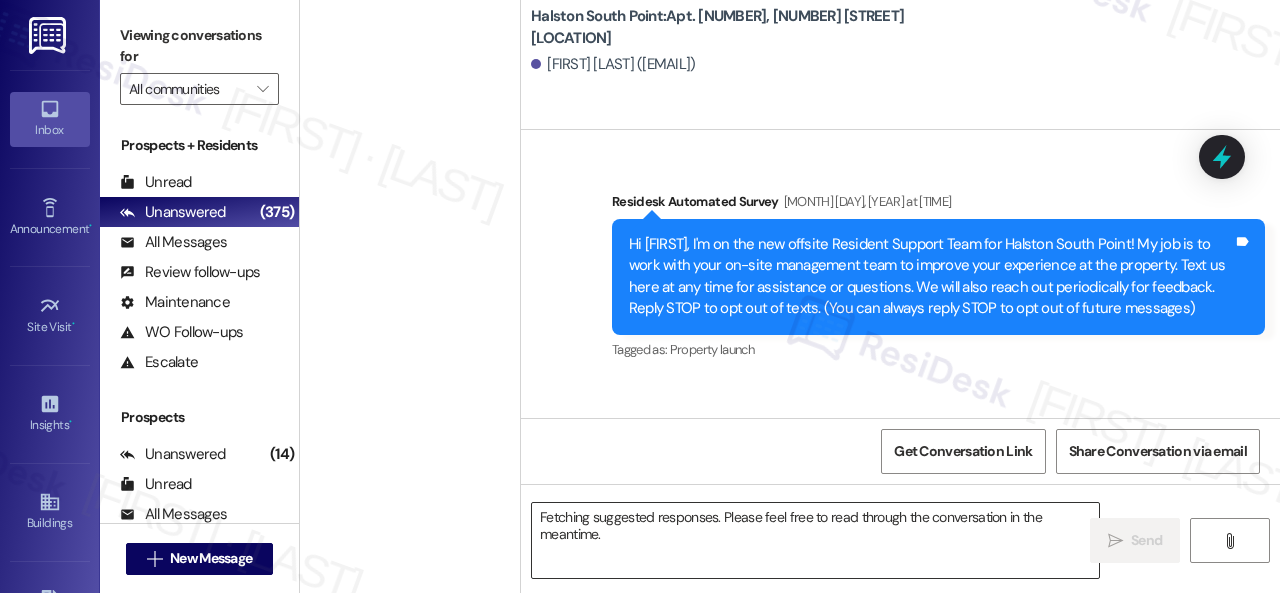 scroll, scrollTop: 13949, scrollLeft: 0, axis: vertical 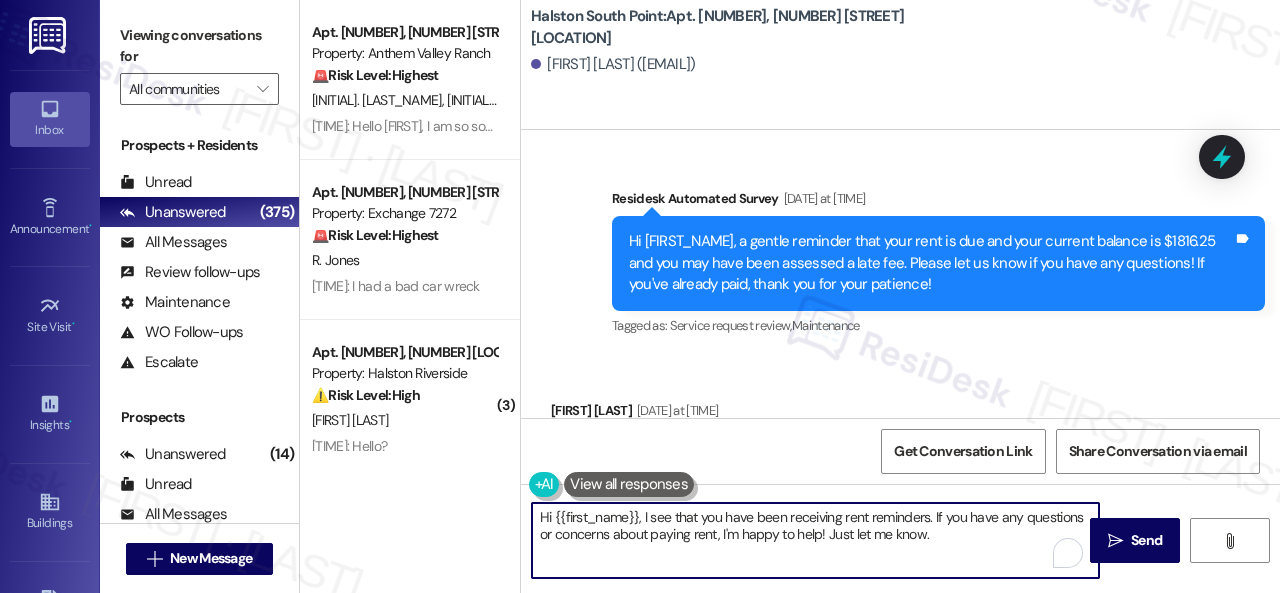 drag, startPoint x: 947, startPoint y: 535, endPoint x: 472, endPoint y: 507, distance: 475.82455 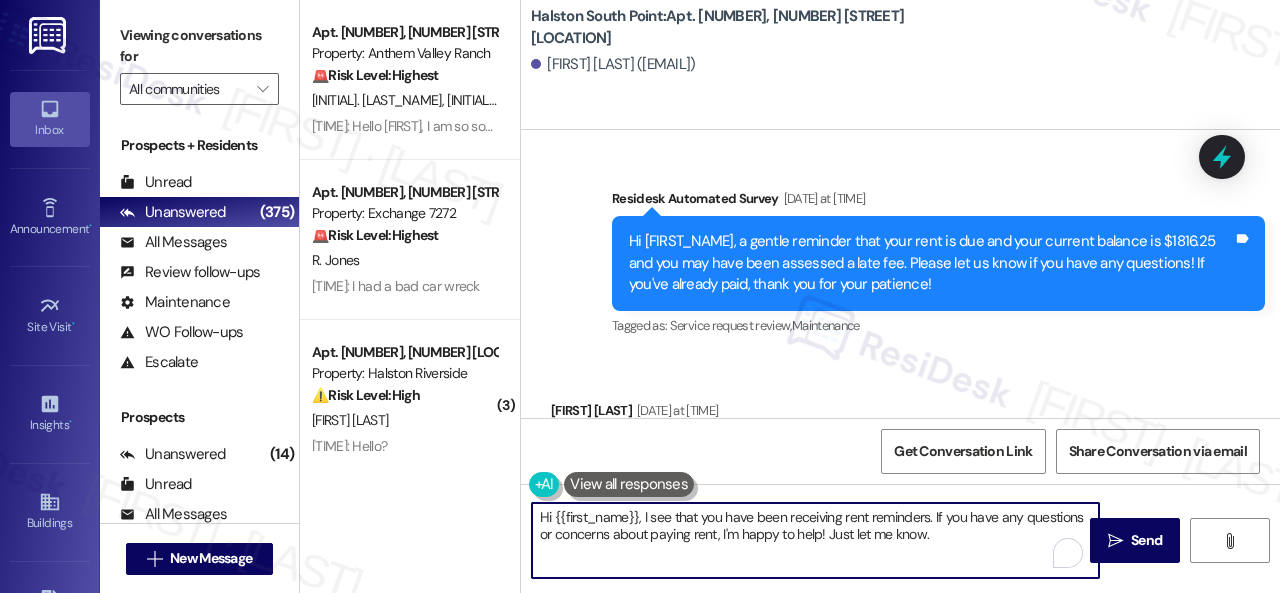click on "Apt. [NUMBER], [NUMBER] [STREET_NAME] [PROPERTY_NAME]: [PROPERTY_NAME] 🚨 Risk Level: Highest The resident states they will vacate due to inability to afford the cost of living, which is a non-renewal indication. The resident is also questioning charges, which could lead to a financial dispute. The combination of these factors, especially the non-renewal, elevates the risk. [INITIALS] [INITIALS] [TIME]: Hello [NAME],
I am so sorry for this. I am facing a difficult moment. I will vacate, because I am not able to afford my cost of living. You are asking to move out by [DATE], why are you asking me to pay for the month of August?
Thank you for your understanding [TIME]: Hello [NAME],
I am so sorry for this. I am facing a difficult moment. I will vacate, because I am not able to afford my cost of living. You are asking to move out by [DATE], why are you asking me to pay for the month of August?
Thank you for your understanding Apt. [NUMBER], [NUMBER] [STREET_NAME] [PROPERTY_NAME]: [PROPERTY_NAME] 🚨 Risk Level: Highest ( [NUMBER]" at bounding box center [790, 296] 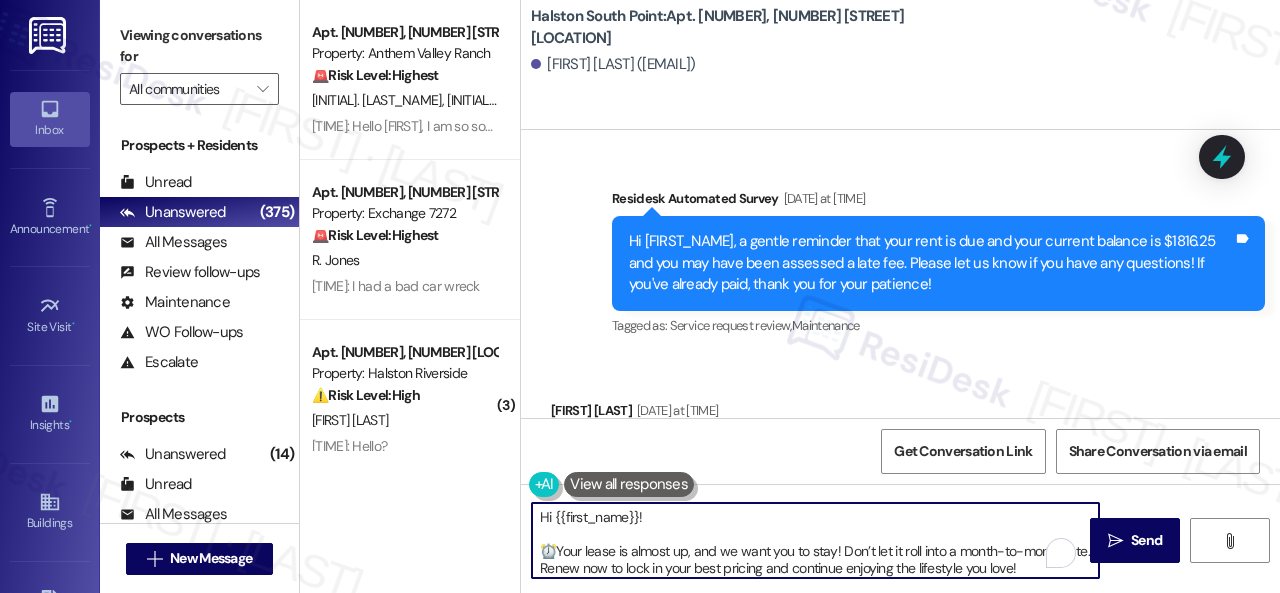 scroll, scrollTop: 84, scrollLeft: 0, axis: vertical 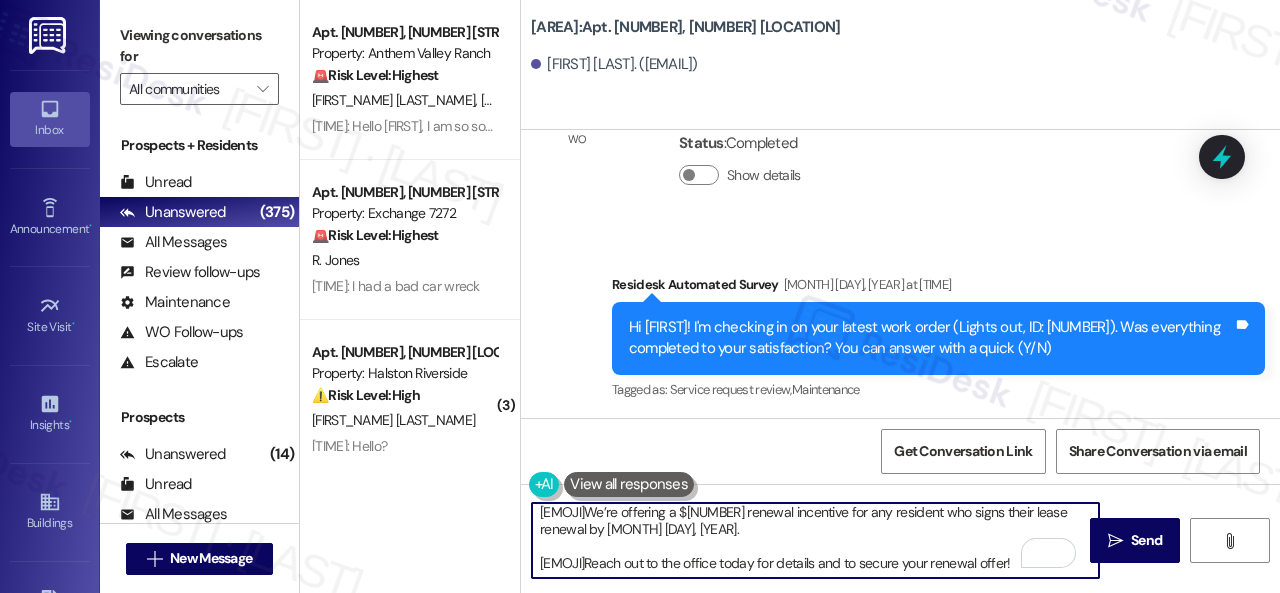 type on "Hi {{first_name}}!
⏰Your lease is almost up, and we want you to stay! Don’t let it roll into a month-to-month rate. Renew now to lock in your best pricing and continue enjoying the lifestyle you love!
🏡We’re offering a $150 renewal incentive for any resident who signs their lease renewal by August 8, 2025.
📱Reach out to the office today for details and to secure your renewal offer!" 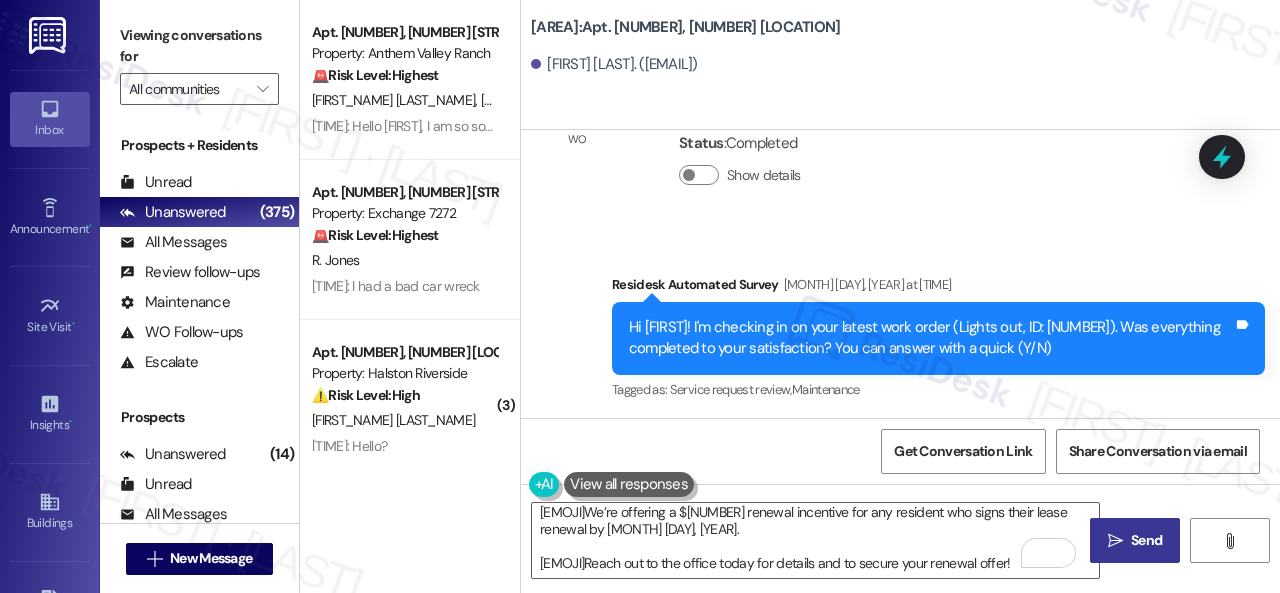 drag, startPoint x: 0, startPoint y: 0, endPoint x: 1138, endPoint y: 535, distance: 1257.4852 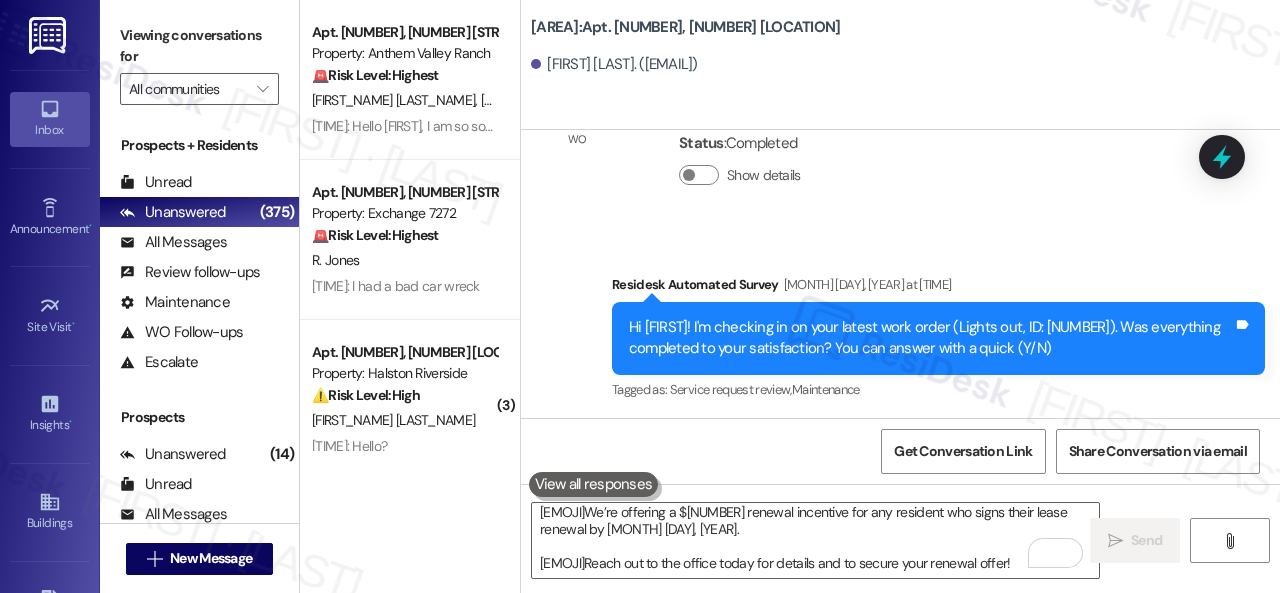 scroll, scrollTop: 0, scrollLeft: 0, axis: both 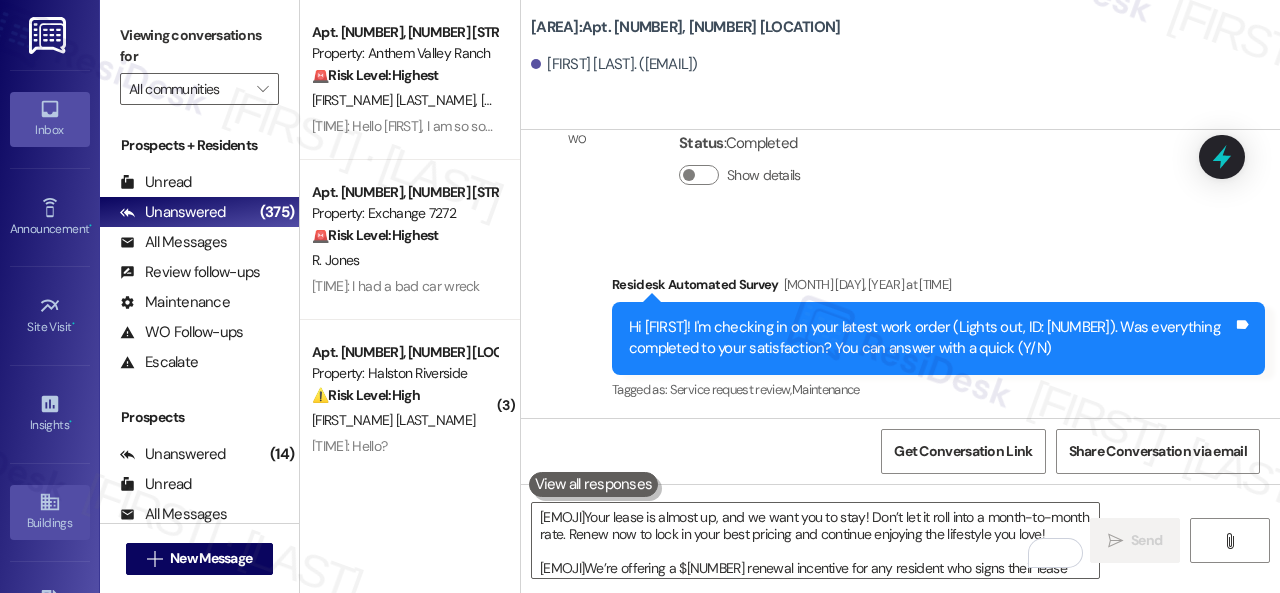 click on "Buildings" at bounding box center [50, 523] 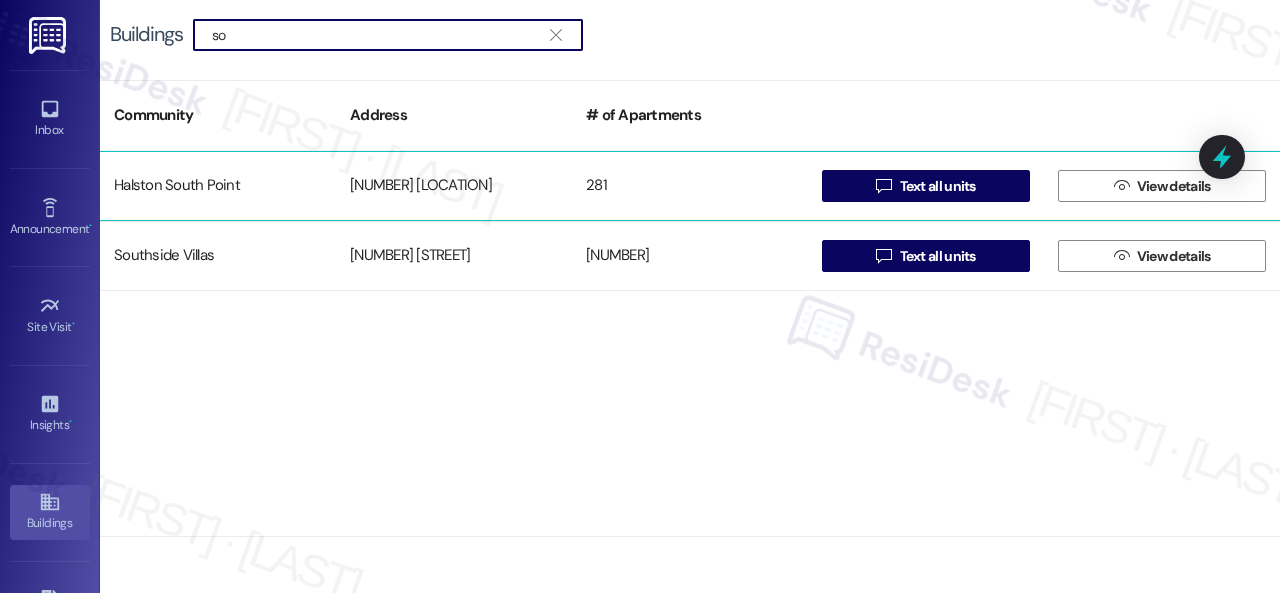 type on "so" 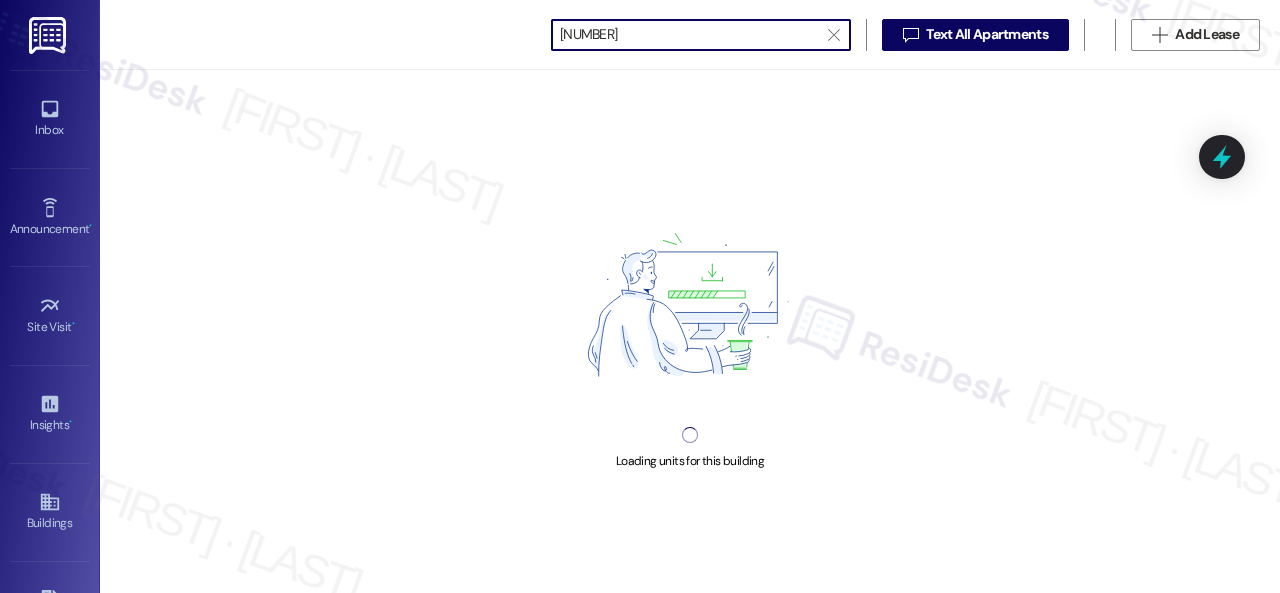 scroll, scrollTop: 0, scrollLeft: 0, axis: both 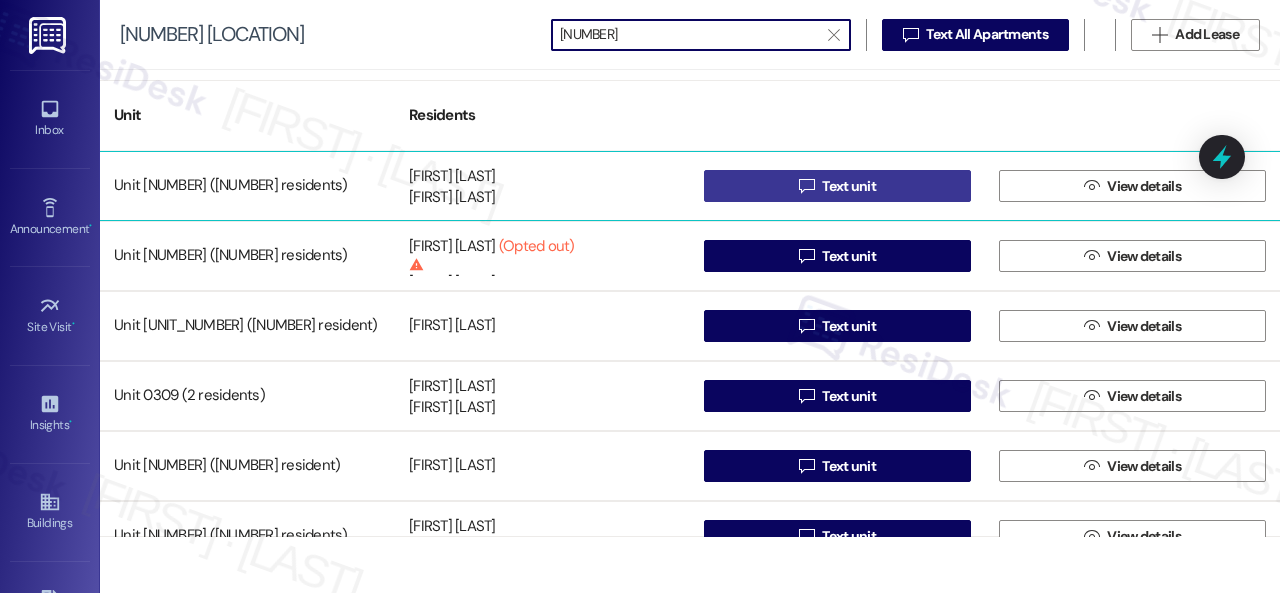 type on "0909" 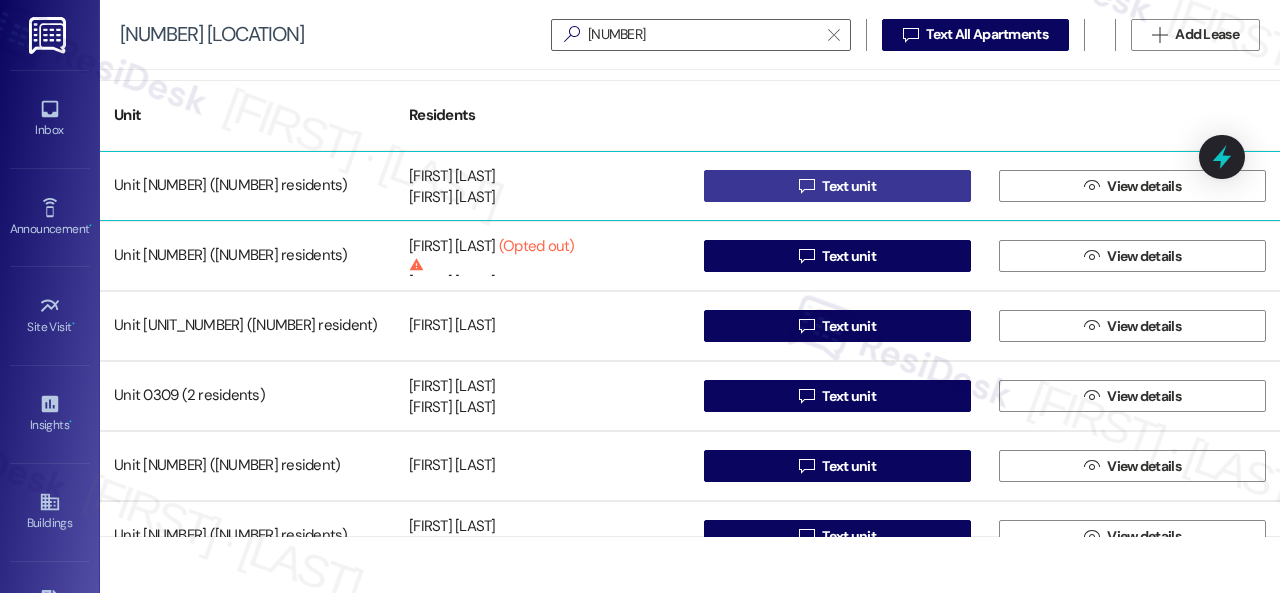 click on " Text unit" at bounding box center (837, 186) 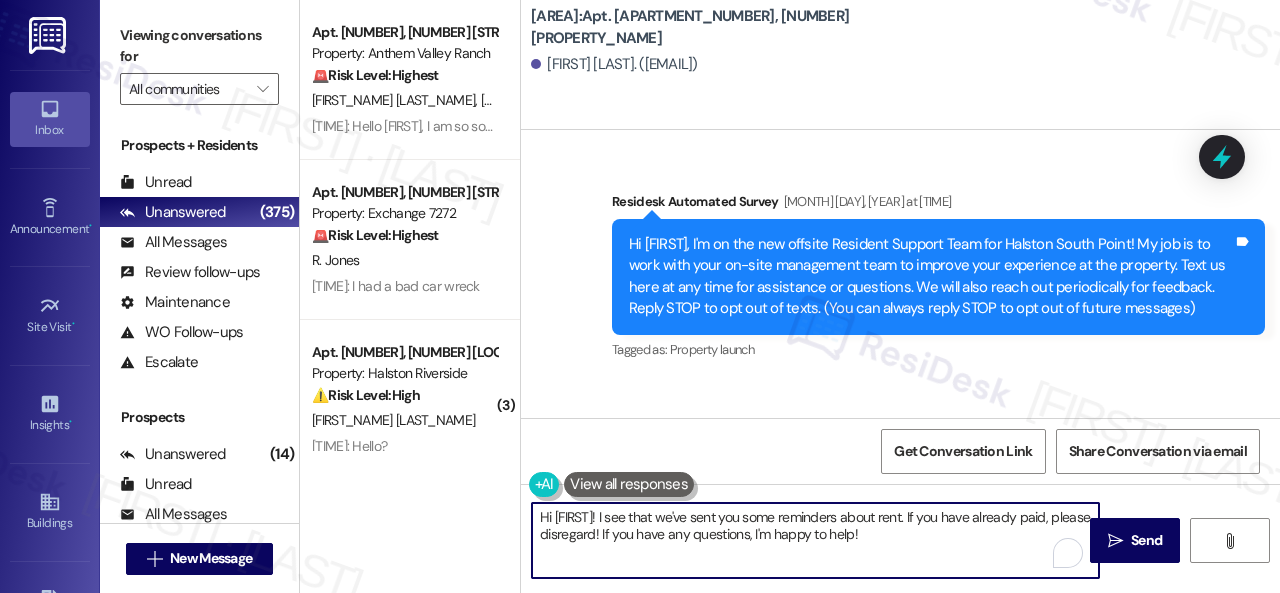 drag, startPoint x: 873, startPoint y: 533, endPoint x: 394, endPoint y: 501, distance: 480.06772 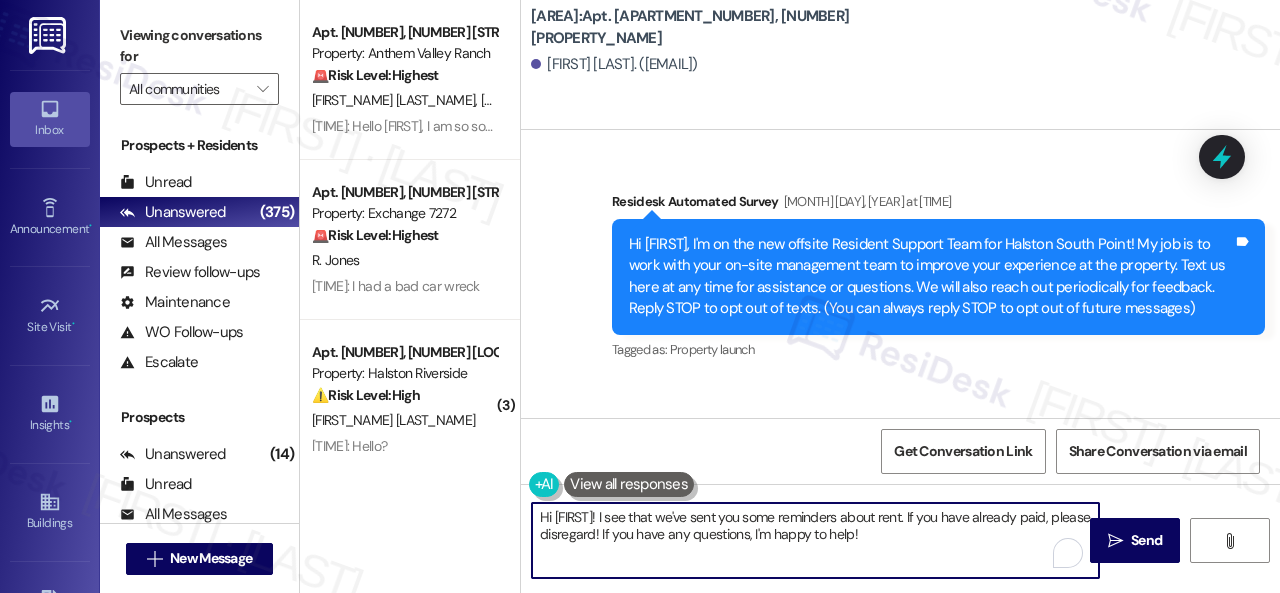 click on "Apt. 3110, 739 Anthem Valley Ranch Property: Anthem Valley Ranch 🚨  Risk Level:  Highest The resident states they will vacate due to inability to afford the cost of living, which is a non-renewal indication. The resident is also questioning charges, which could lead to a financial dispute. The combination of these factors, especially the non-renewal, elevates the risk. M. Halaoui M. Camara 1:31 PM: Hello Sarah,
I am so sorry for this. I am facing a difficult moment. I will vacate, because I am not able to afford my cost of living. You are asking to move out by August 7, why are you asking me to pay for the month of August?
Thank you for your understanding 1:31 PM: Hello Sarah,
I am so sorry for this. I am facing a difficult moment. I will vacate, because I am not able to afford my cost of living. You are asking to move out by August 7, why are you asking me to pay for the month of August?
Thank you for your understanding Apt. 2228, 22 Exchange 7272 Property: Exchange 7272 🚨  Risk Level:  Highest ( 3" at bounding box center (790, 296) 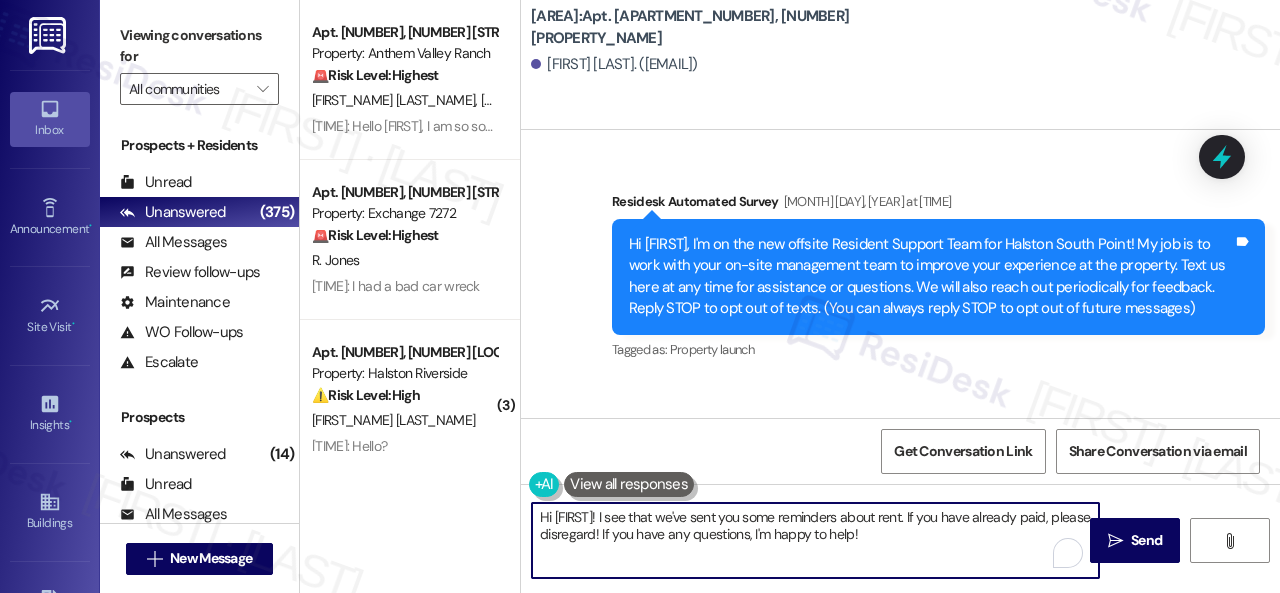 paste on "0909" 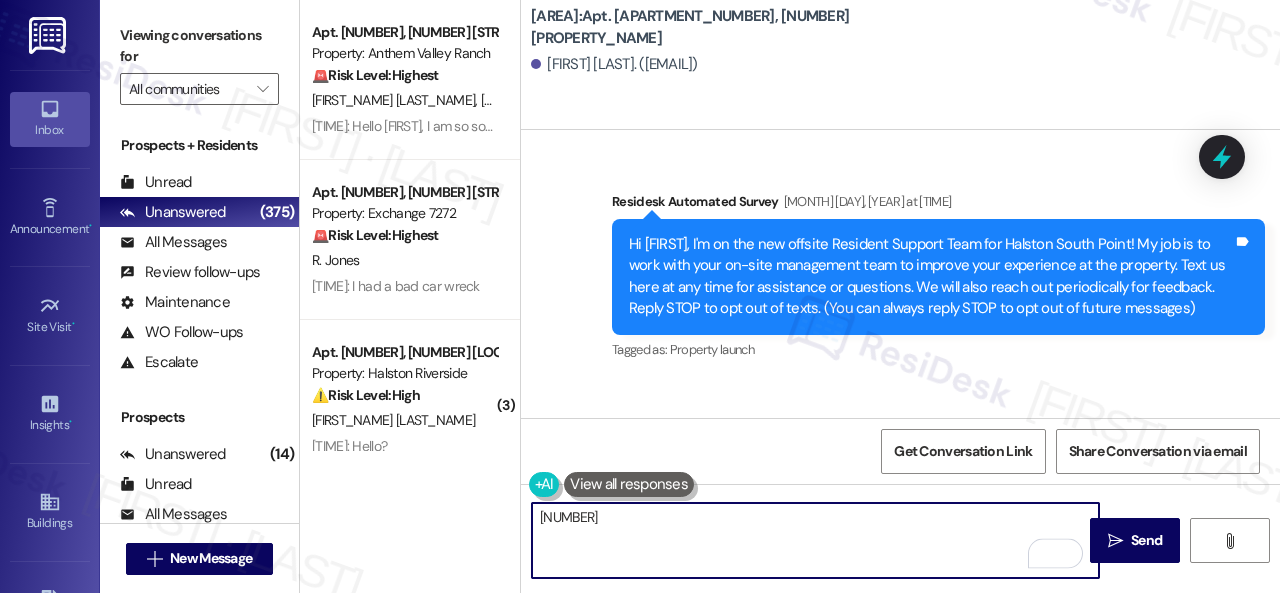 drag, startPoint x: 602, startPoint y: 515, endPoint x: 413, endPoint y: 511, distance: 189.04233 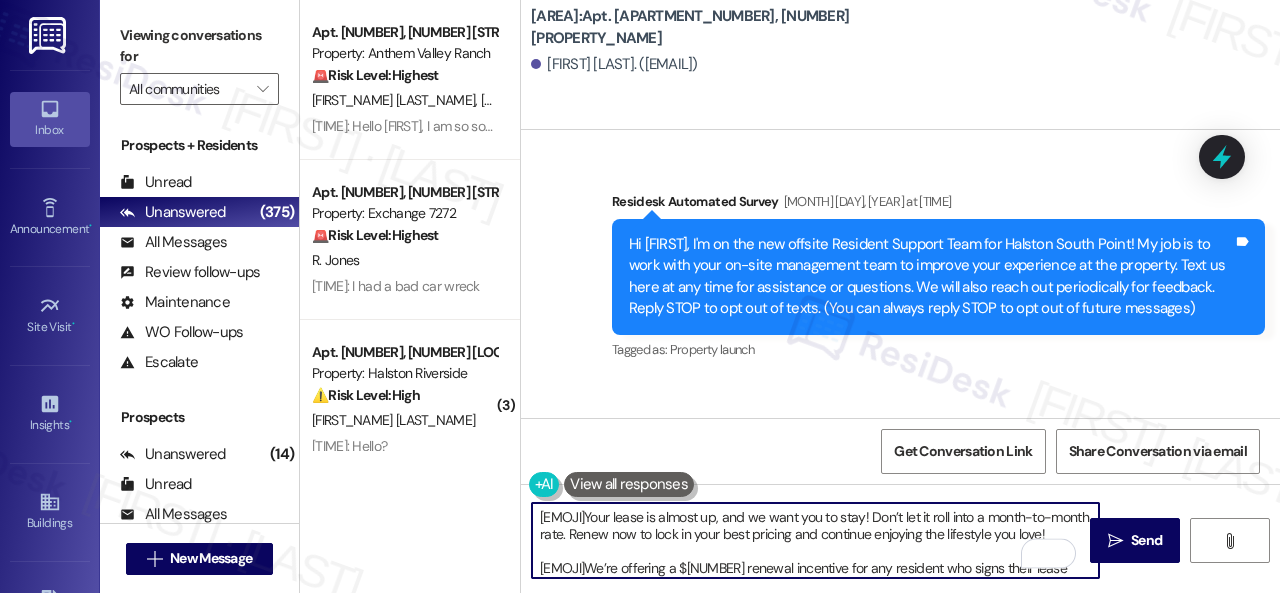 scroll, scrollTop: 84, scrollLeft: 0, axis: vertical 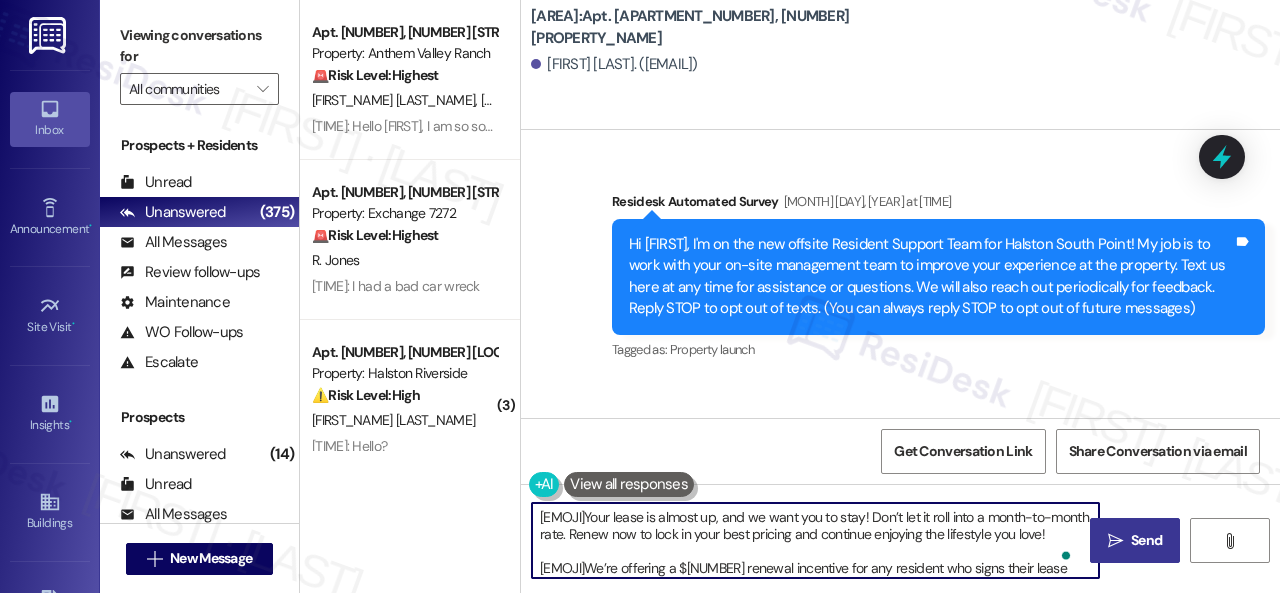 type on "Hi {{first_name}}!
⏰Your lease is almost up, and we want you to stay! Don’t let it roll into a month-to-month rate. Renew now to lock in your best pricing and continue enjoying the lifestyle you love!
🏡We’re offering a $150 renewal incentive for any resident who signs their lease renewal by [DATE].
📱Reach out to the office today for details and to secure your renewal offer!" 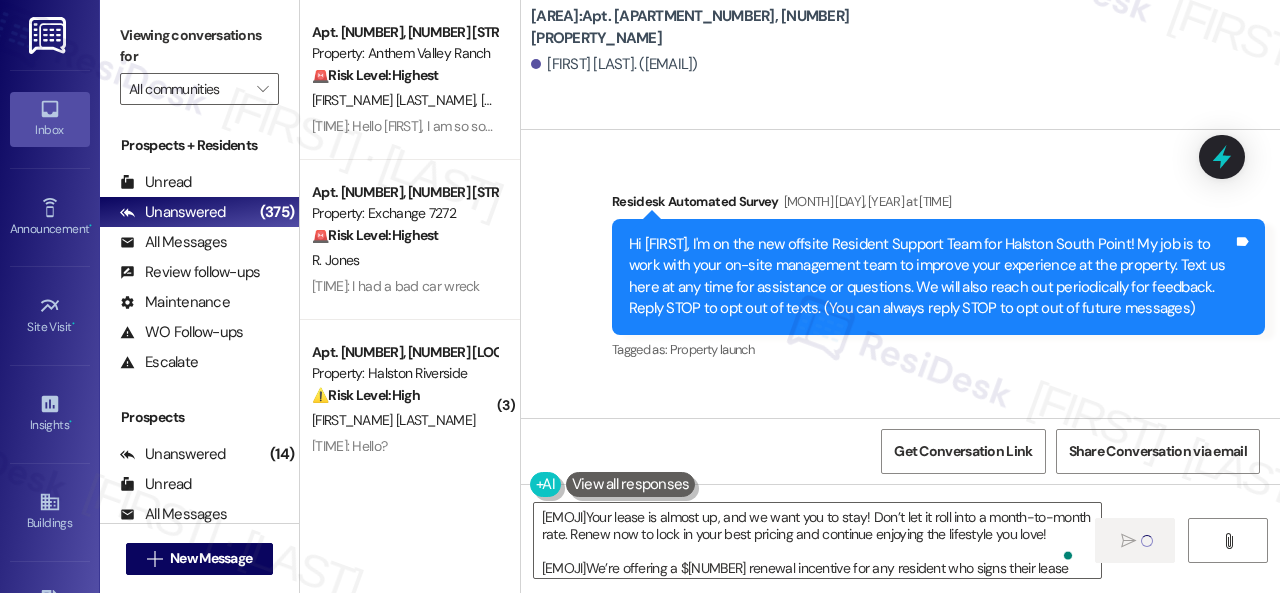 type 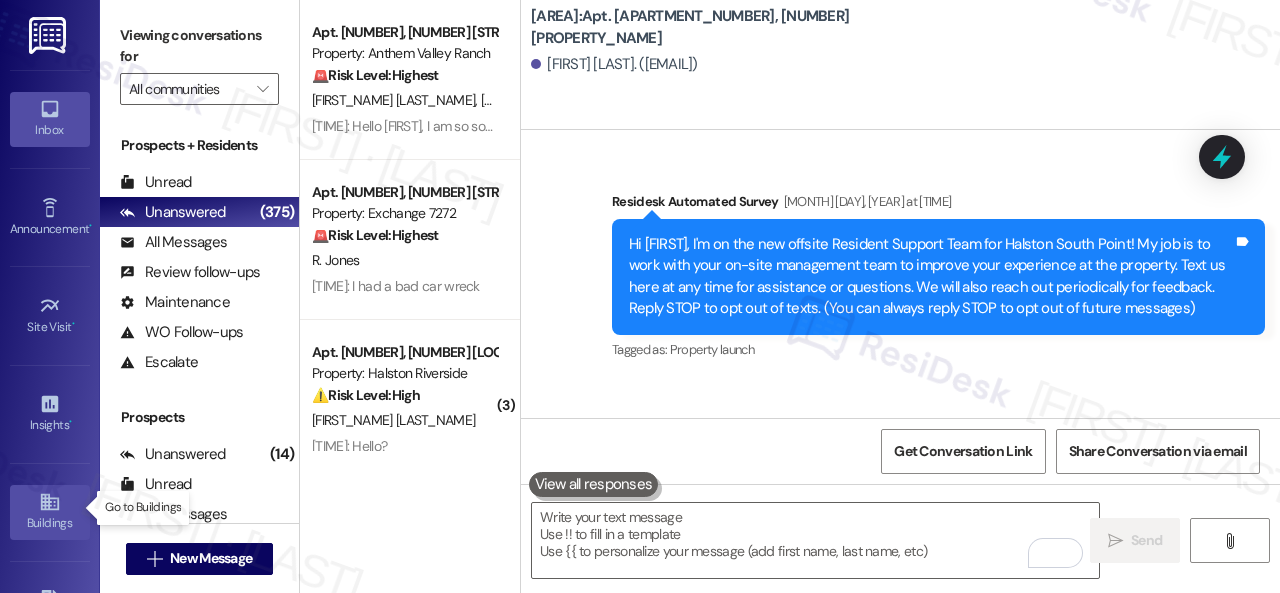 click on "Buildings" at bounding box center (50, 523) 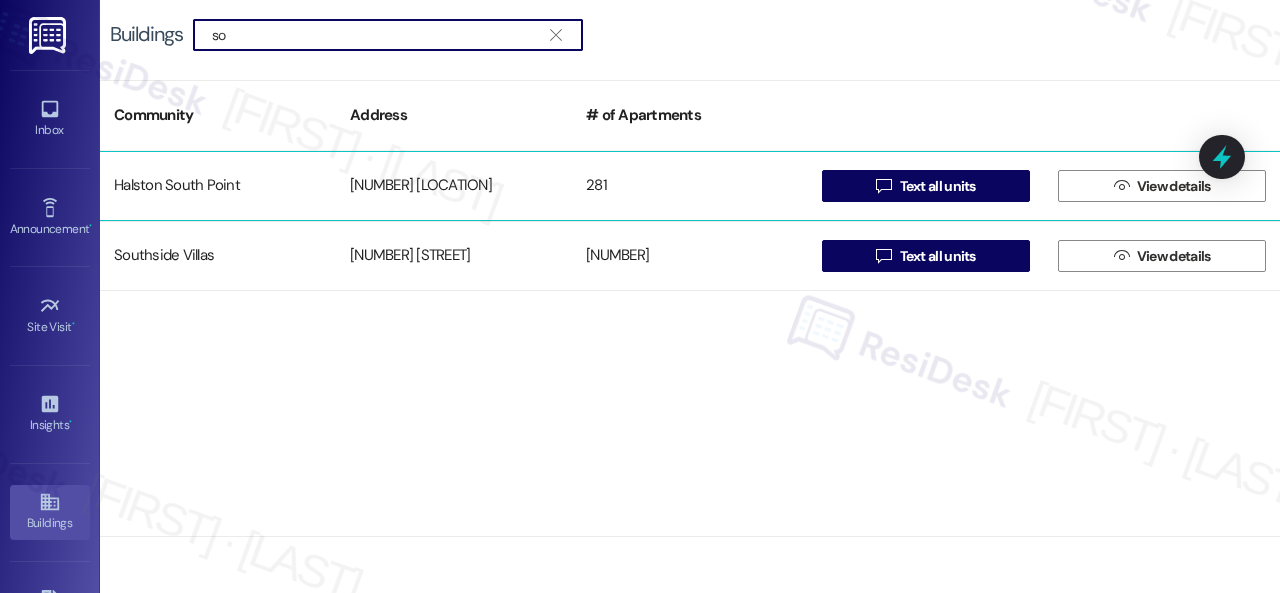 type on "so" 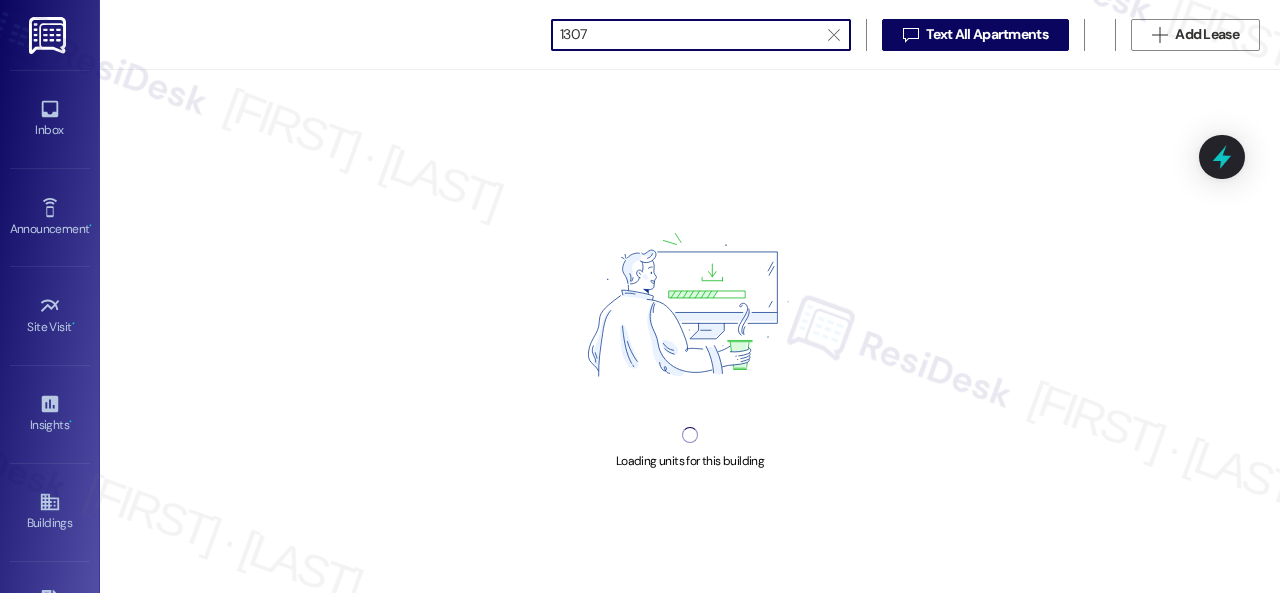 scroll, scrollTop: 0, scrollLeft: 0, axis: both 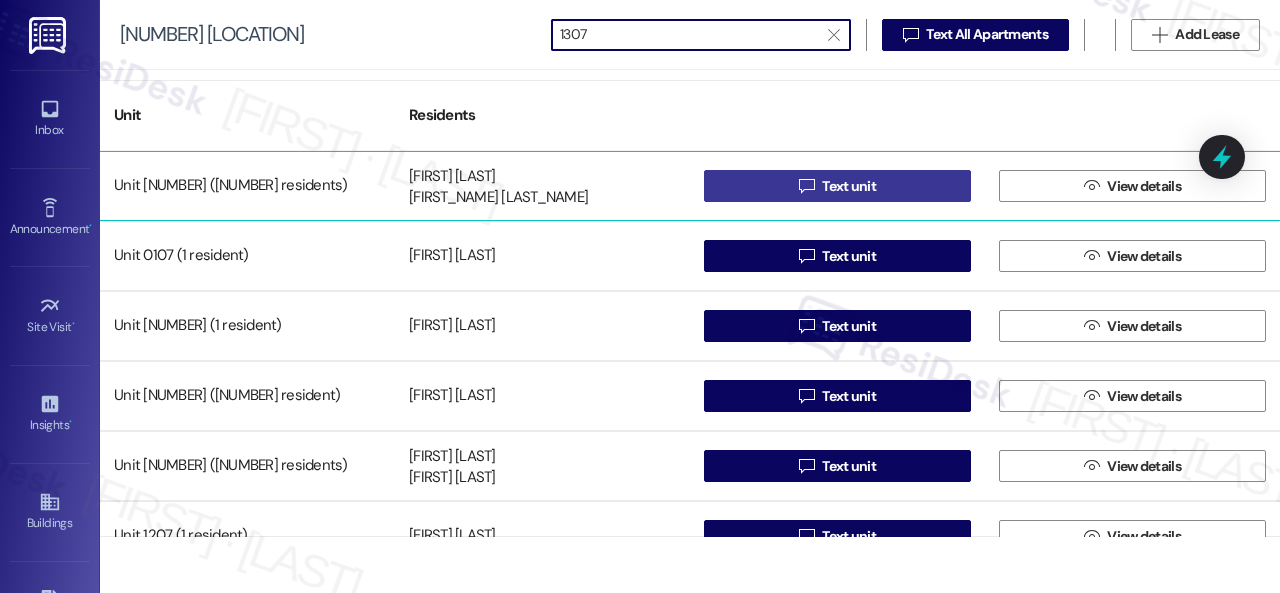 type on "1307" 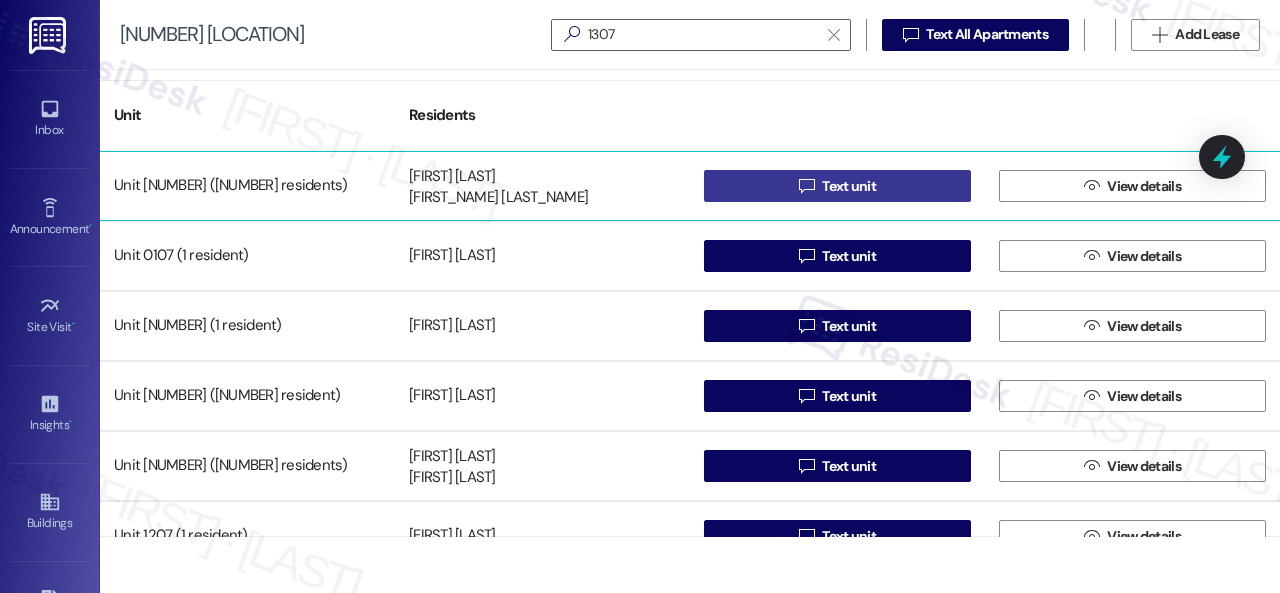 click on " Text unit" at bounding box center (837, 186) 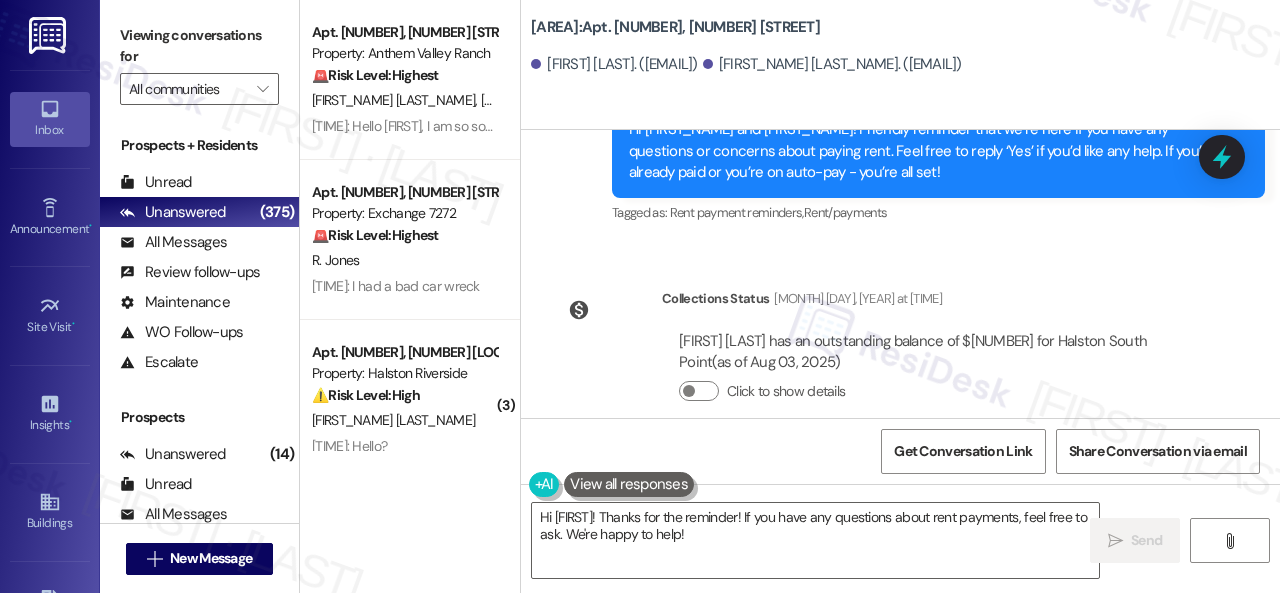 scroll, scrollTop: 16500, scrollLeft: 0, axis: vertical 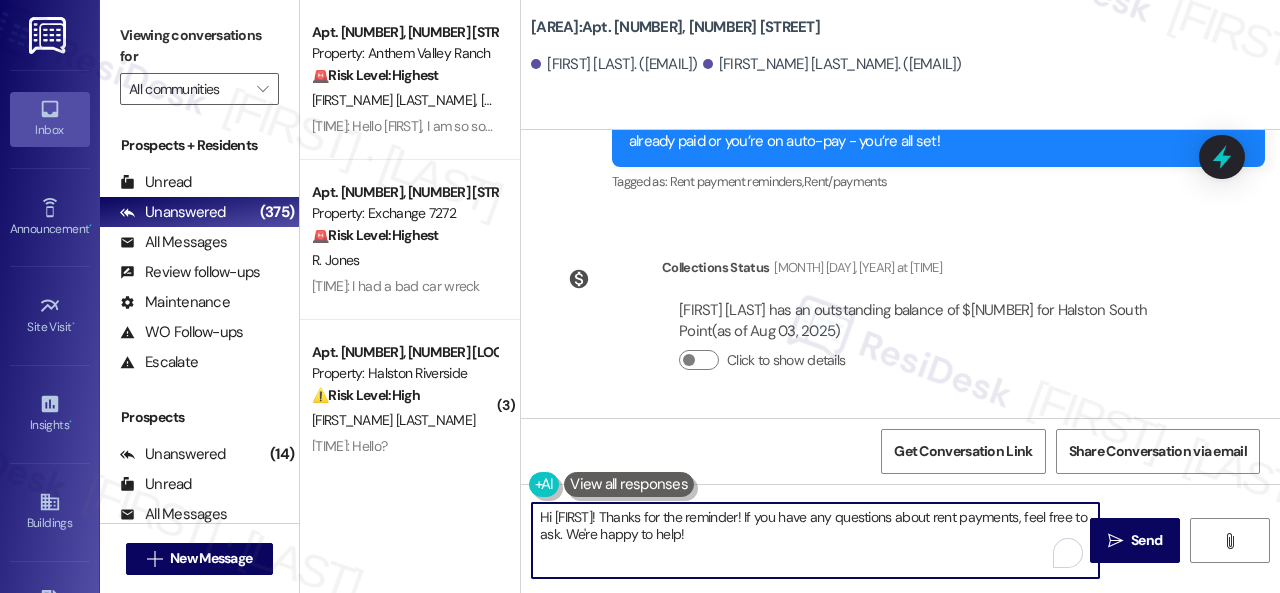 drag, startPoint x: 804, startPoint y: 539, endPoint x: 494, endPoint y: 515, distance: 310.92764 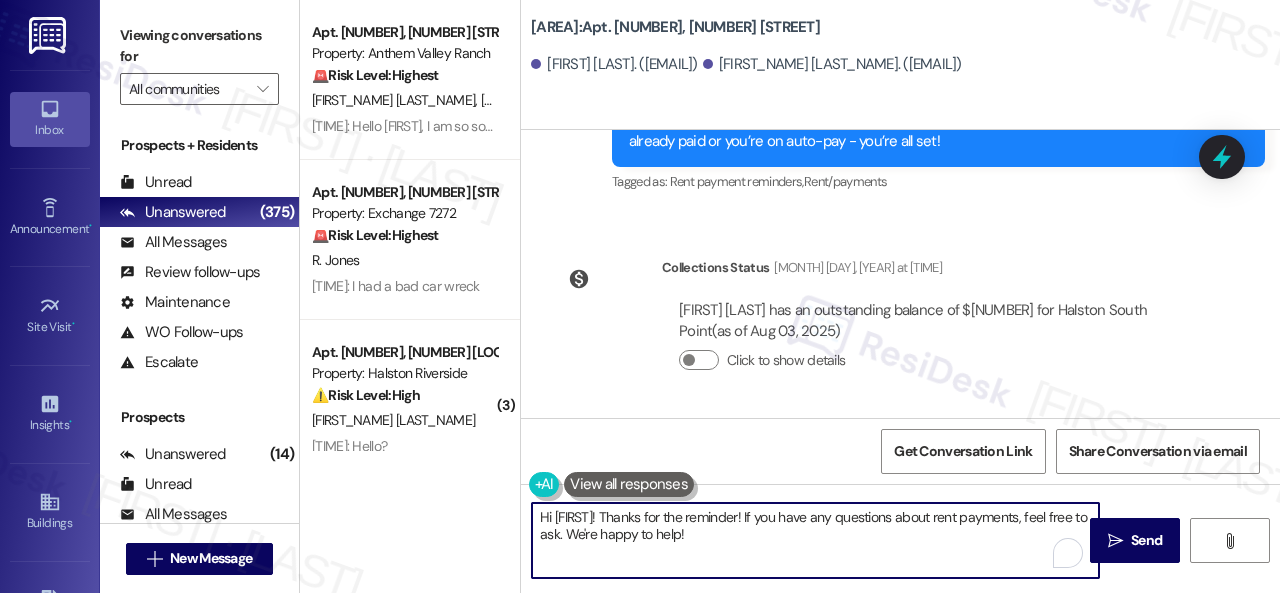 click on "Apt. [NUMBER], [NUMBER] [STREET_NAME] [PROPERTY_NAME]: [PROPERTY_NAME] 🚨 Risk Level: Highest The resident states they will vacate due to inability to afford the cost of living, which is a non-renewal indication. The resident is also questioning charges, which could lead to a financial dispute. The combination of these factors, especially the non-renewal, elevates the risk. [INITIALS] [INITIALS] [TIME]: Hello [NAME],
I am so sorry for this. I am facing a difficult moment. I will vacate, because I am not able to afford my cost of living. You are asking to move out by [DATE], why are you asking me to pay for the month of August?
Thank you for your understanding [TIME]: Hello [NAME],
I am so sorry for this. I am facing a difficult moment. I will vacate, because I am not able to afford my cost of living. You are asking to move out by [DATE], why are you asking me to pay for the month of August?
Thank you for your understanding Apt. [NUMBER], [NUMBER] [STREET_NAME] [PROPERTY_NAME]: [PROPERTY_NAME] 🚨 Risk Level: Highest ( [NUMBER]" at bounding box center [790, 296] 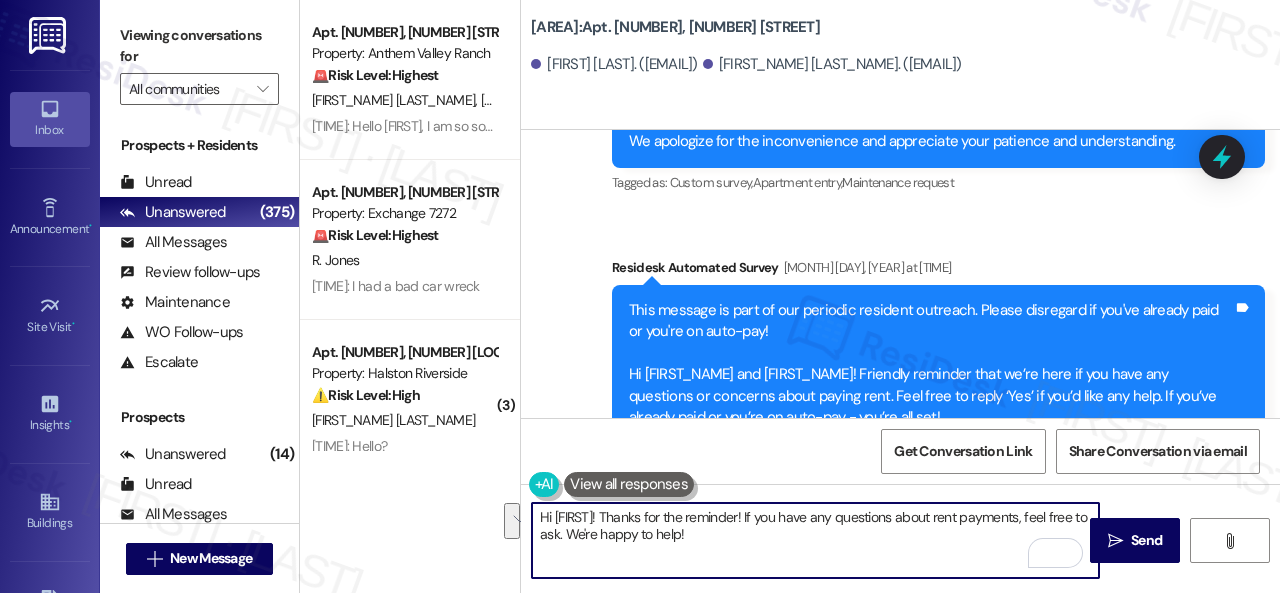 scroll, scrollTop: 16500, scrollLeft: 0, axis: vertical 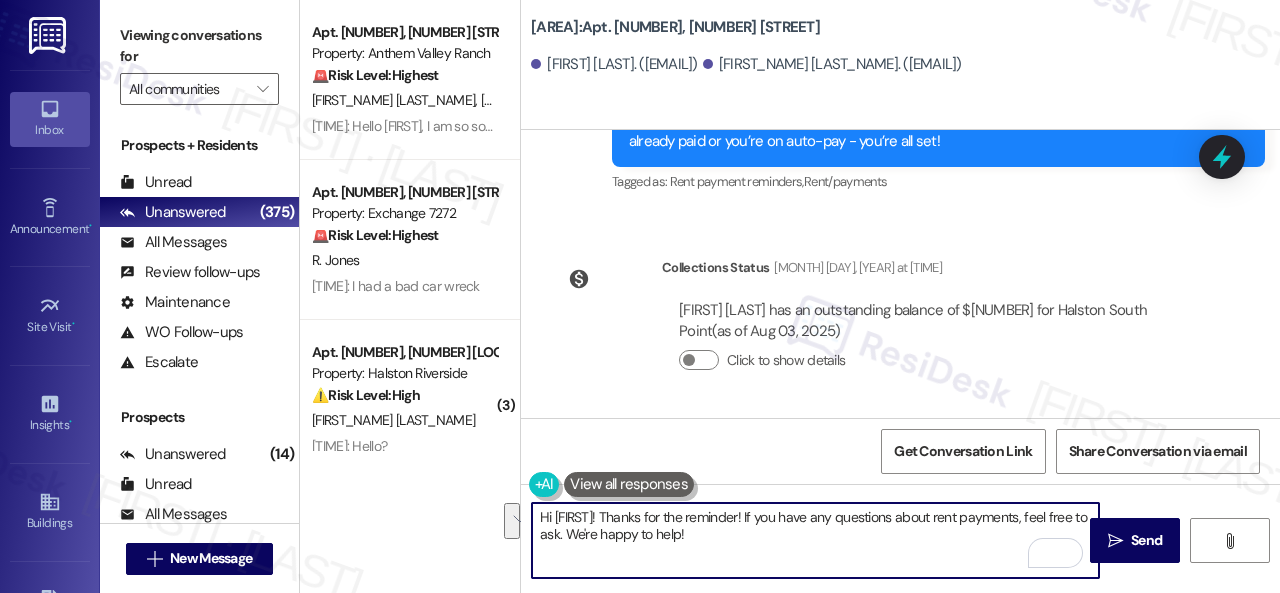 paste on "⏰Your lease is almost up, and we want you to stay! Don’t let it roll into a month-to-month rate. Renew now to lock in your best pricing and continue enjoying the lifestyle you love!
🏡We’re offering a $150 renewal incentive for any resident who signs their lease renewal by August 8, 2025.
📱Reach out to the office today for details and to secure your renewal offer" 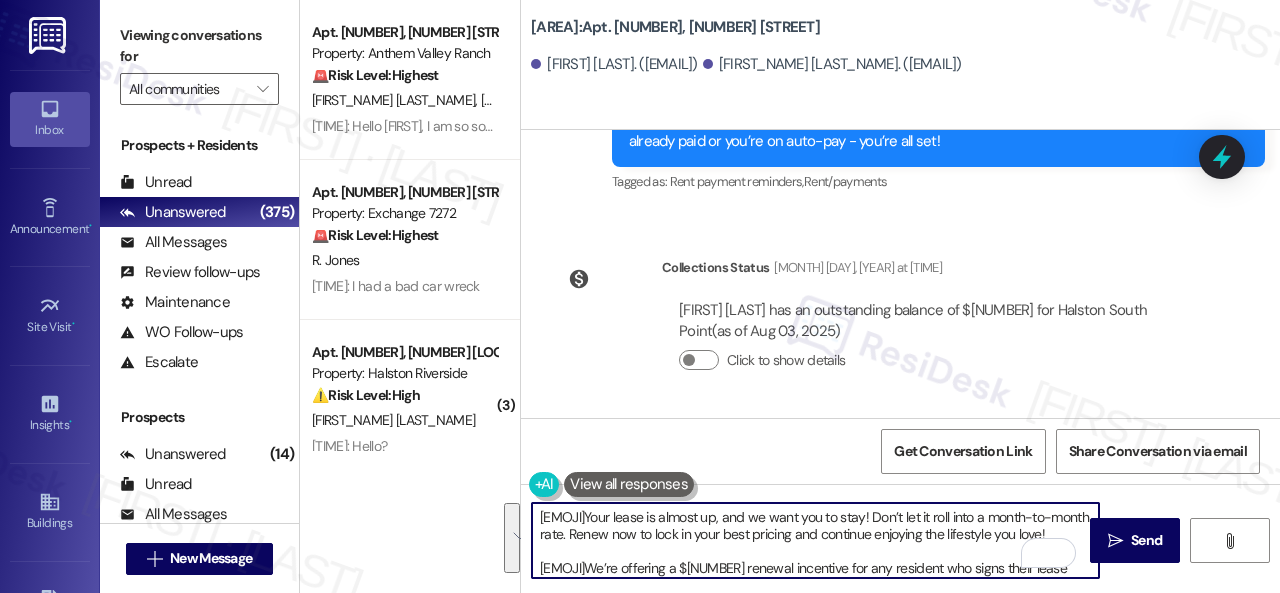scroll, scrollTop: 84, scrollLeft: 0, axis: vertical 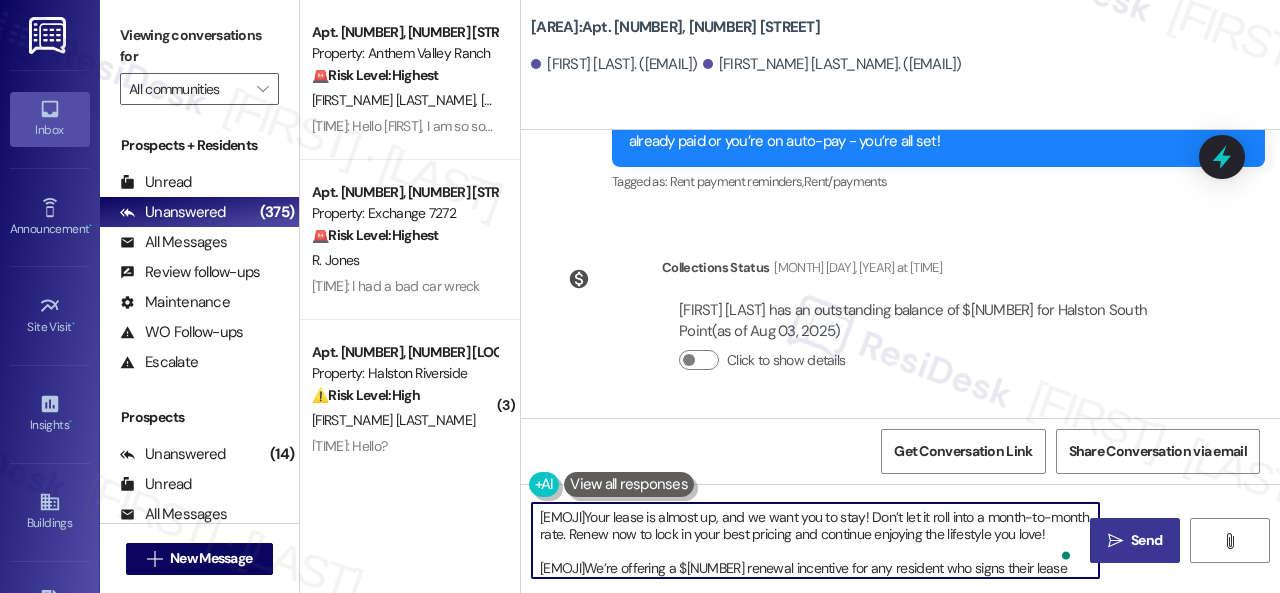 type on "Hi {{first_name}}!
⏰Your lease is almost up, and we want you to stay! Don’t let it roll into a month-to-month rate. Renew now to lock in your best pricing and continue enjoying the lifestyle you love!
🏡We’re offering a $150 renewal incentive for any resident who signs their lease renewal by [DATE].
📱Reach out to the office today for details and to secure your renewal offer!" 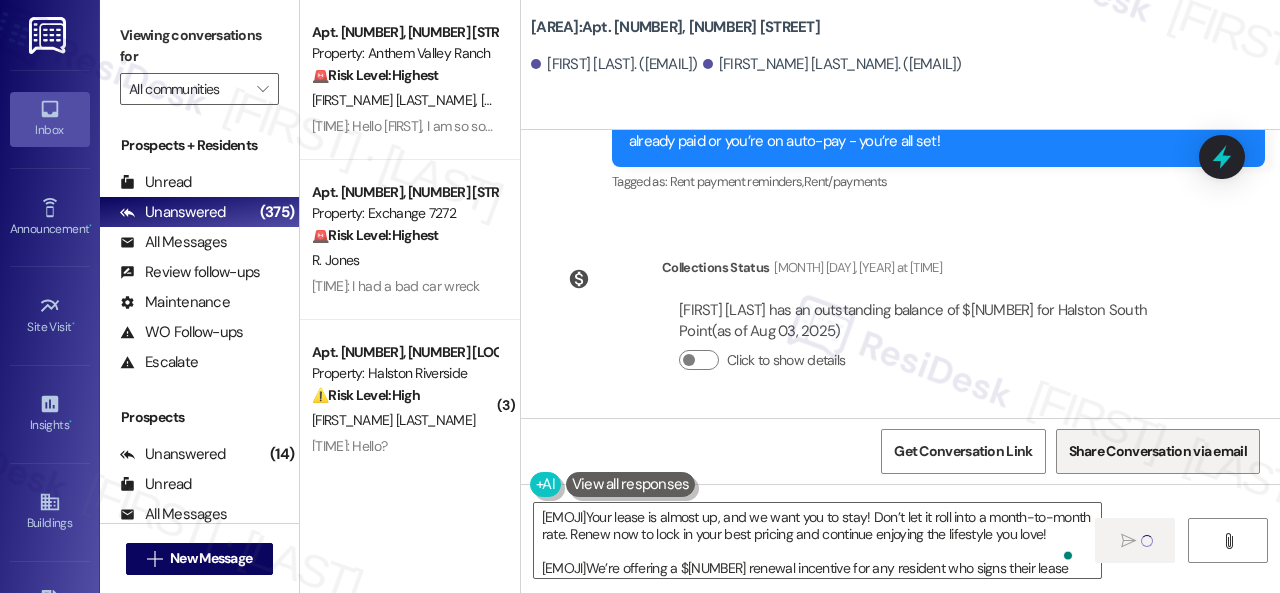 type 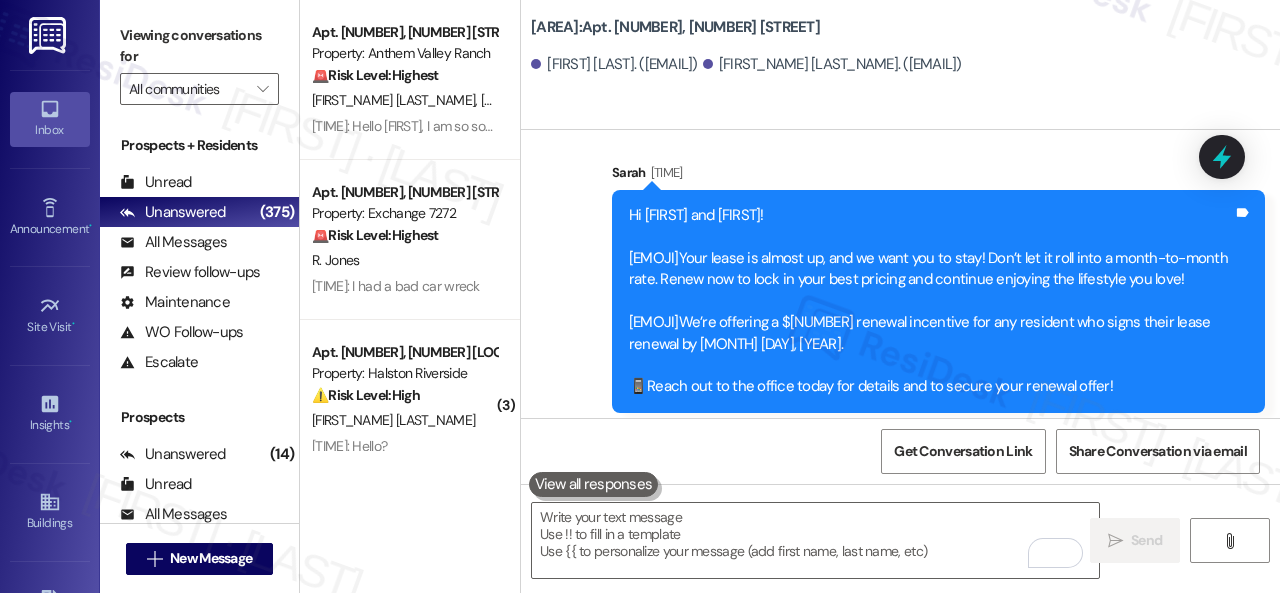 scroll, scrollTop: 16810, scrollLeft: 0, axis: vertical 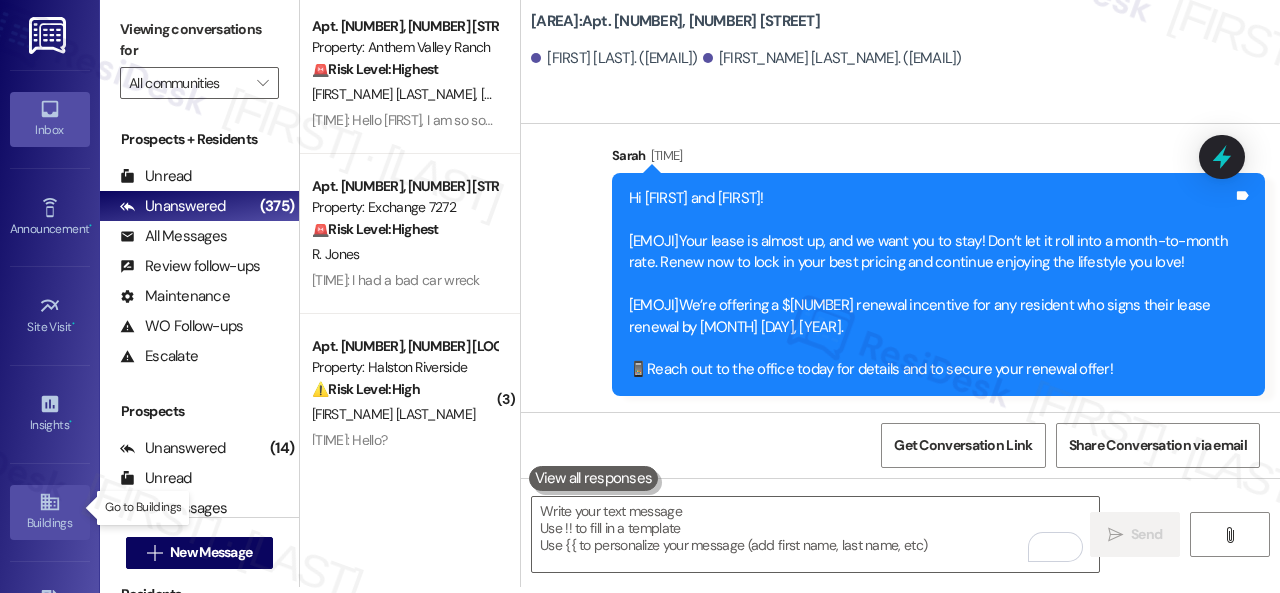 click on "Buildings" at bounding box center (50, 523) 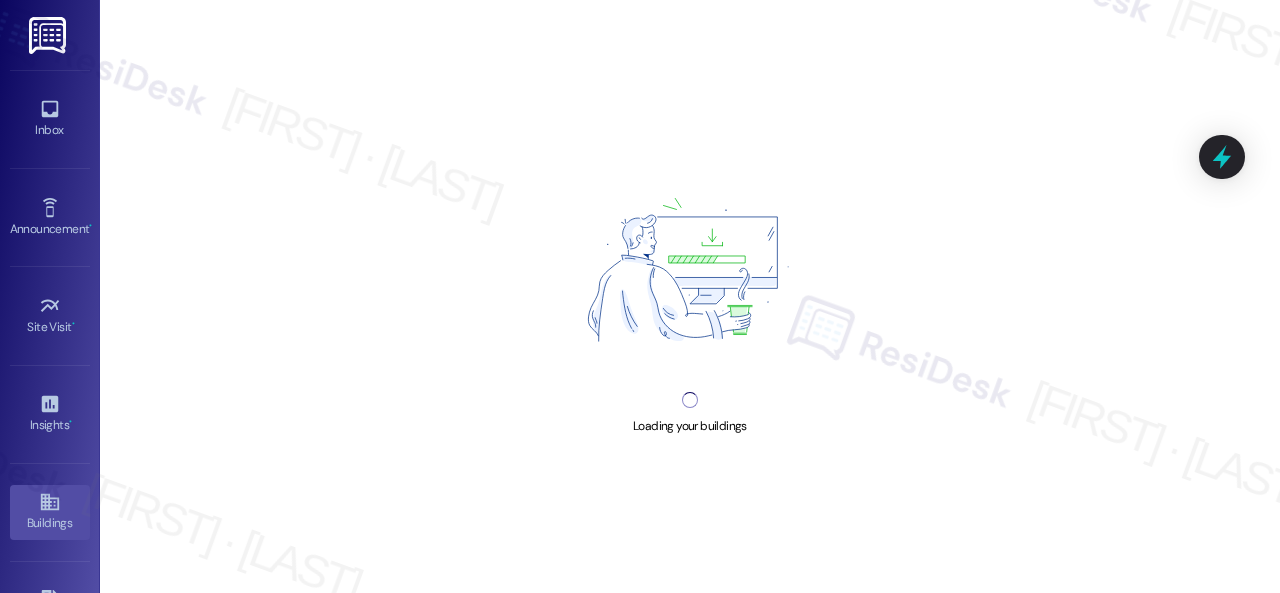 scroll, scrollTop: 0, scrollLeft: 0, axis: both 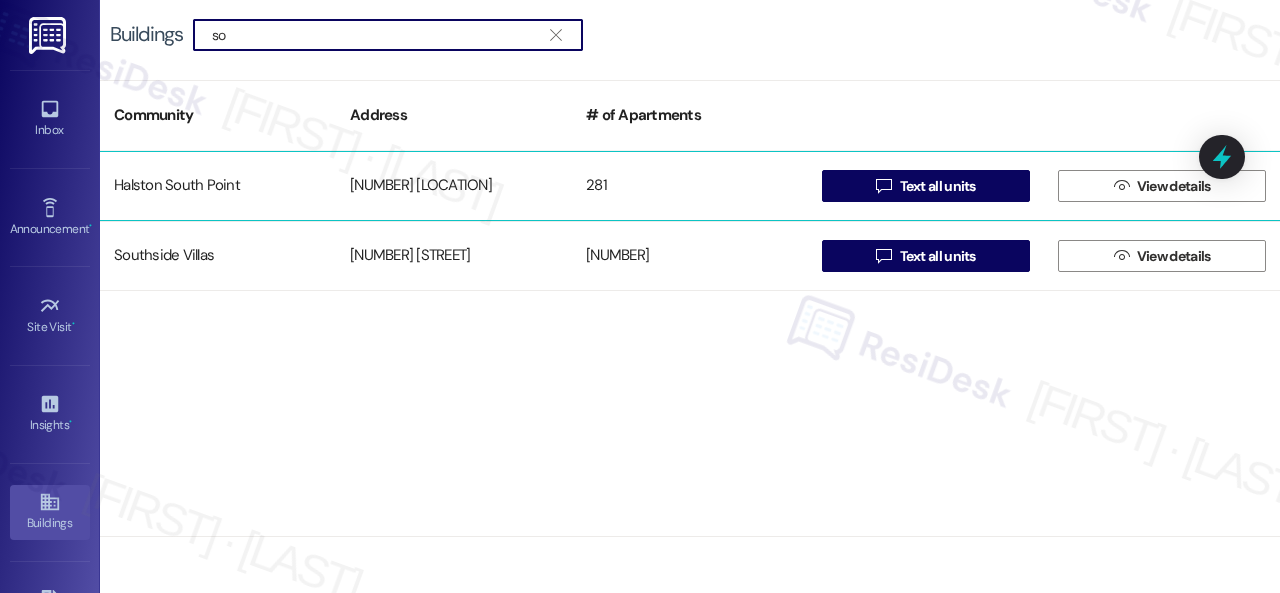 type on "so" 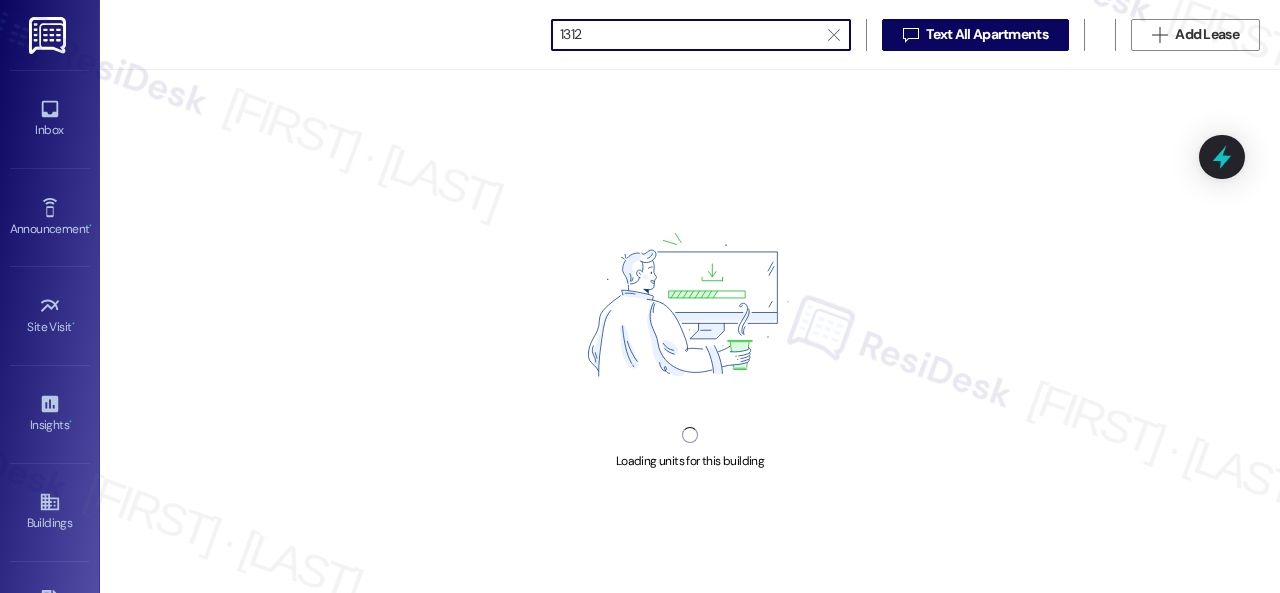 scroll, scrollTop: 0, scrollLeft: 0, axis: both 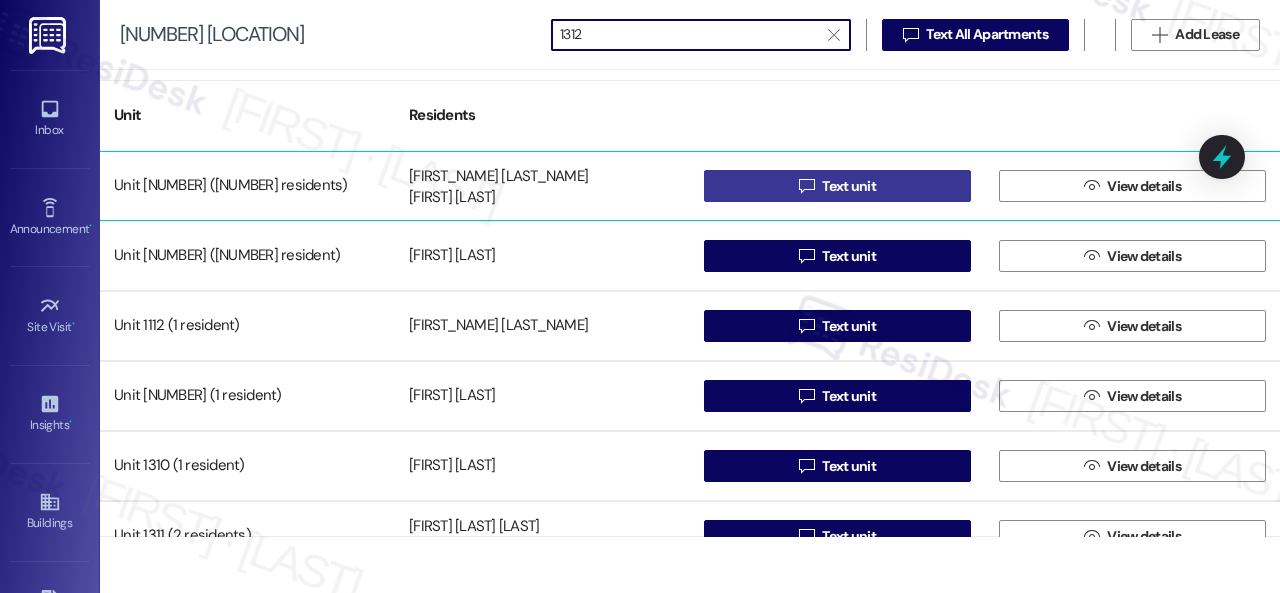 type on "1312" 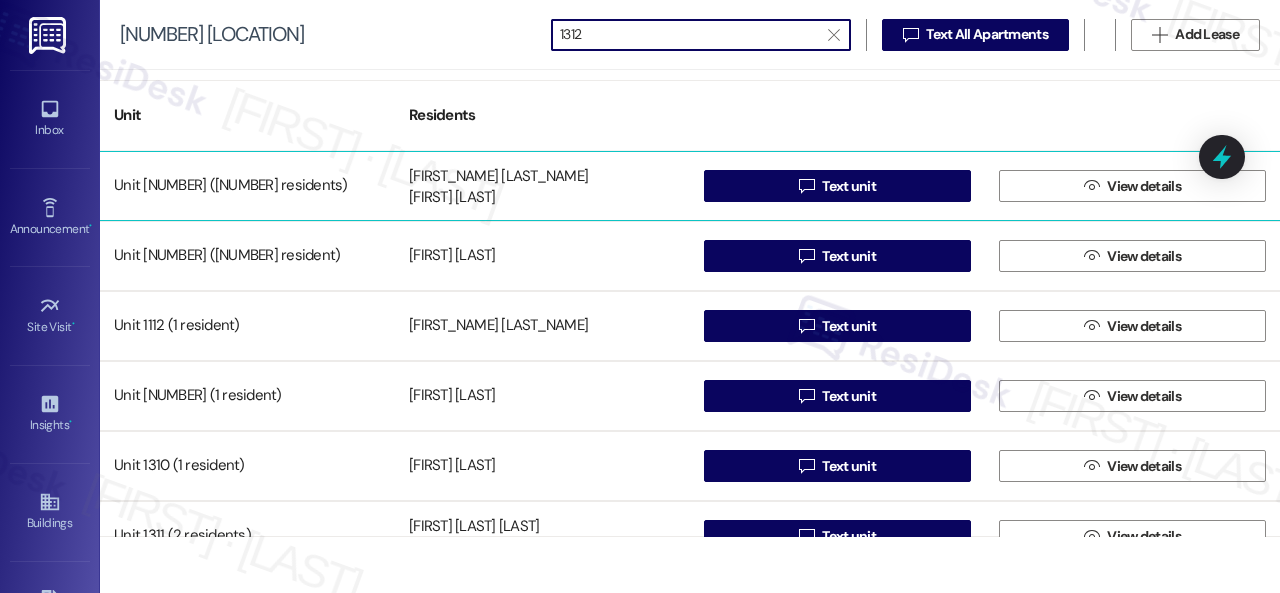 drag, startPoint x: 778, startPoint y: 177, endPoint x: 768, endPoint y: 163, distance: 17.20465 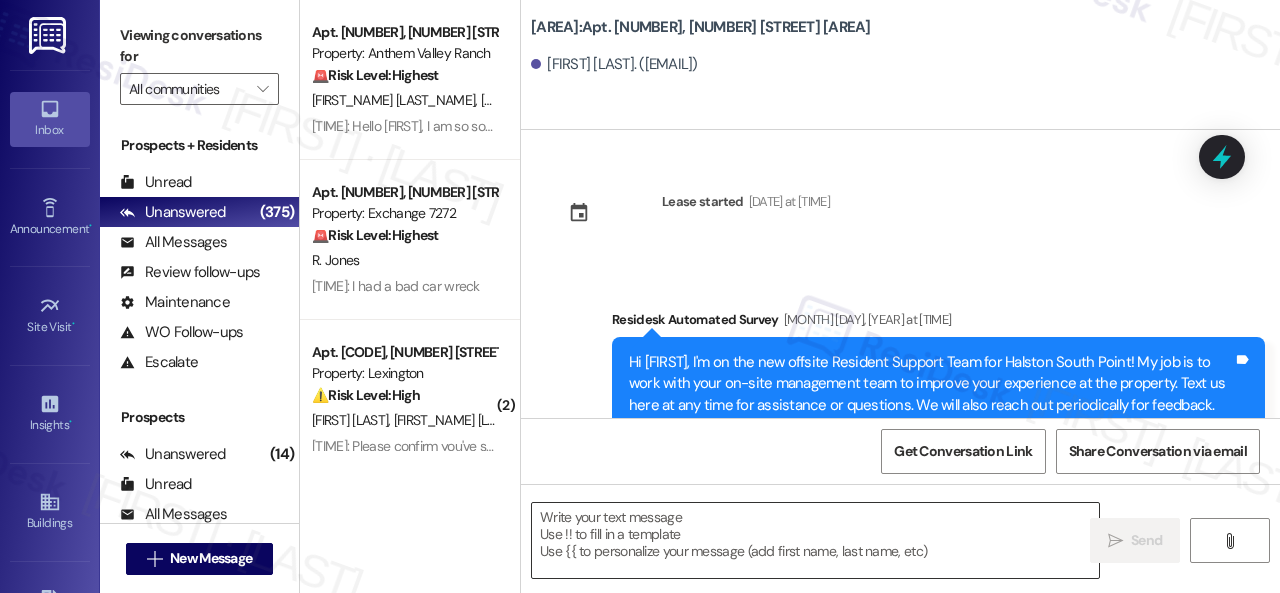 click at bounding box center [815, 540] 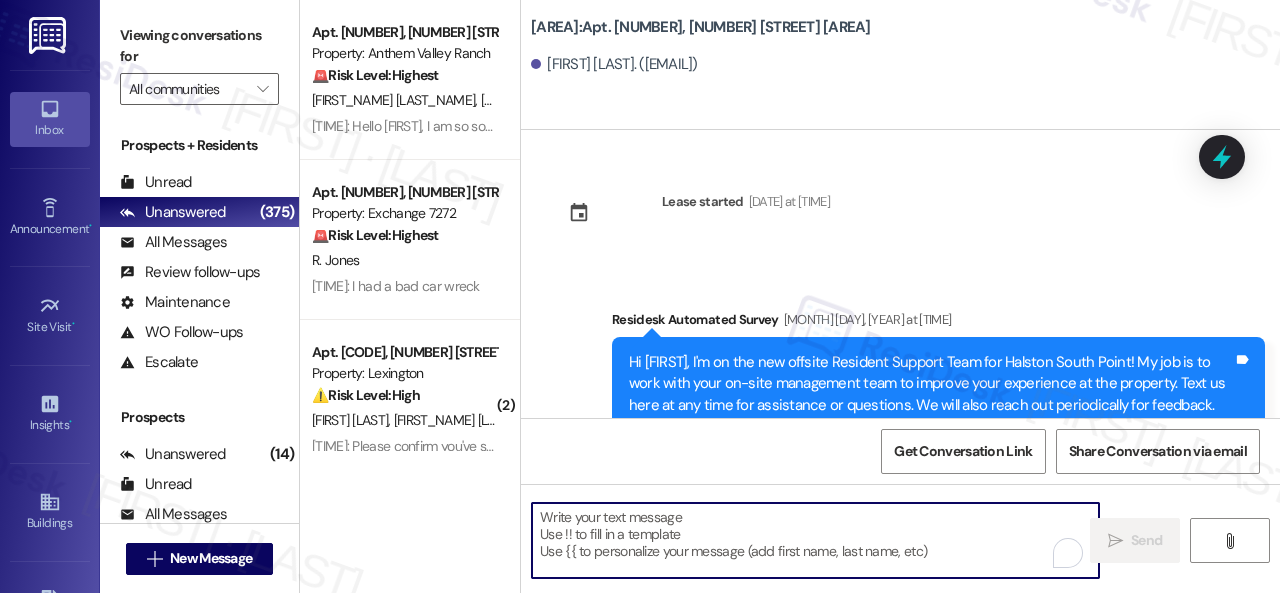 paste on "NOT_ALLOWED" 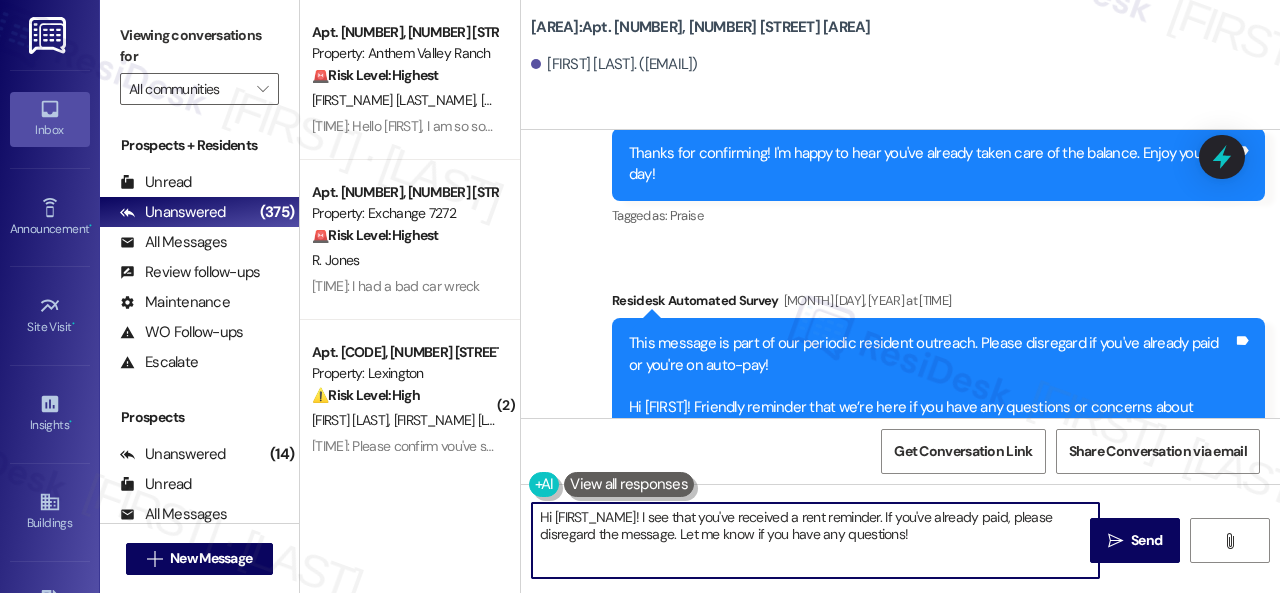 scroll, scrollTop: 17486, scrollLeft: 0, axis: vertical 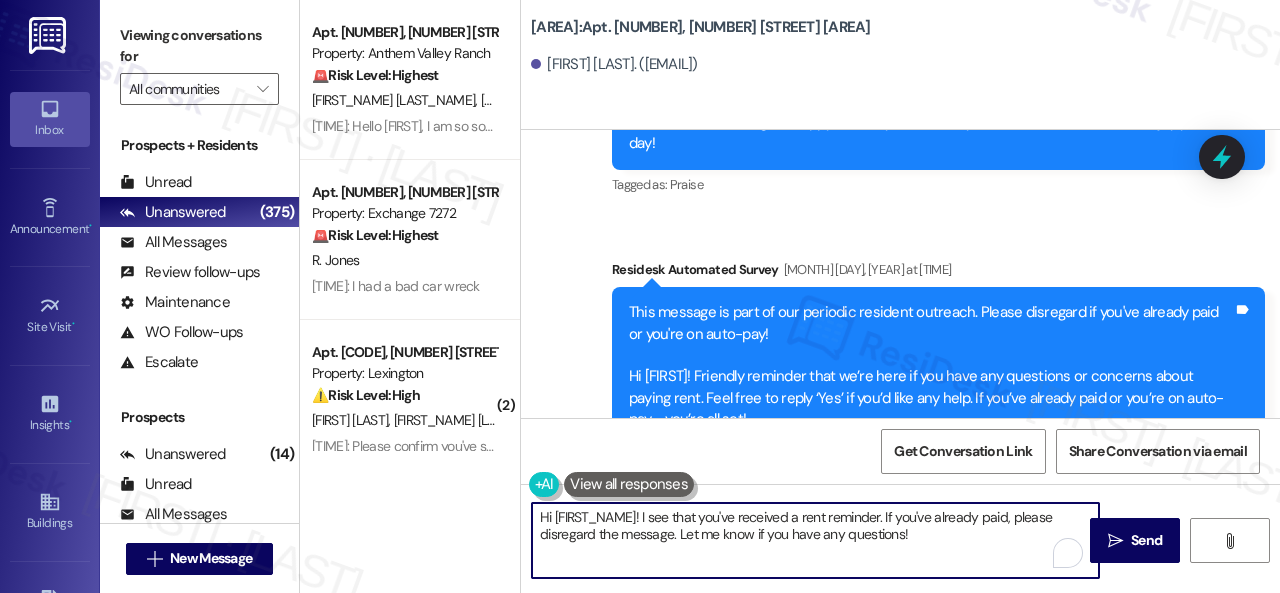 drag, startPoint x: 934, startPoint y: 537, endPoint x: 418, endPoint y: 463, distance: 521.2792 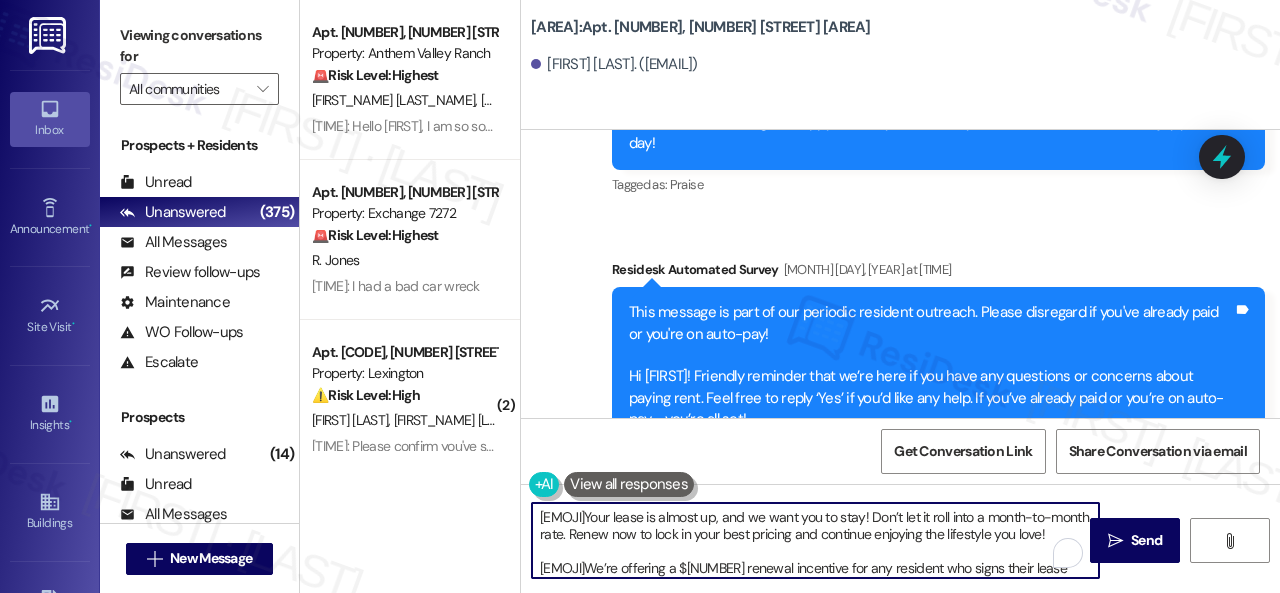 scroll, scrollTop: 84, scrollLeft: 0, axis: vertical 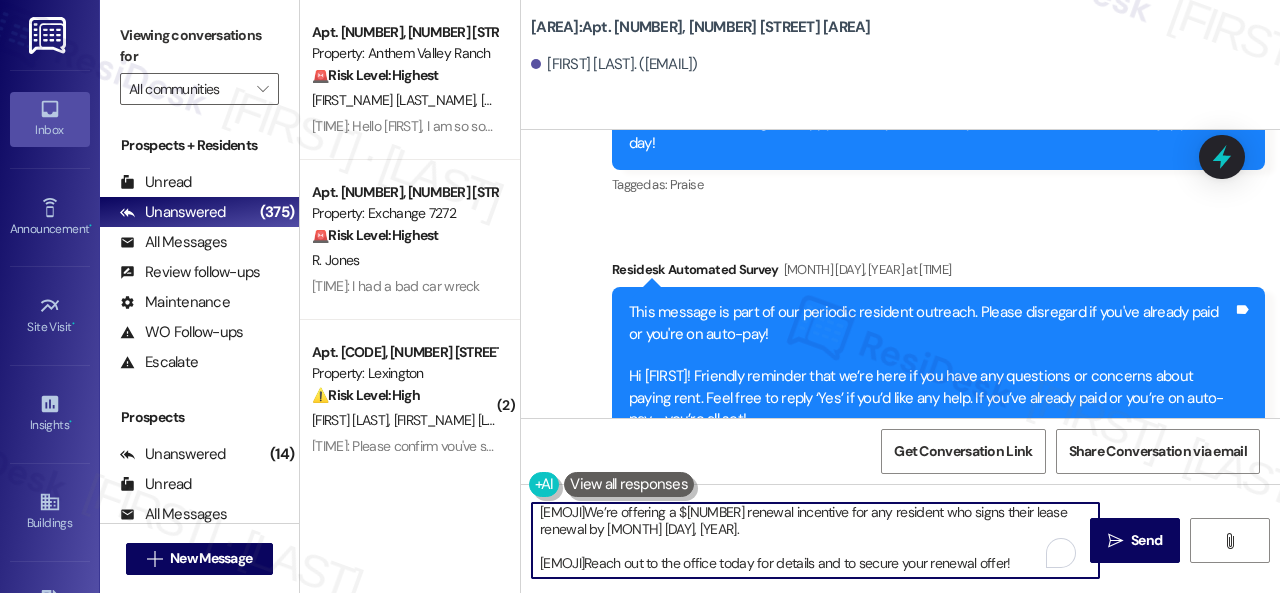 type on "Hi {{first_name}}!
⏰Your lease is almost up, and we want you to stay! Don’t let it roll into a month-to-month rate. Renew now to lock in your best pricing and continue enjoying the lifestyle you love!
🏡We’re offering a $150 renewal incentive for any resident who signs their lease renewal by [DATE].
📱Reach out to the office today for details and to secure your renewal offer!" 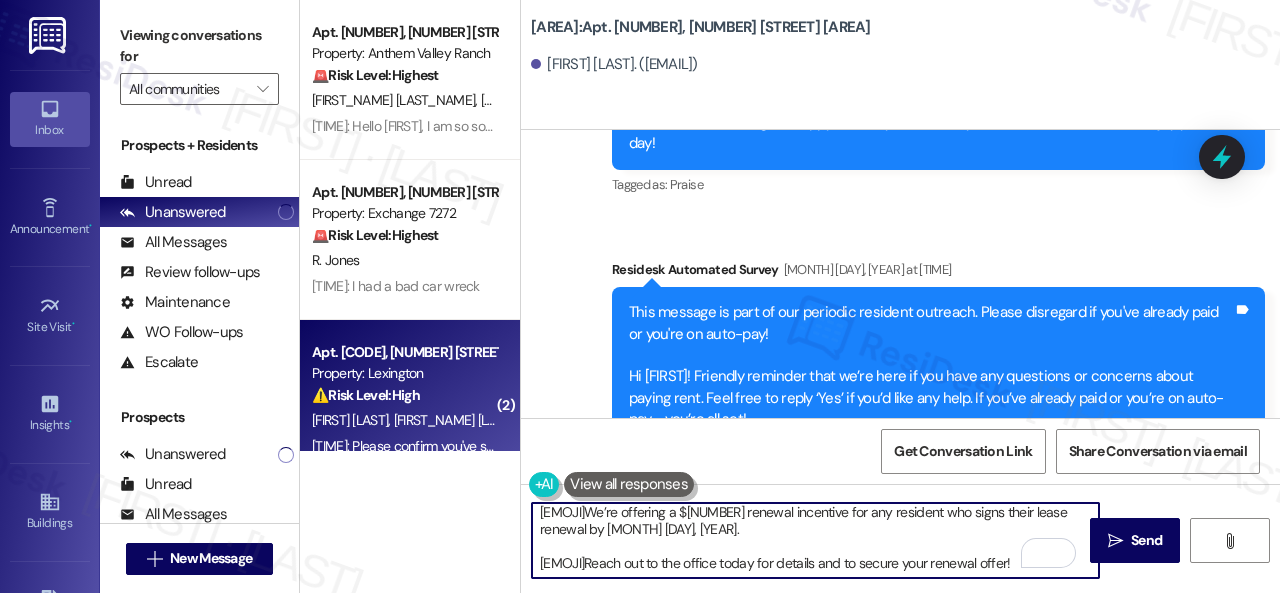 scroll, scrollTop: 84, scrollLeft: 0, axis: vertical 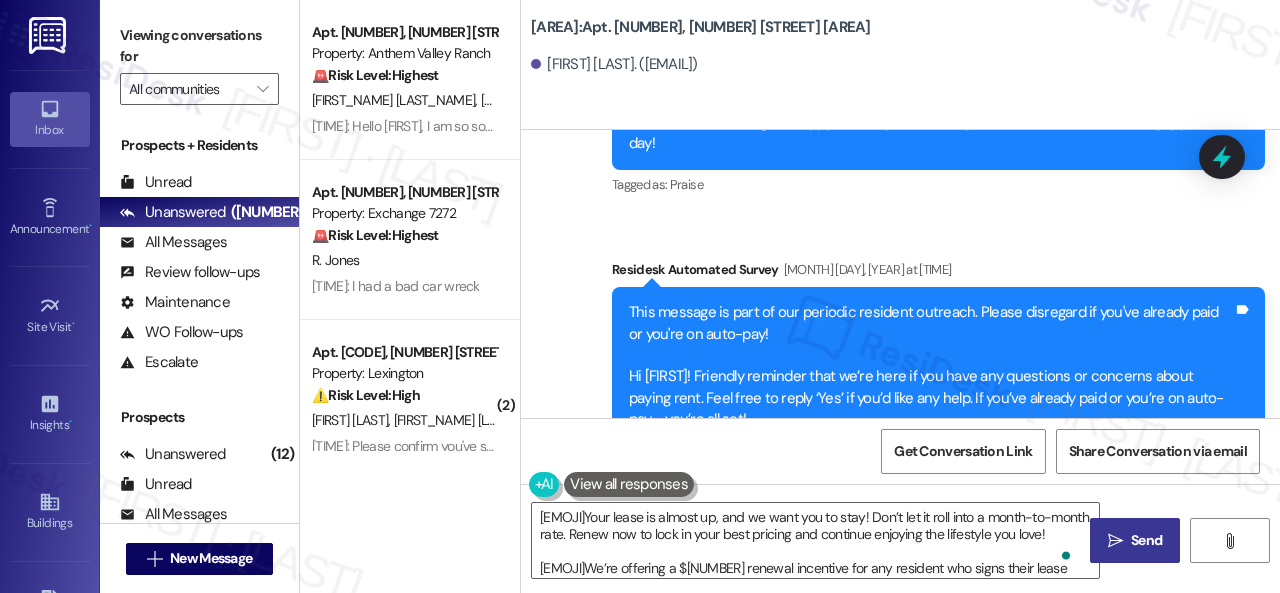 click on "Send" at bounding box center [1146, 540] 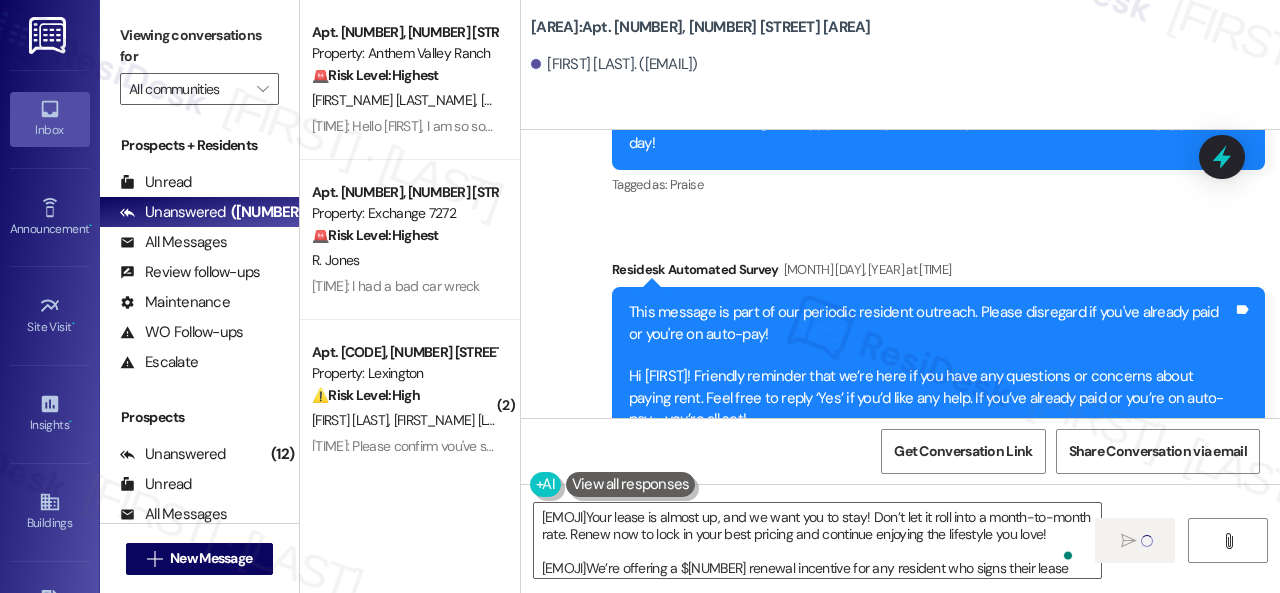 type 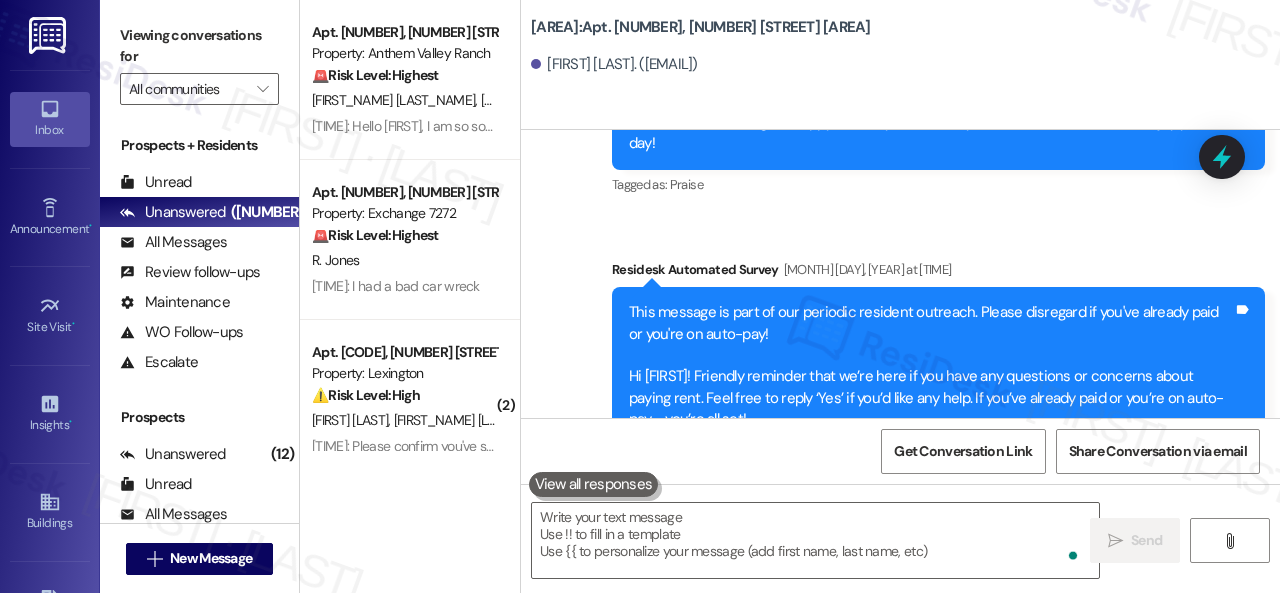 scroll, scrollTop: 16986, scrollLeft: 0, axis: vertical 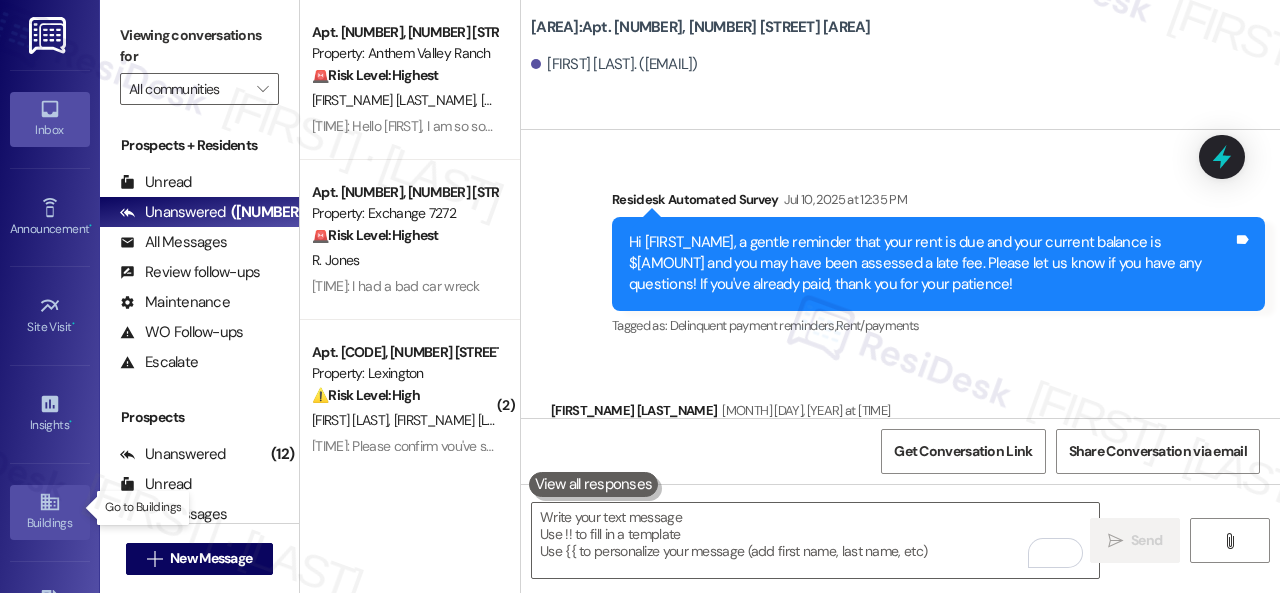 click 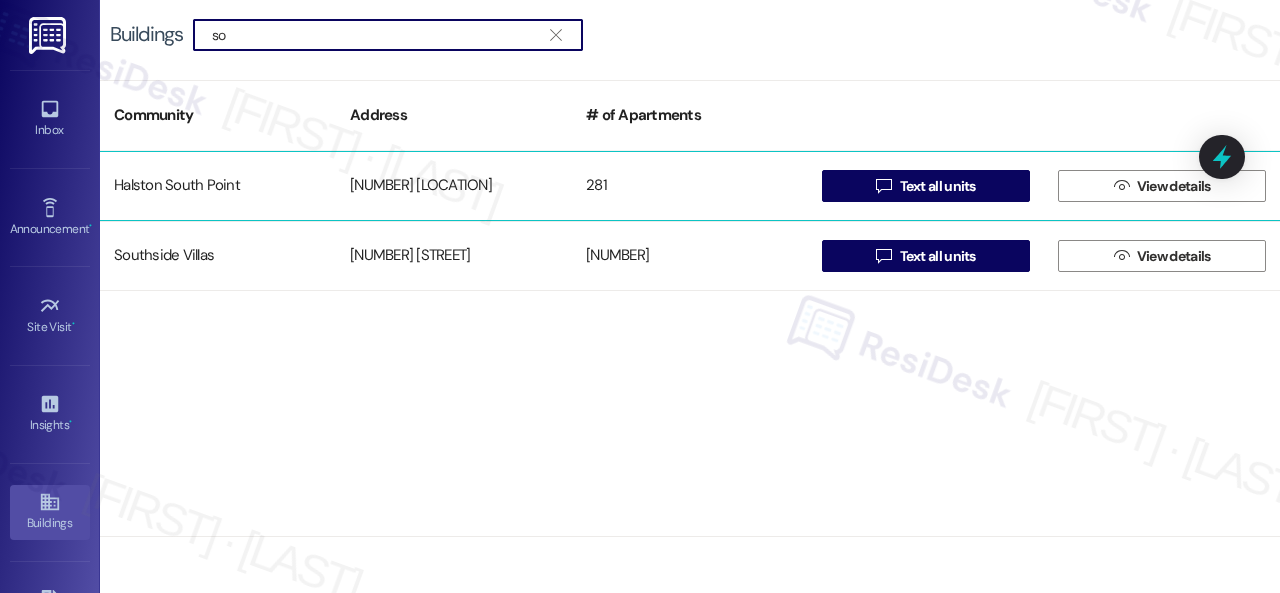 type on "so" 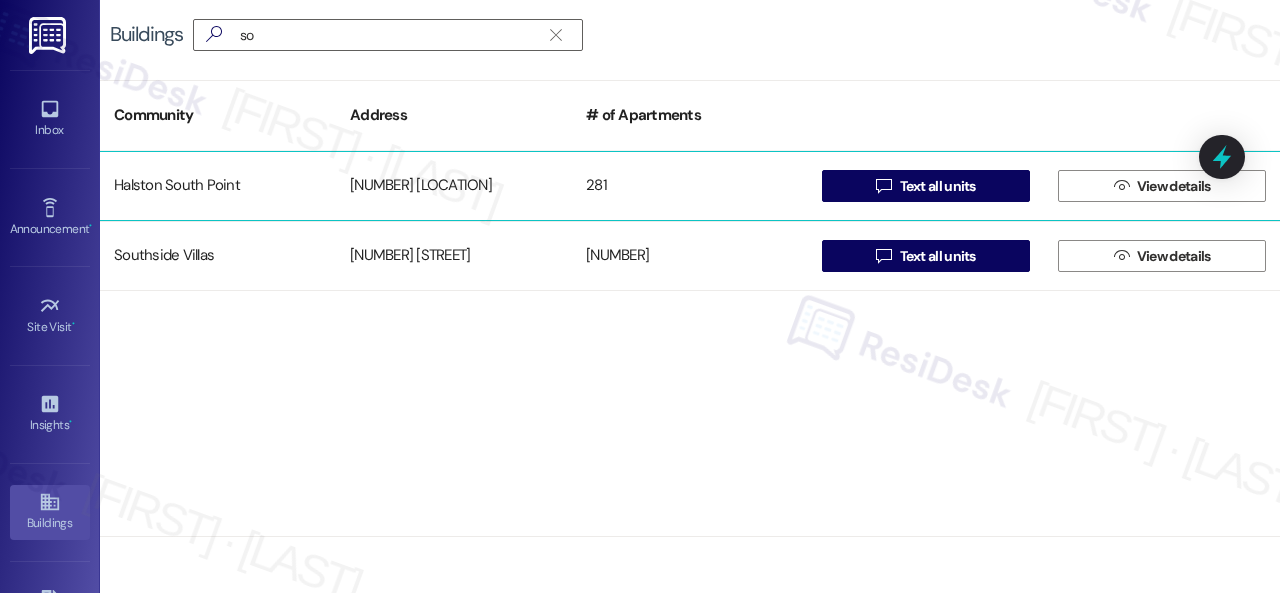 click on "Halston South Point" at bounding box center (218, 186) 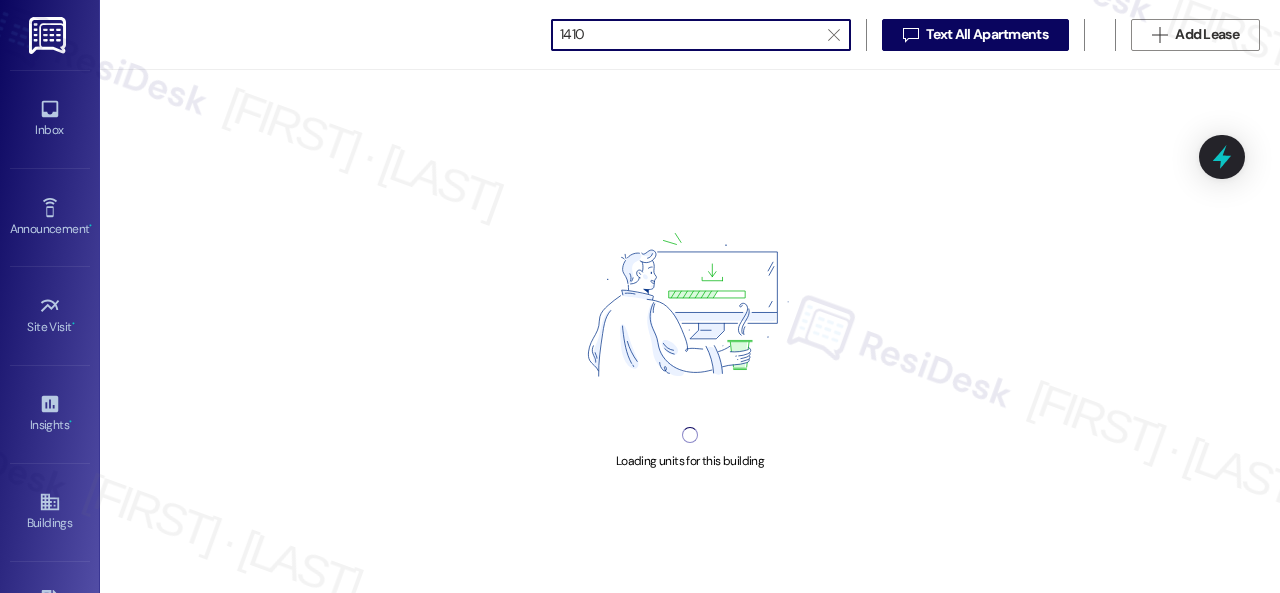 scroll, scrollTop: 0, scrollLeft: 0, axis: both 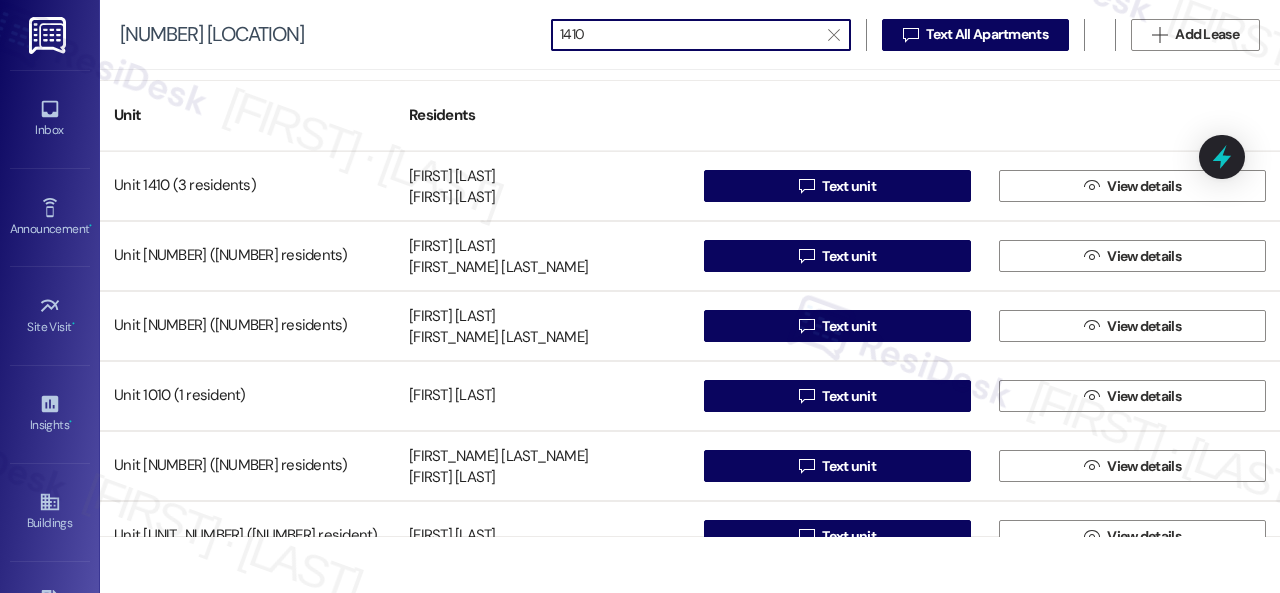 type on "1410" 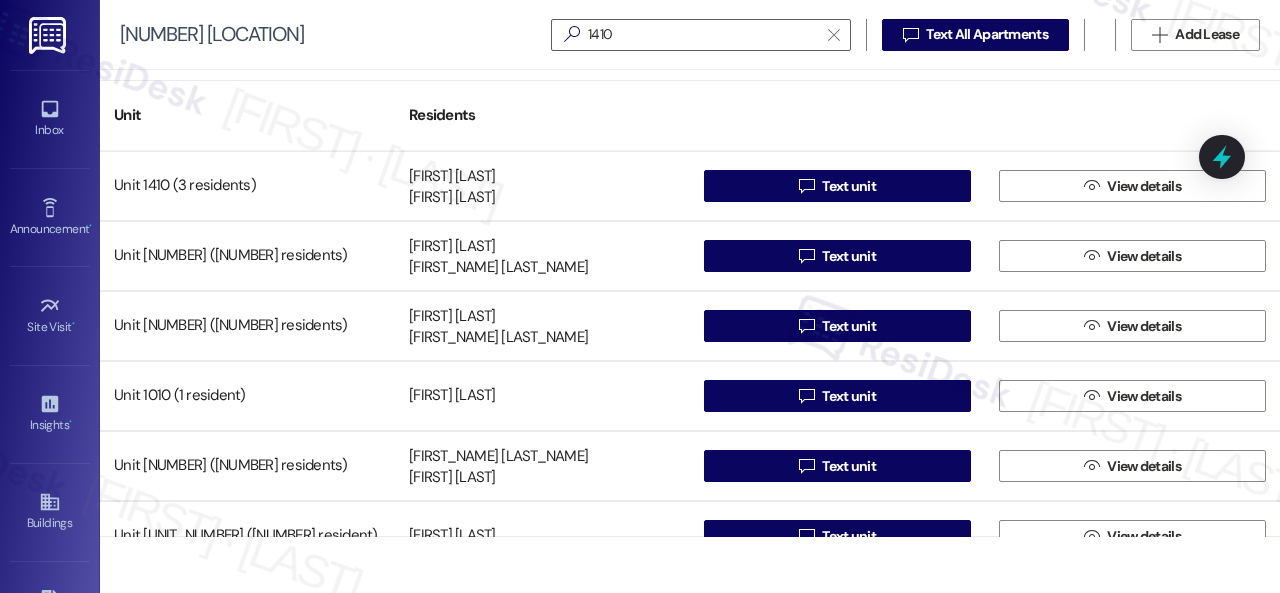 click on "" at bounding box center (806, 186) 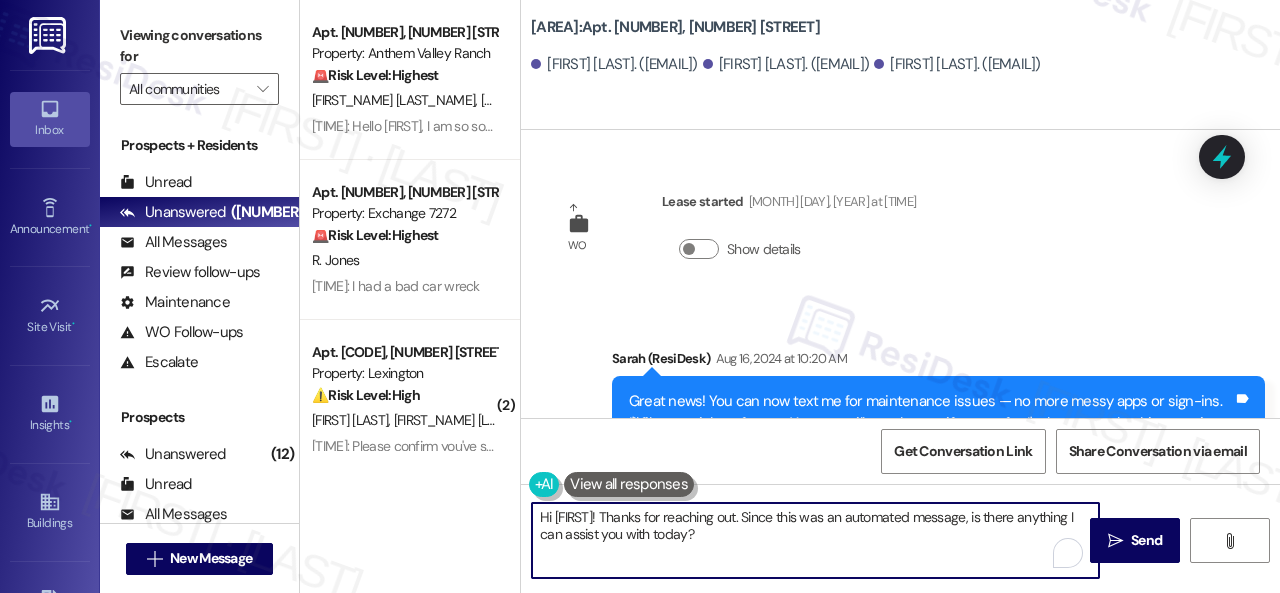drag, startPoint x: 778, startPoint y: 533, endPoint x: 440, endPoint y: 499, distance: 339.70575 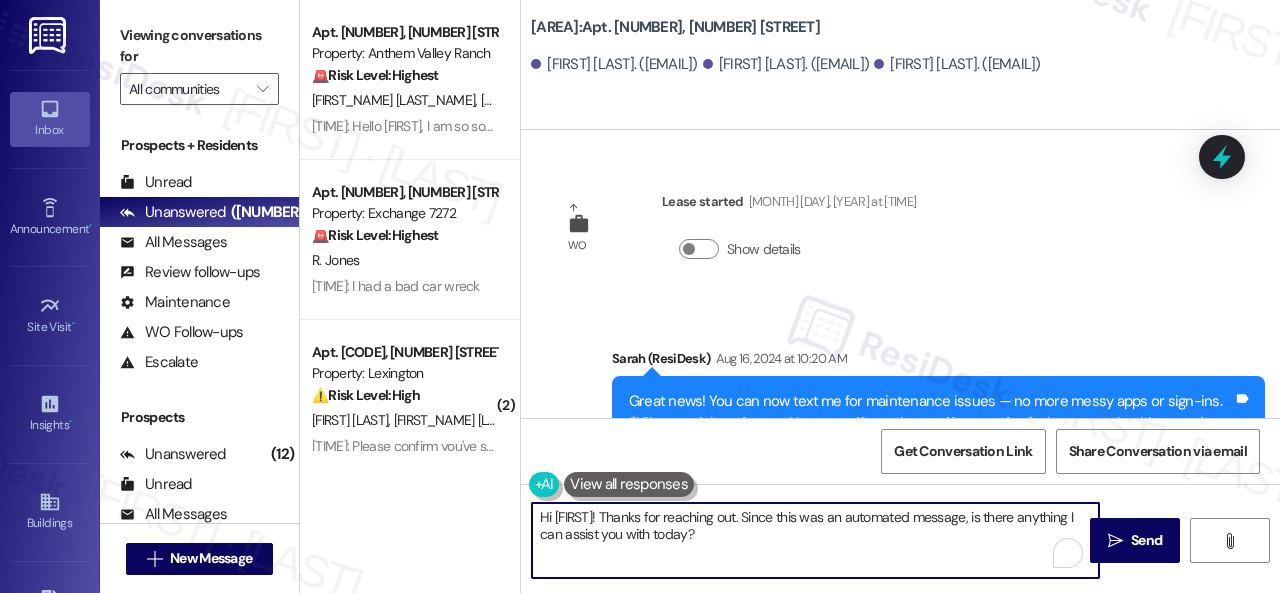 click on "Apt. 3110, 739 Anthem Valley Ranch Property: Anthem Valley Ranch 🚨  Risk Level:  Highest The resident states they will vacate due to inability to afford the cost of living, which is a non-renewal indication. The resident is also questioning charges, which could lead to a financial dispute. The combination of these factors, especially the non-renewal, elevates the risk. M. Halaoui M. Camara 1:31 PM: Hello Sarah,
I am so sorry for this. I am facing a difficult moment. I will vacate, because I am not able to afford my cost of living. You are asking to move out by August 7, why are you asking me to pay for the month of August?
Thank you for your understanding 1:31 PM: Hello Sarah,
I am so sorry for this. I am facing a difficult moment. I will vacate, because I am not able to afford my cost of living. You are asking to move out by August 7, why are you asking me to pay for the month of August?
Thank you for your understanding Apt. 2228, 22 Exchange 7272 Property: Exchange 7272 🚨  Risk Level:  Highest ( 2" at bounding box center (790, 296) 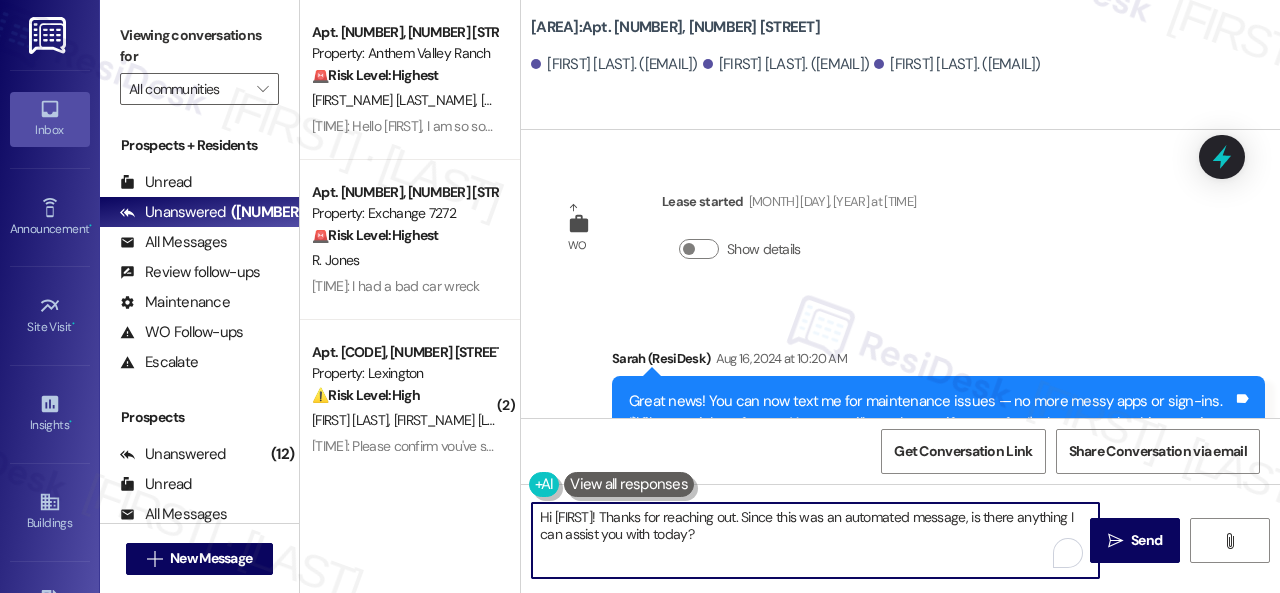 paste on "⏰Your lease is almost up, and we want you to stay! Don’t let it roll into a month-to-month rate. Renew now to lock in your best pricing and continue enjoying the lifestyle you love!
🏡We’re offering a $150 renewal incentive for any resident who signs their lease renewal by August 8, 2025.
📱Reach out to the office today for details and to secure your renewal offer!" 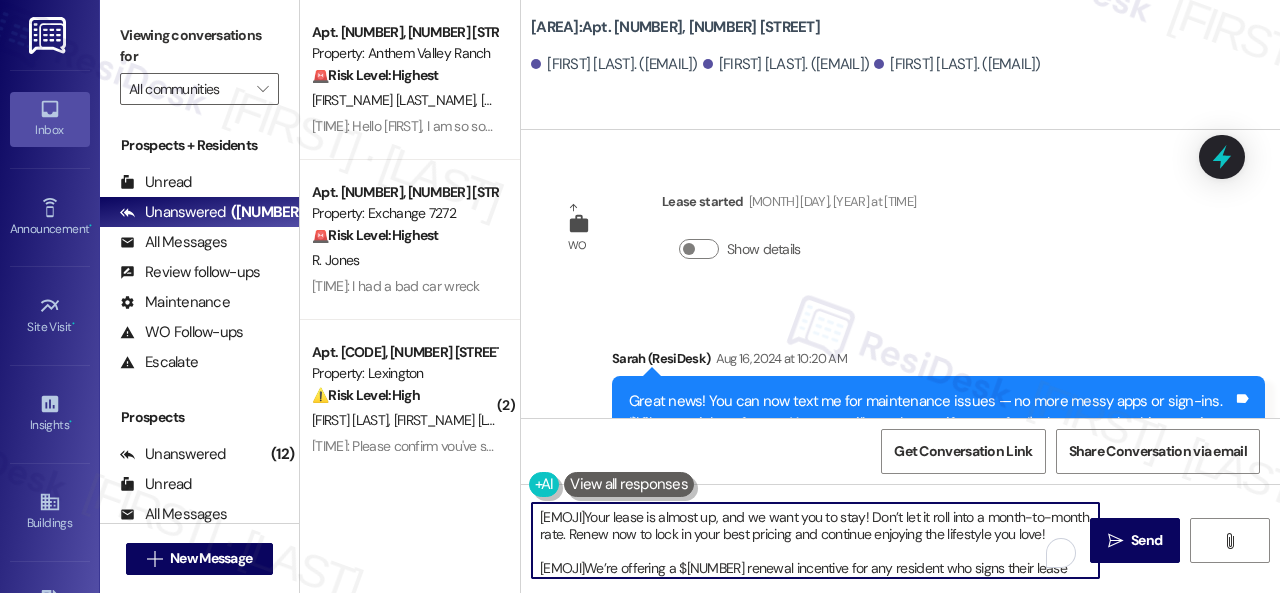 scroll, scrollTop: 84, scrollLeft: 0, axis: vertical 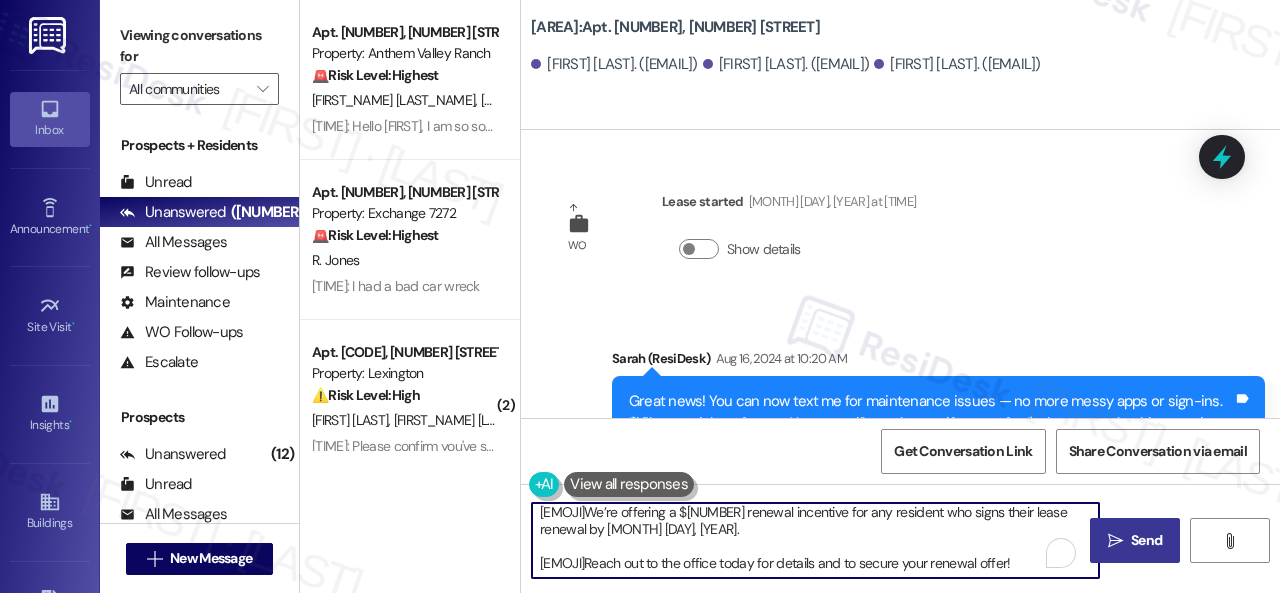 type on "Hi {{first_name}}!
⏰Your lease is almost up, and we want you to stay! Don’t let it roll into a month-to-month rate. Renew now to lock in your best pricing and continue enjoying the lifestyle you love!
🏡We’re offering a $150 renewal incentive for any resident who signs their lease renewal by [DATE].
📱Reach out to the office today for details and to secure your renewal offer!" 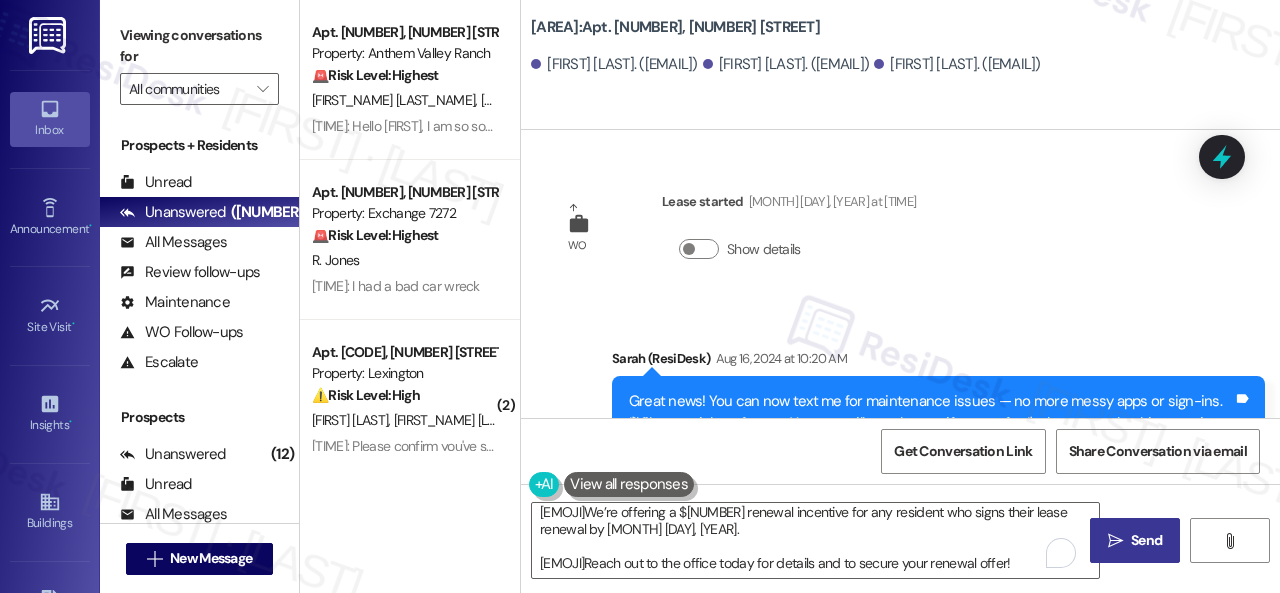 click on "Send" at bounding box center (1146, 540) 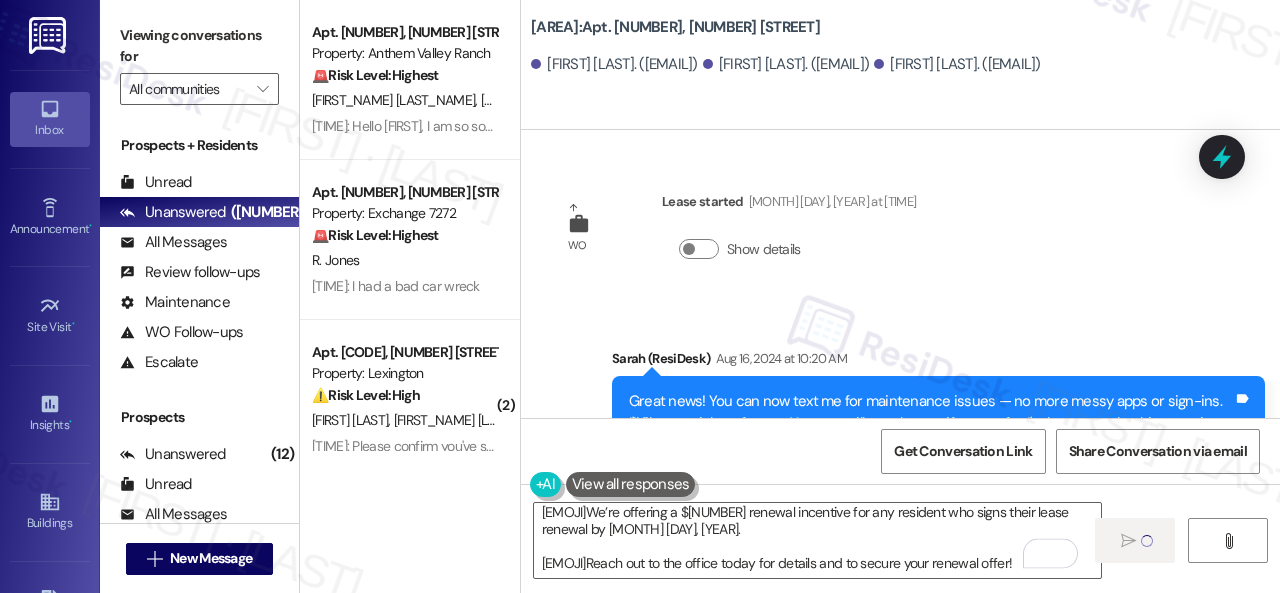 type 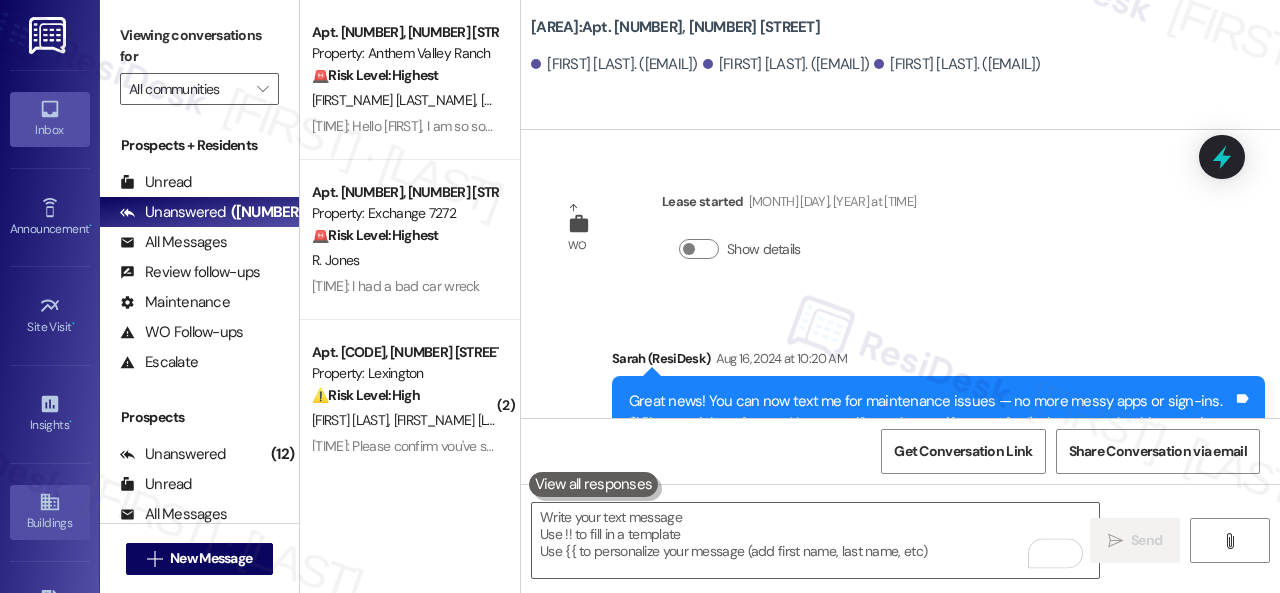scroll, scrollTop: 0, scrollLeft: 0, axis: both 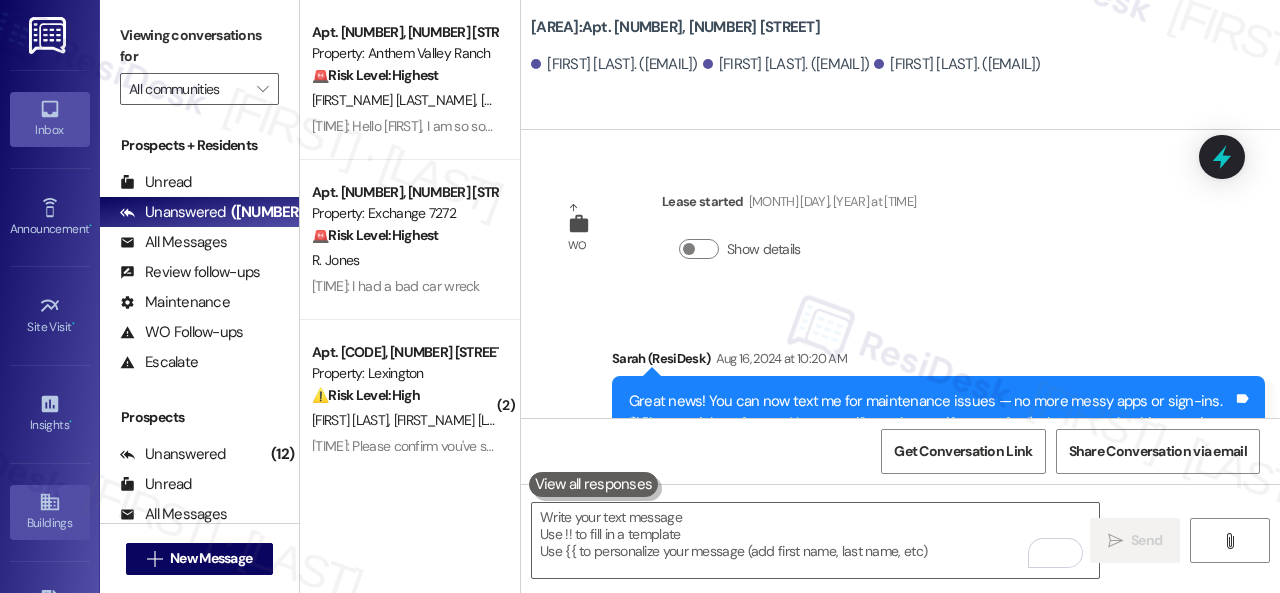 click on "Buildings" at bounding box center (50, 523) 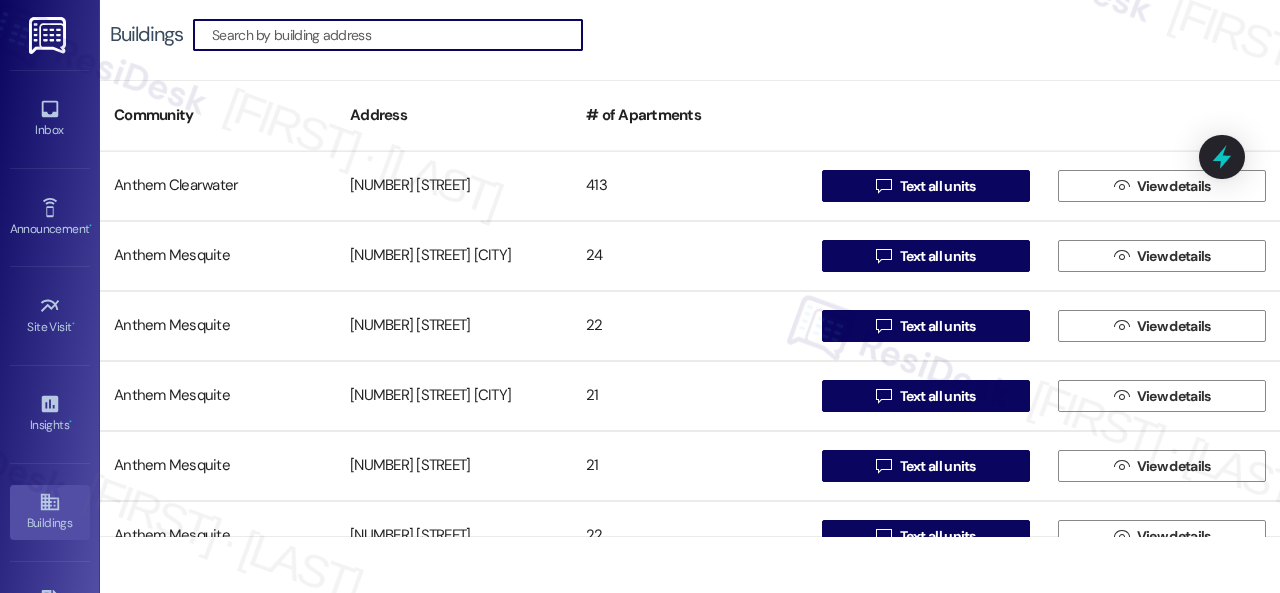 type on "s" 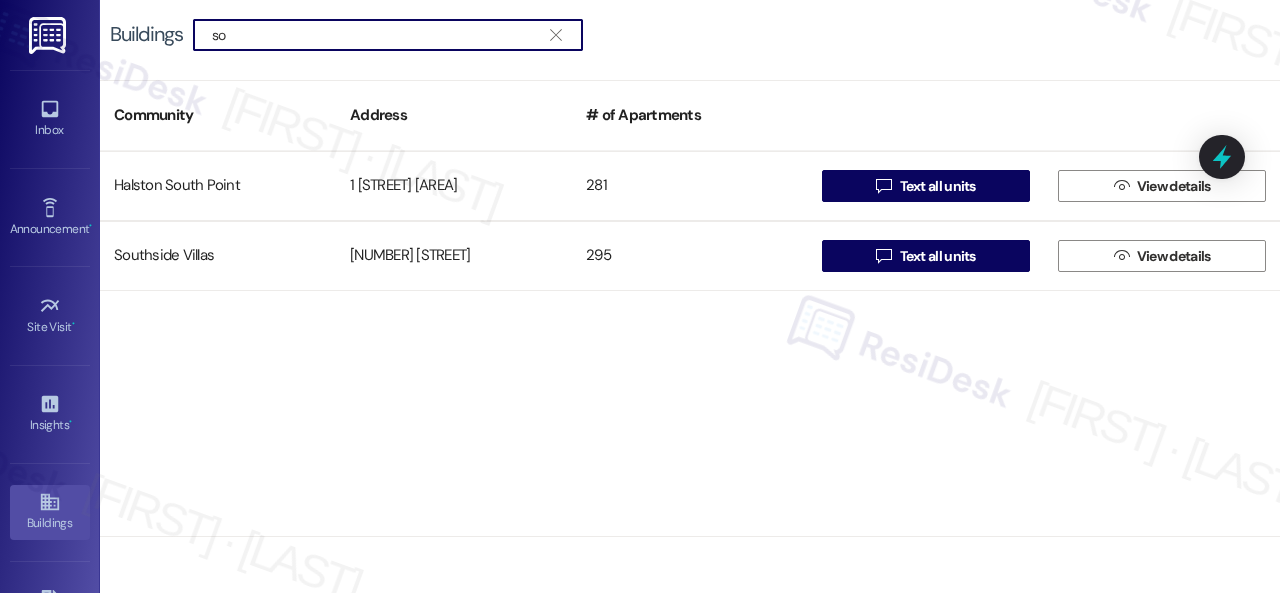 scroll, scrollTop: 0, scrollLeft: 0, axis: both 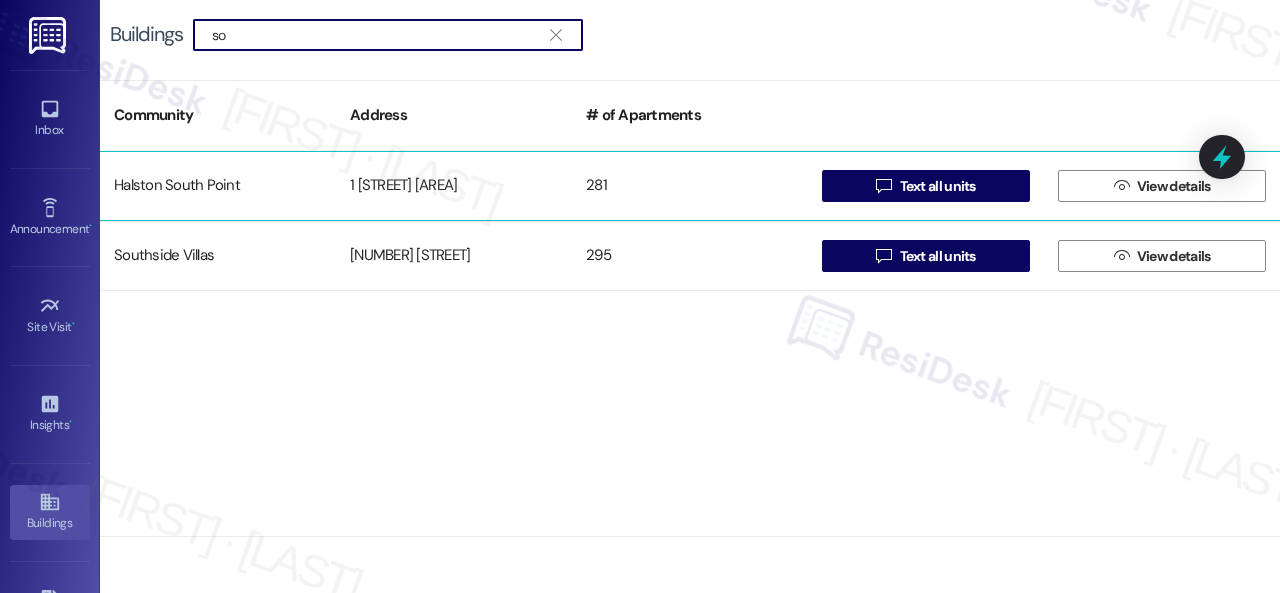 type on "so" 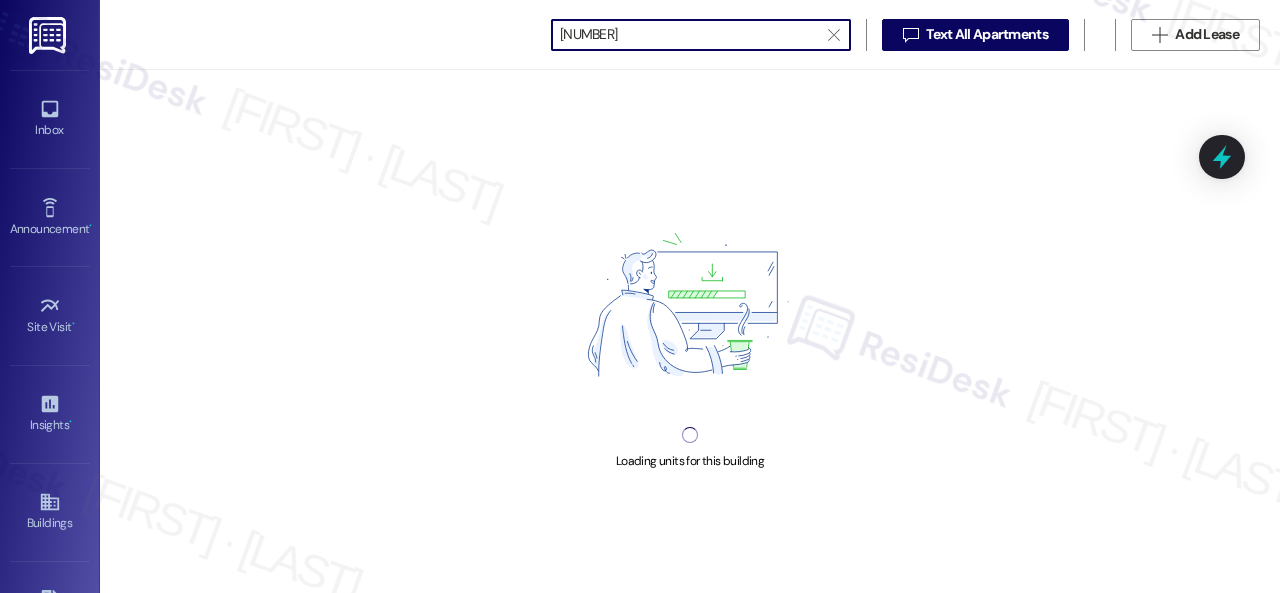 scroll, scrollTop: 0, scrollLeft: 0, axis: both 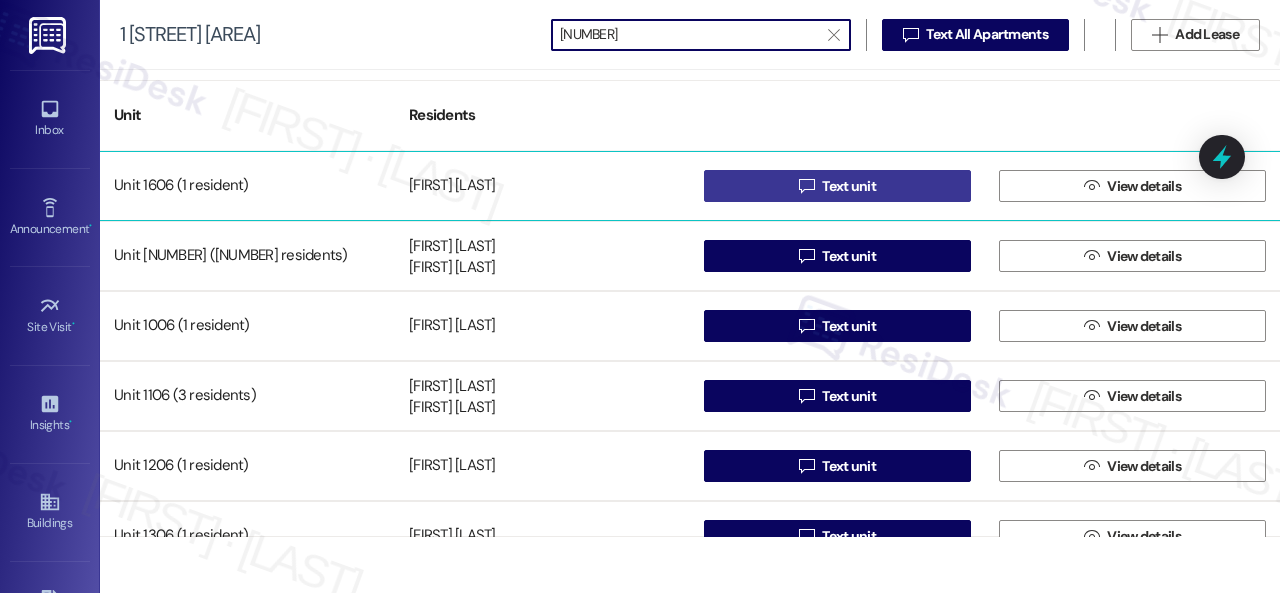 type on "[NUMBER]" 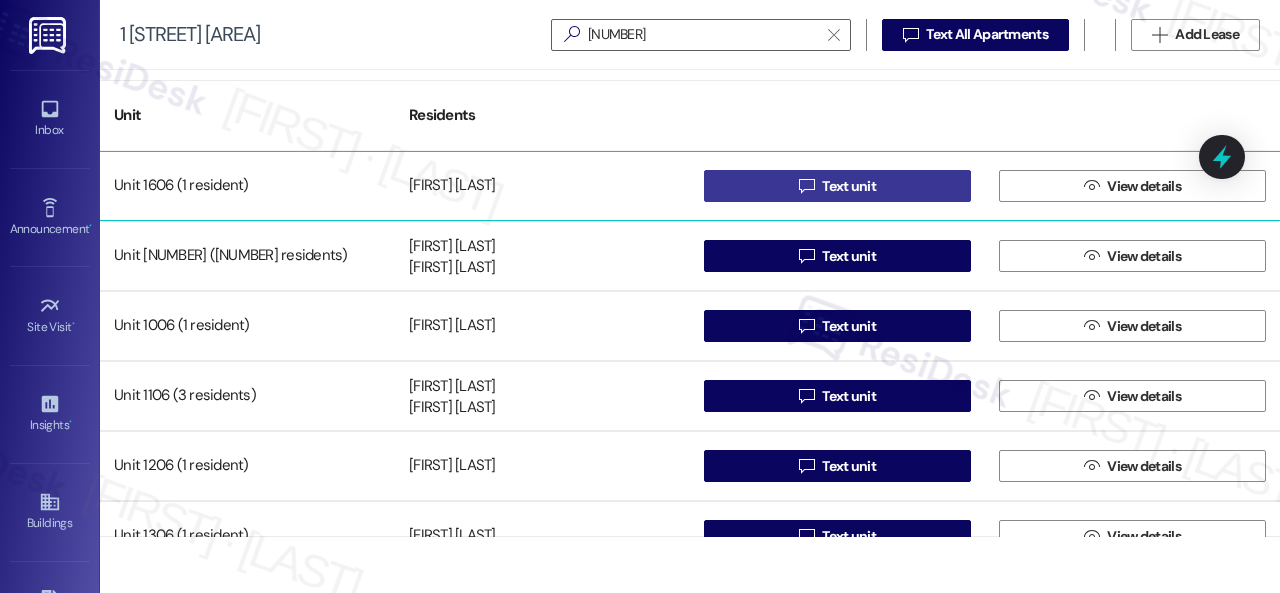 click on " Text unit" at bounding box center [837, 186] 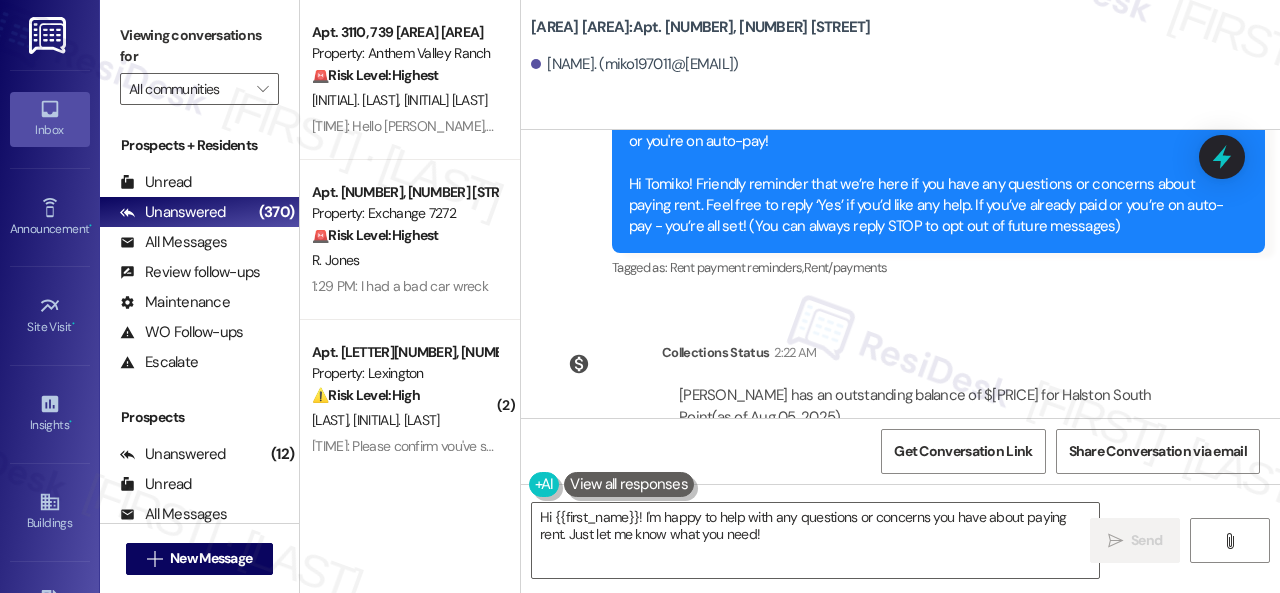 scroll, scrollTop: 367, scrollLeft: 0, axis: vertical 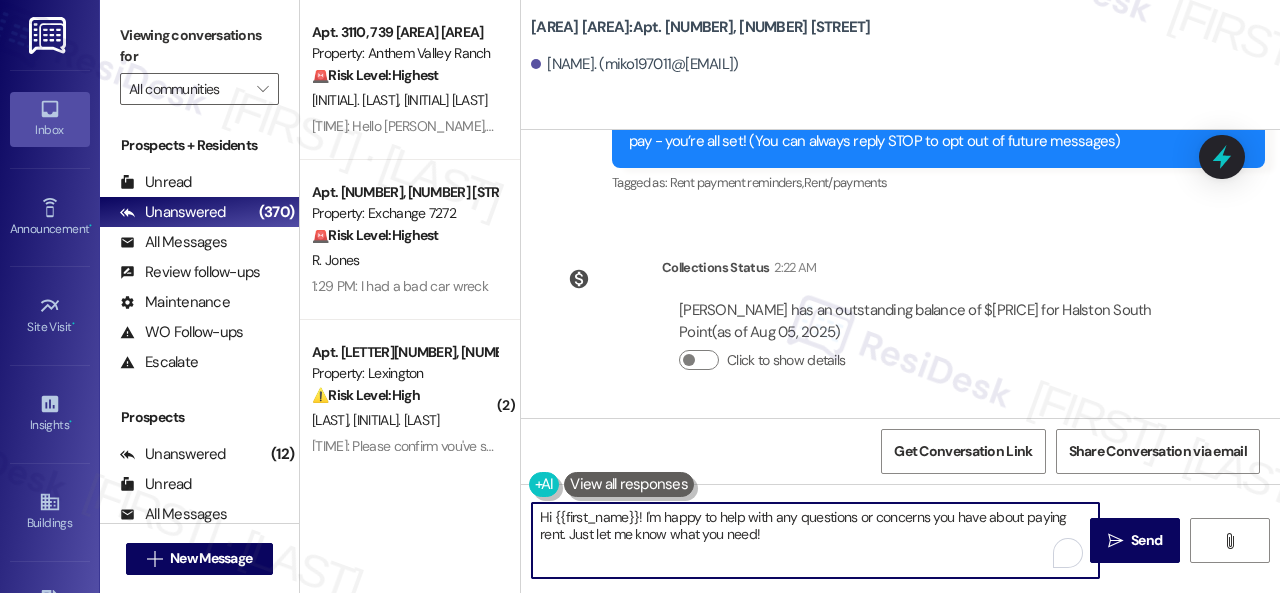 drag, startPoint x: 808, startPoint y: 541, endPoint x: 382, endPoint y: 479, distance: 430.4881 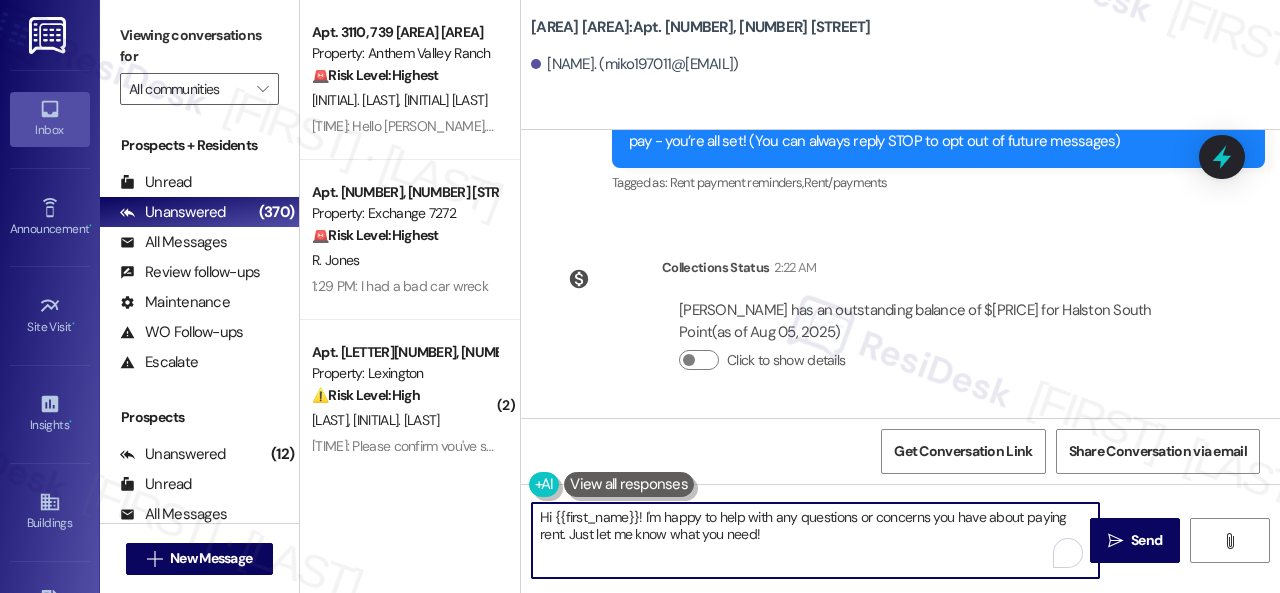 click on "Apt. 3110, 739 [AREA] [AREA]: [AREA] 🚨  Risk Level:  Highest The resident states they will vacate due to inability to afford the cost of living, which is a non-renewal indication. The resident is also questioning charges, which could lead to a financial dispute. The combination of these factors, especially the non-renewal, elevates the risk. M. Halaoui M. Camara 1:31 PM: Hello Sarah,
I am so sorry for this. I am facing a difficult moment. I will vacate, because I am not able to afford my cost of living. You are asking to move out by August 7, why are you asking me to pay for the month of August?
Thank you for your understanding 1:31 PM: Hello Sarah,
I am so sorry for this. I am facing a difficult moment. I will vacate, because I am not able to afford my cost of living. You are asking to move out by August 7, why are you asking me to pay for the month of August?
Thank you for your understanding Apt. 2228, 22 [STREET] 7272 Property: Exchange 7272 🚨  Risk Level:  Highest ( 2" at bounding box center (790, 296) 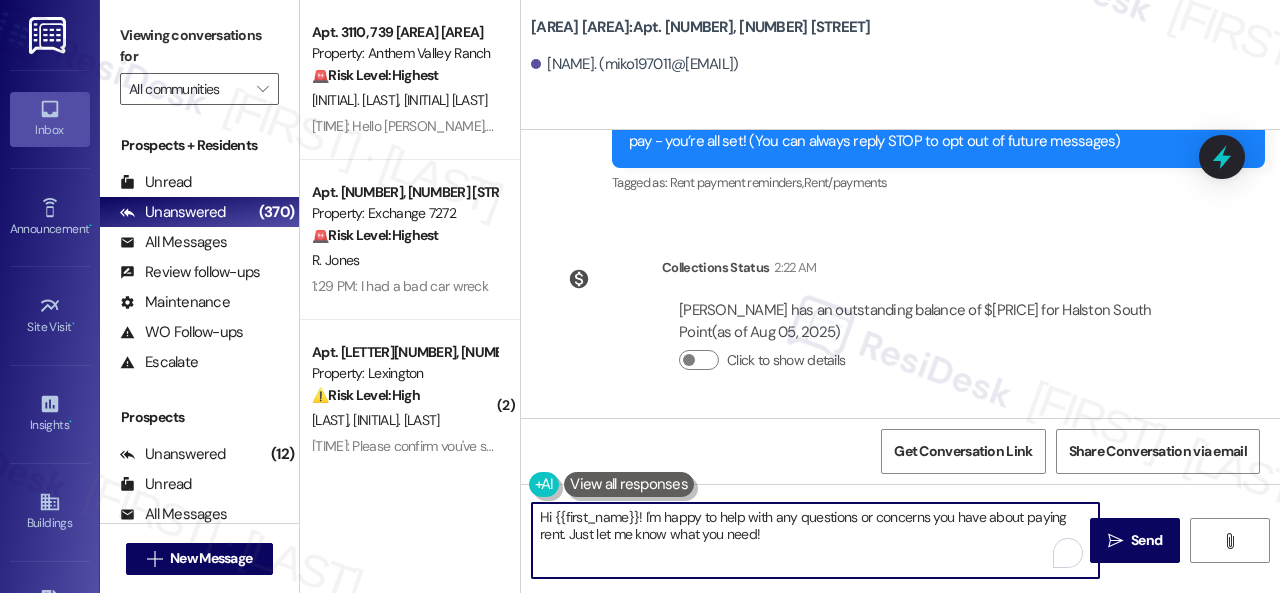 paste on "⏰Your lease is almost up, and we want you to stay! Don’t let it roll into a month-to-month rate. Renew now to lock in your best pricing and continue enjoying the lifestyle you love!
🏡We’re offering a $[PRICE] renewal incentive for any resident who signs their lease renewal by August 8, [YEAR].
📱Reach out to the office today for details and to secure your renewal offer" 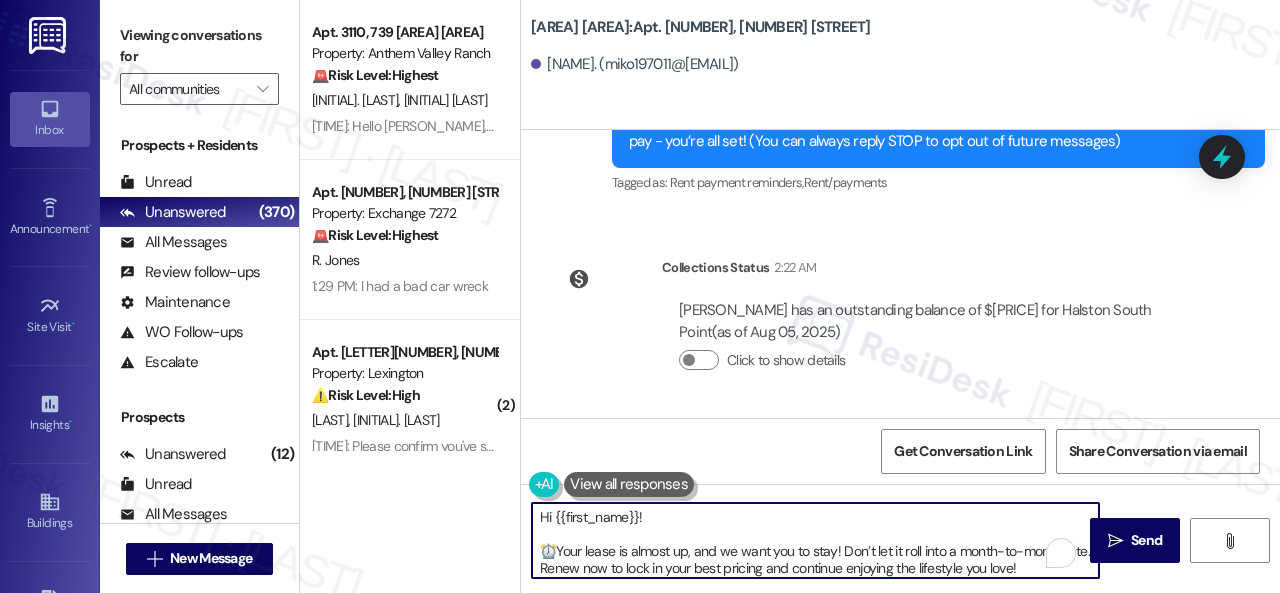 scroll, scrollTop: 84, scrollLeft: 0, axis: vertical 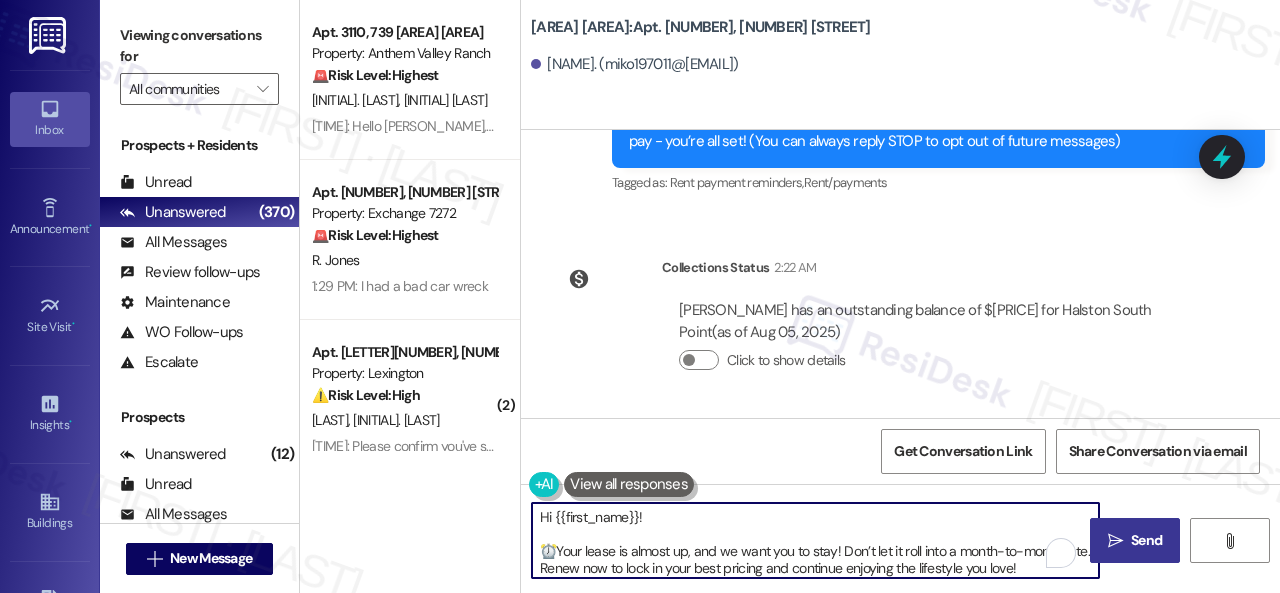 type on "Hi {{first_name}}!
⏰Your lease is almost up, and we want you to stay! Don’t let it roll into a month-to-month rate. Renew now to lock in your best pricing and continue enjoying the lifestyle you love!
🏡We’re offering a $150 renewal incentive for any resident who signs their lease renewal by August 8, 2025.
📱Reach out to the office today for details and to secure your renewal offer!" 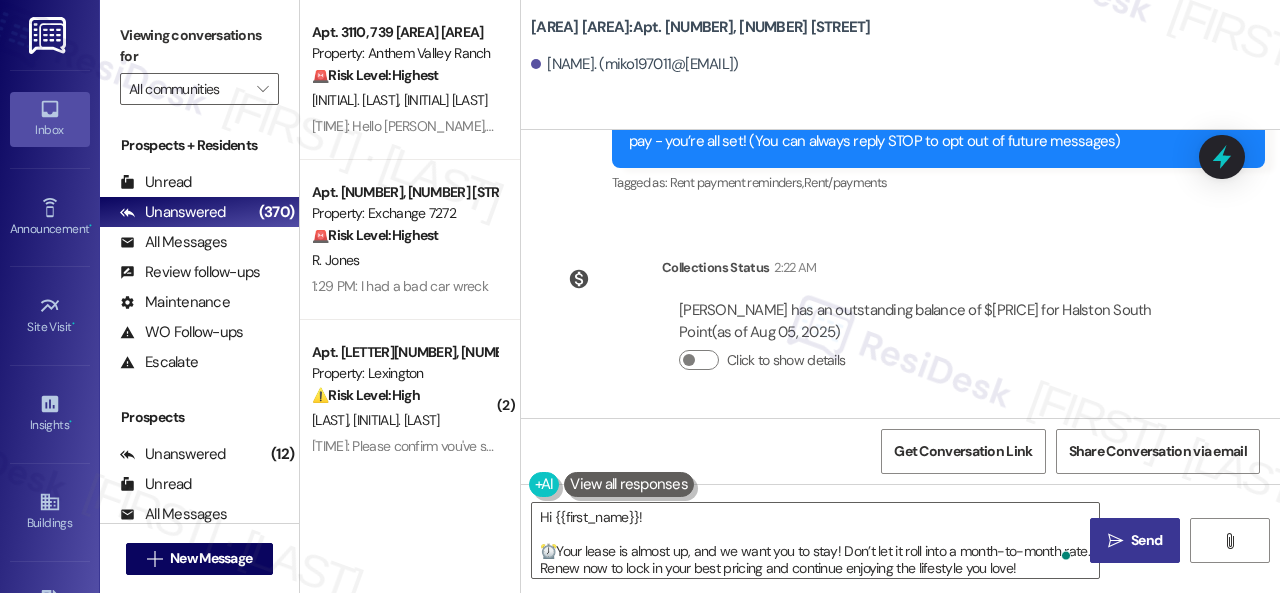 click on "Send" at bounding box center [1146, 540] 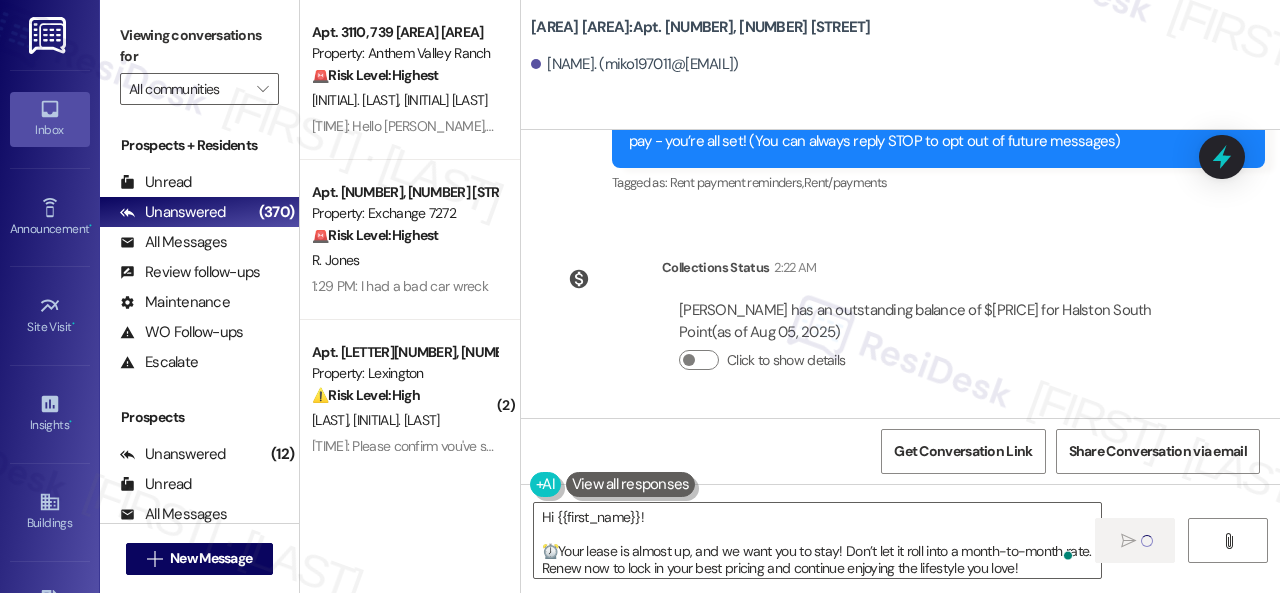 type 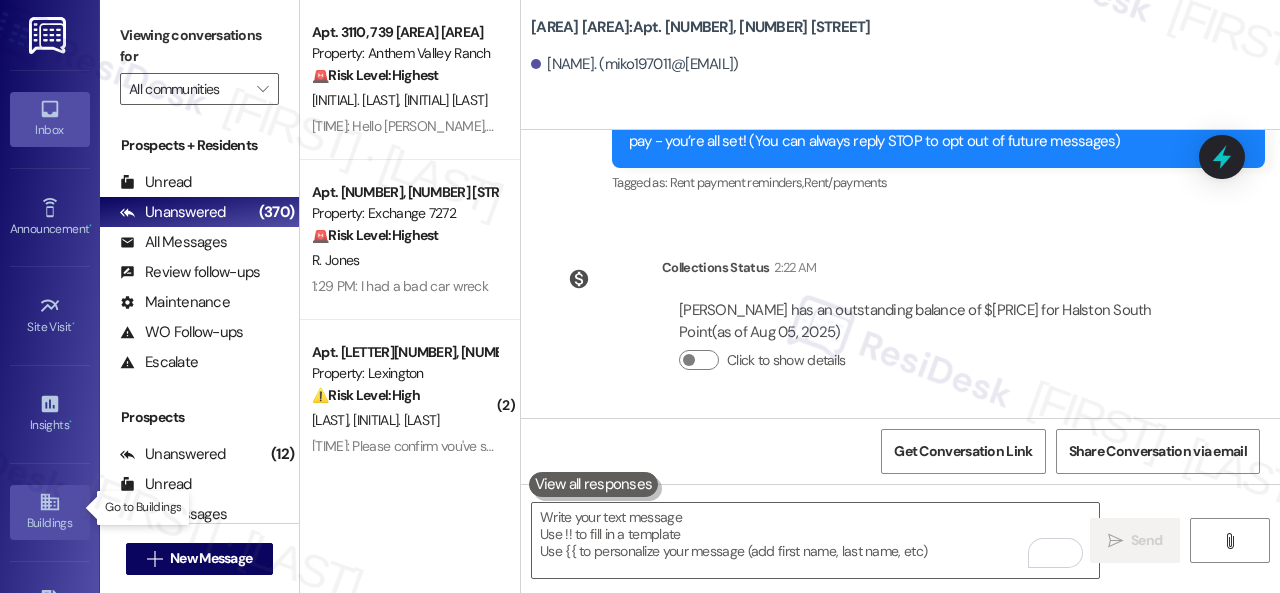 click on "Buildings" at bounding box center (50, 512) 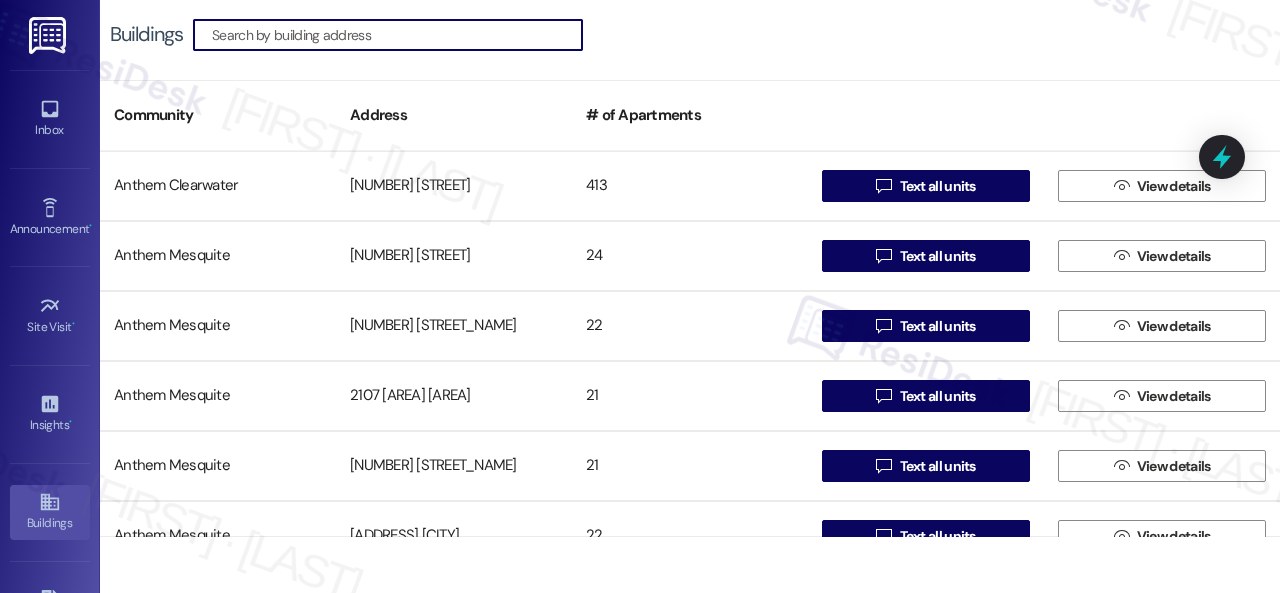 click at bounding box center [397, 35] 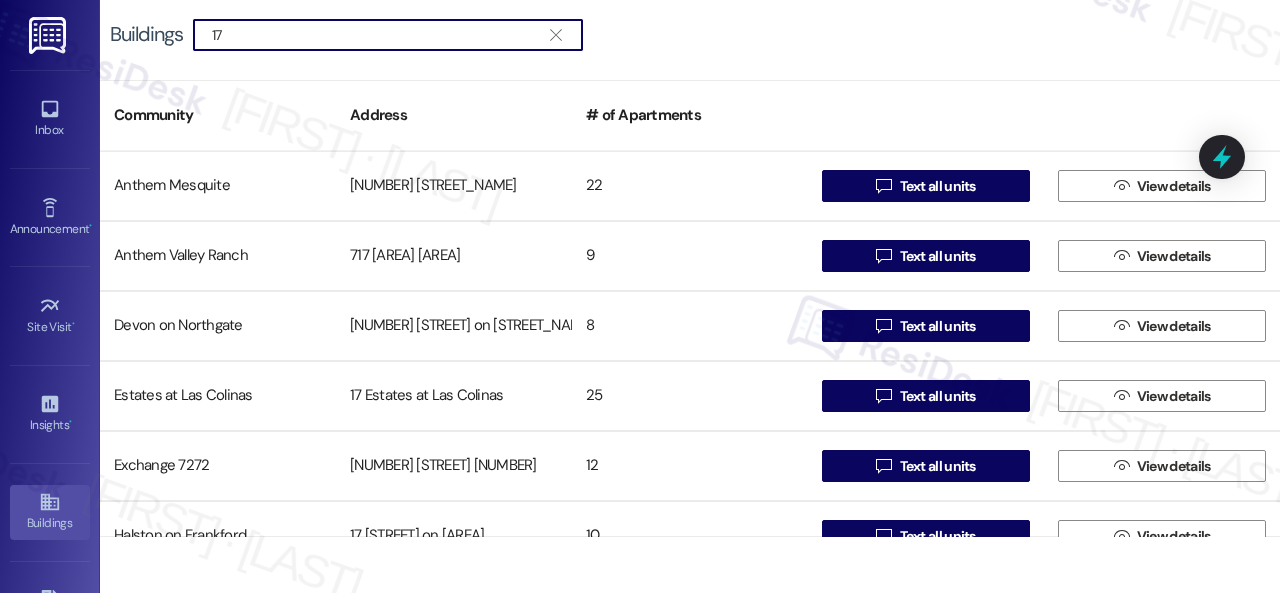 type on "1" 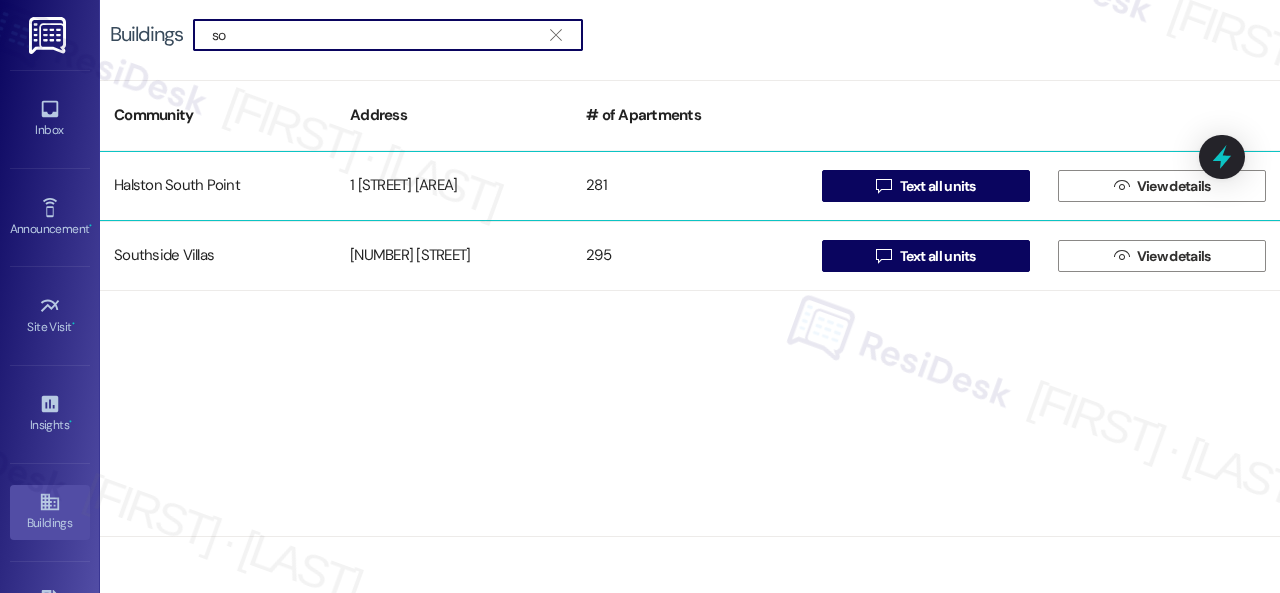 type on "so" 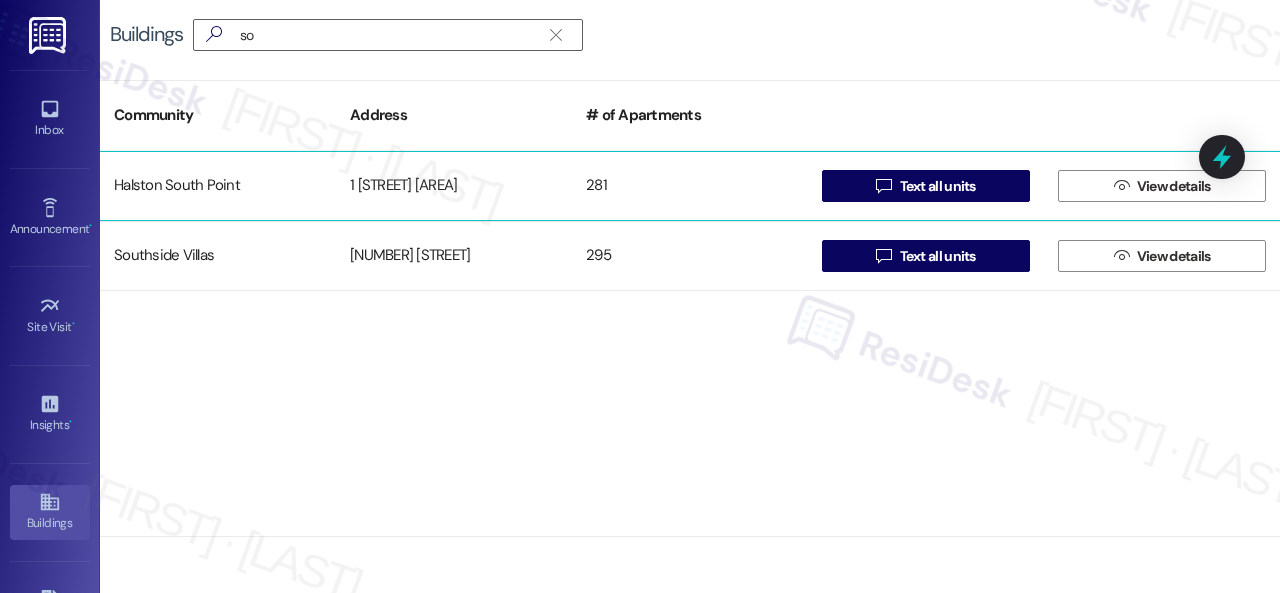 click on "Halston South Point" at bounding box center [218, 186] 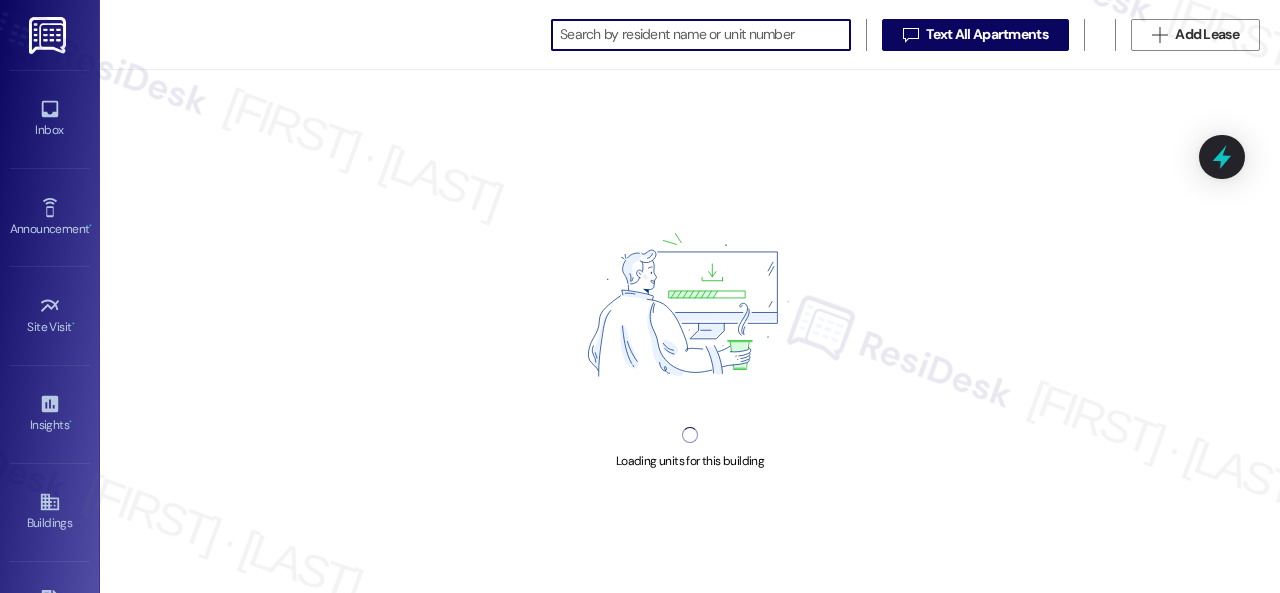 scroll, scrollTop: 0, scrollLeft: 0, axis: both 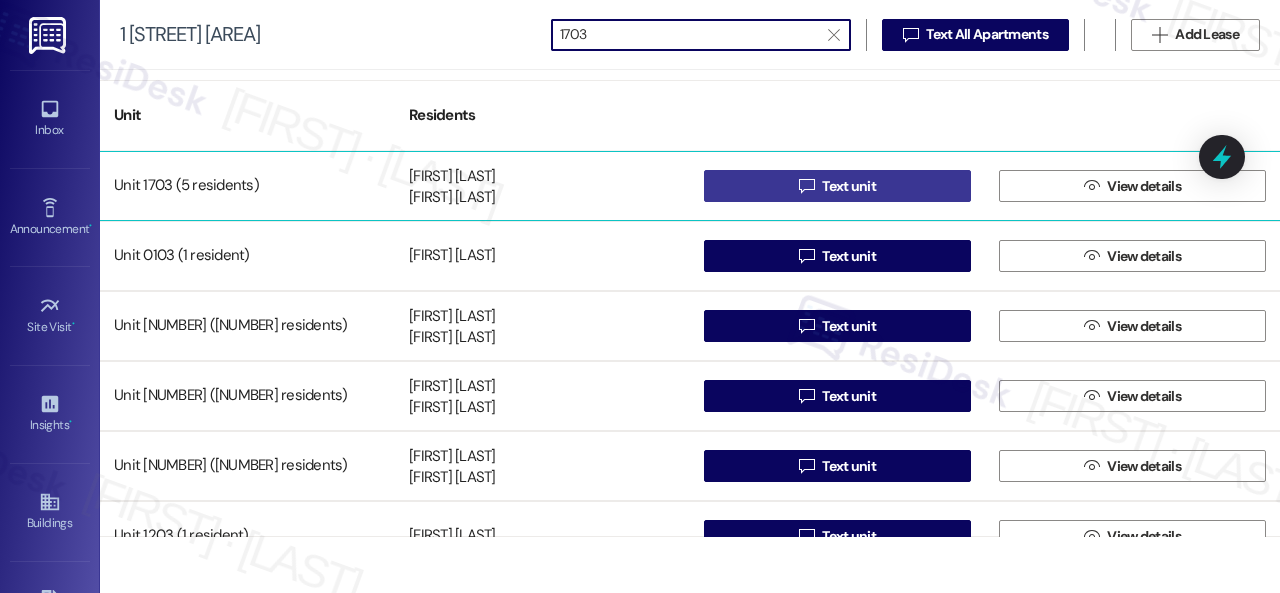type on "1703" 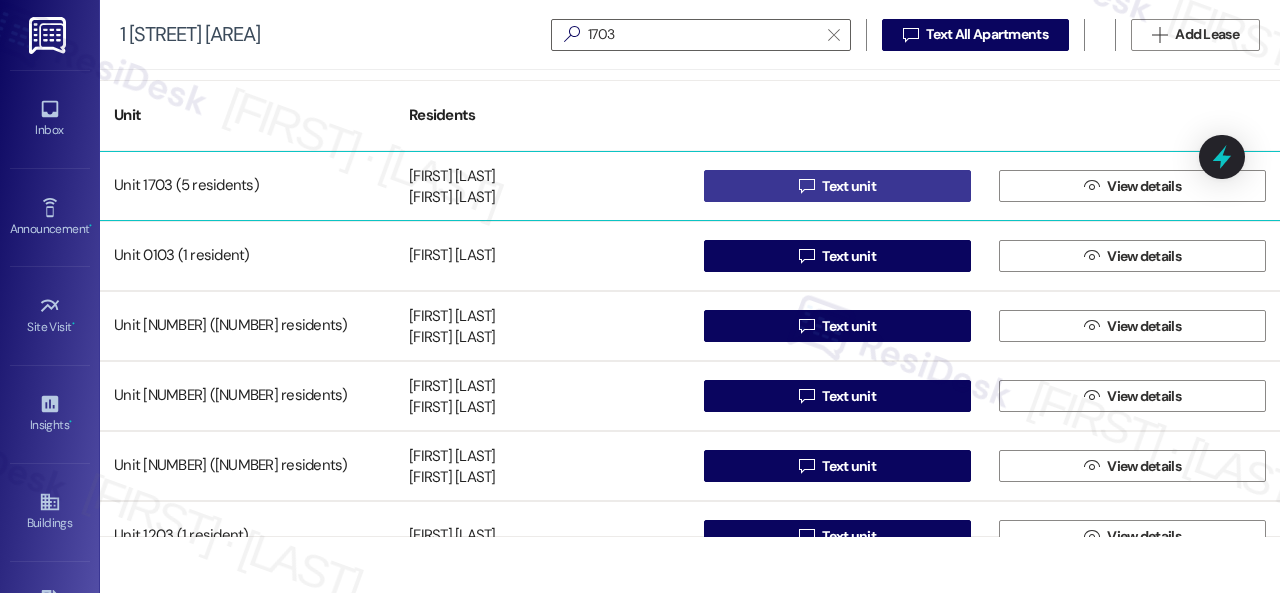 click on " Text unit" at bounding box center [837, 186] 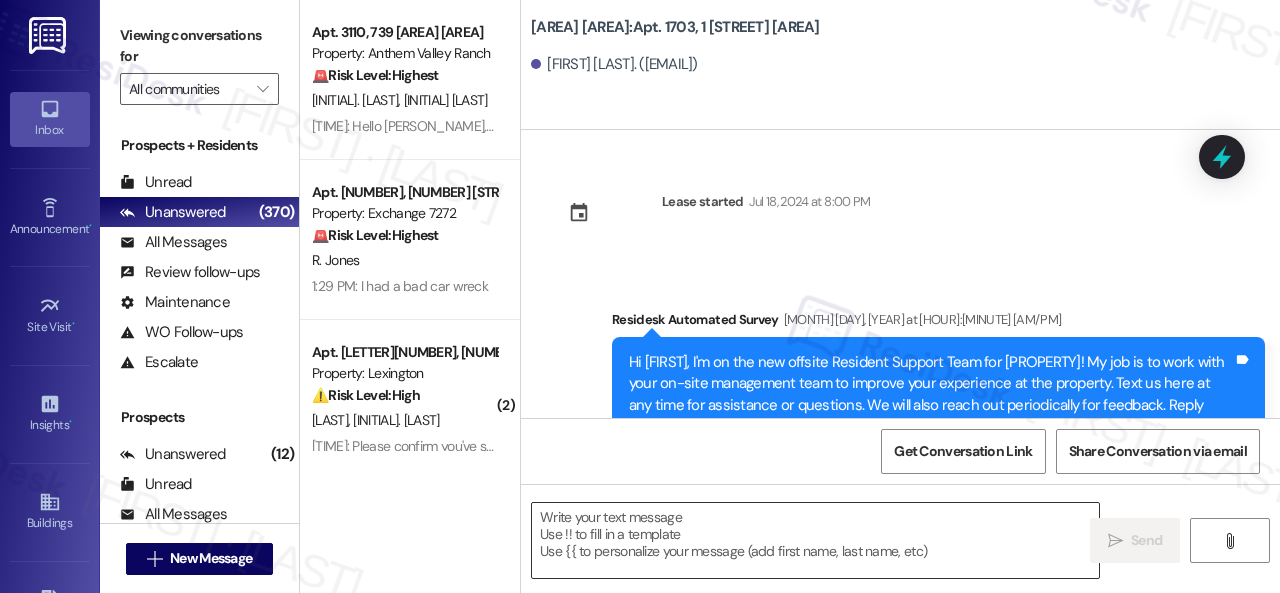 click at bounding box center [815, 540] 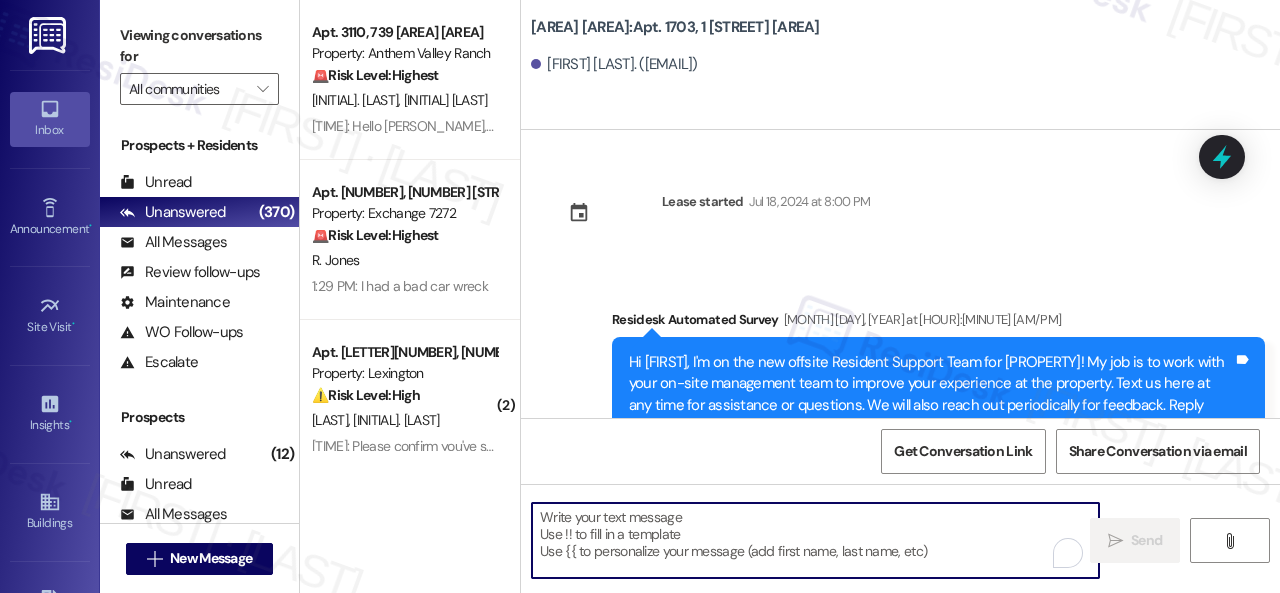 paste on "Hi {{first_name}}!
⏰Your lease is almost up, and we want you to stay! Don’t let it roll into a month-to-month rate. Renew now to lock in your best pricing and continue enjoying the lifestyle you love!
🏡We’re offering a $150 renewal incentive for any resident who signs their lease renewal by August 8, 2025.
📱Reach out to the office today for details and to secure your renewal offer!" 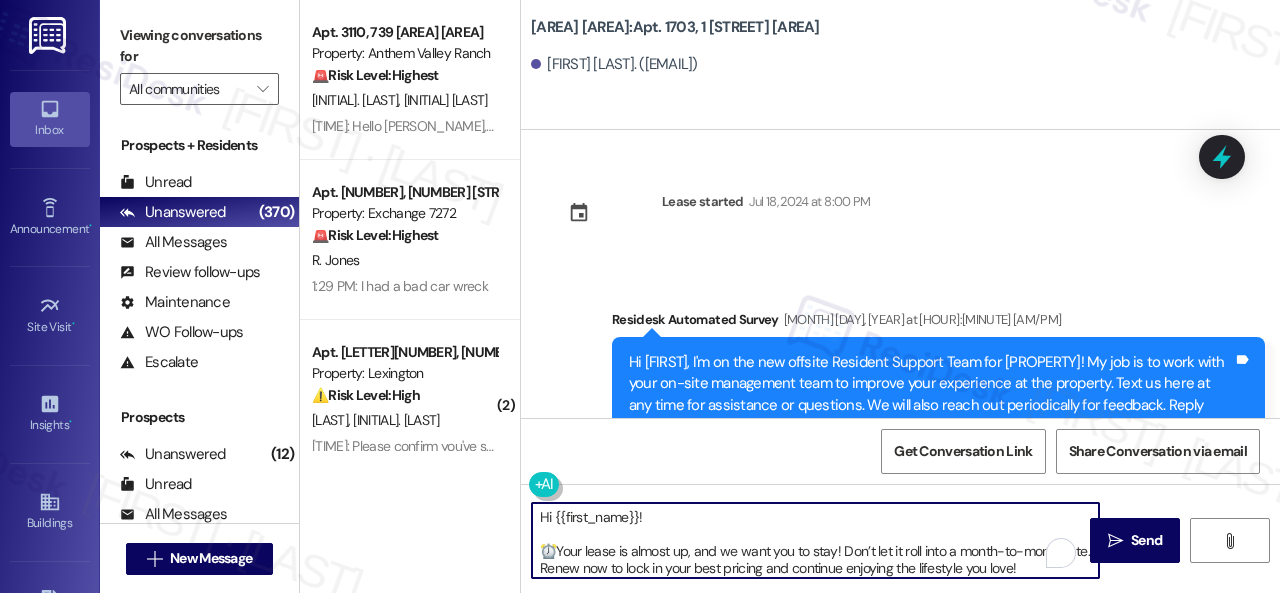 scroll, scrollTop: 16158, scrollLeft: 0, axis: vertical 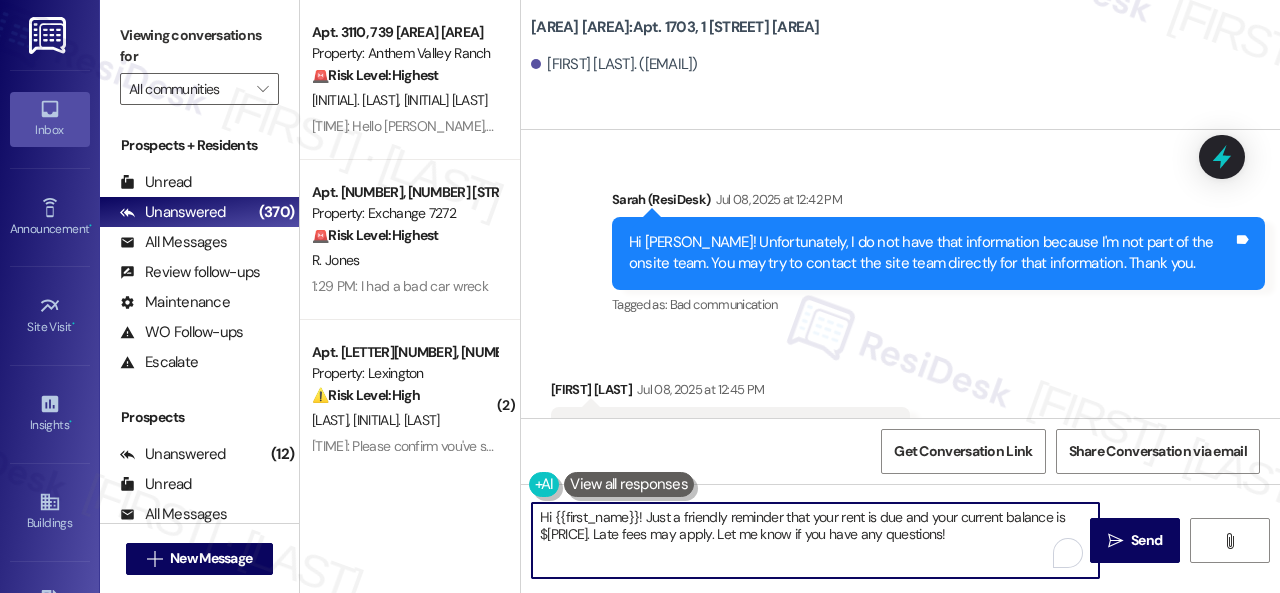 drag, startPoint x: 962, startPoint y: 531, endPoint x: 388, endPoint y: 517, distance: 574.1707 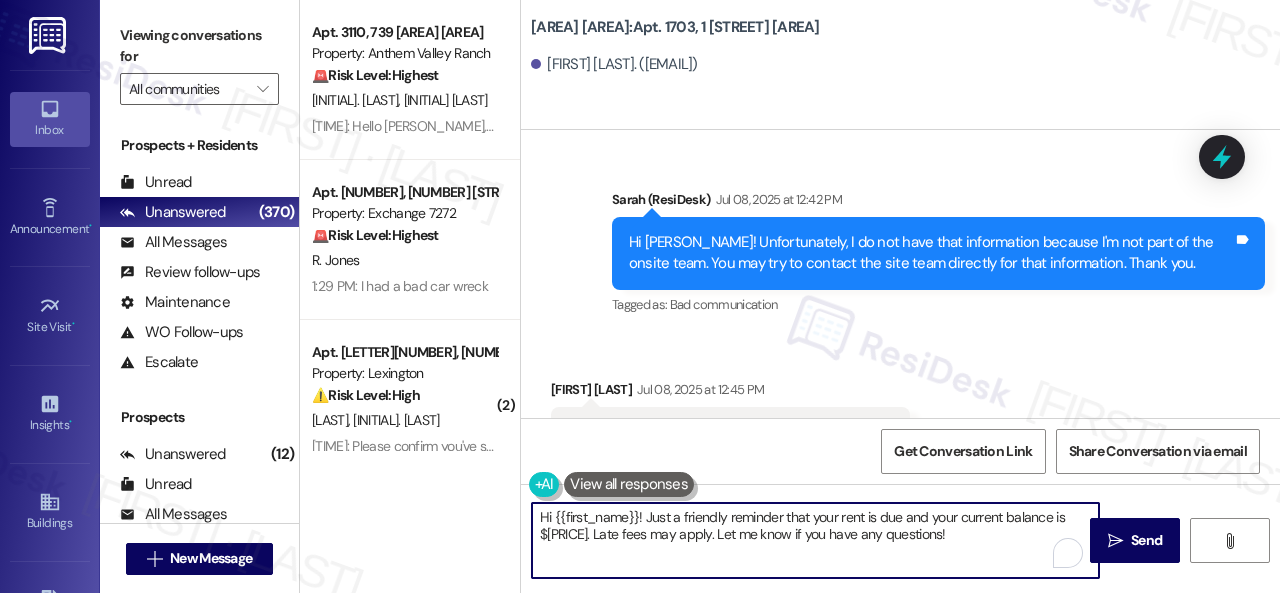 click on "Apt. 3110, 739 Anthem Valley Ranch Property: Anthem Valley Ranch 🚨  Risk Level:  Highest The resident states they will vacate due to inability to afford the cost of living, which is a non-renewal indication. The resident is also questioning charges, which could lead to a financial dispute. The combination of these factors, especially the non-renewal, elevates the risk. M. Halaoui M. Camara 1:31 PM: Hello Sarah,
I am so sorry for this. I am facing a difficult moment. I will vacate, because I am not able to afford my cost of living. You are asking to move out by August 7, why are you asking me to pay for the month of August?
Thank you for your understanding 1:31 PM: Hello Sarah,
I am so sorry for this. I am facing a difficult moment. I will vacate, because I am not able to afford my cost of living. You are asking to move out by August 7, why are you asking me to pay for the month of August?
Thank you for your understanding Apt. 2228, 22 Exchange 7272 Property: Exchange 7272 🚨  Risk Level:  Highest ( 2" at bounding box center (790, 296) 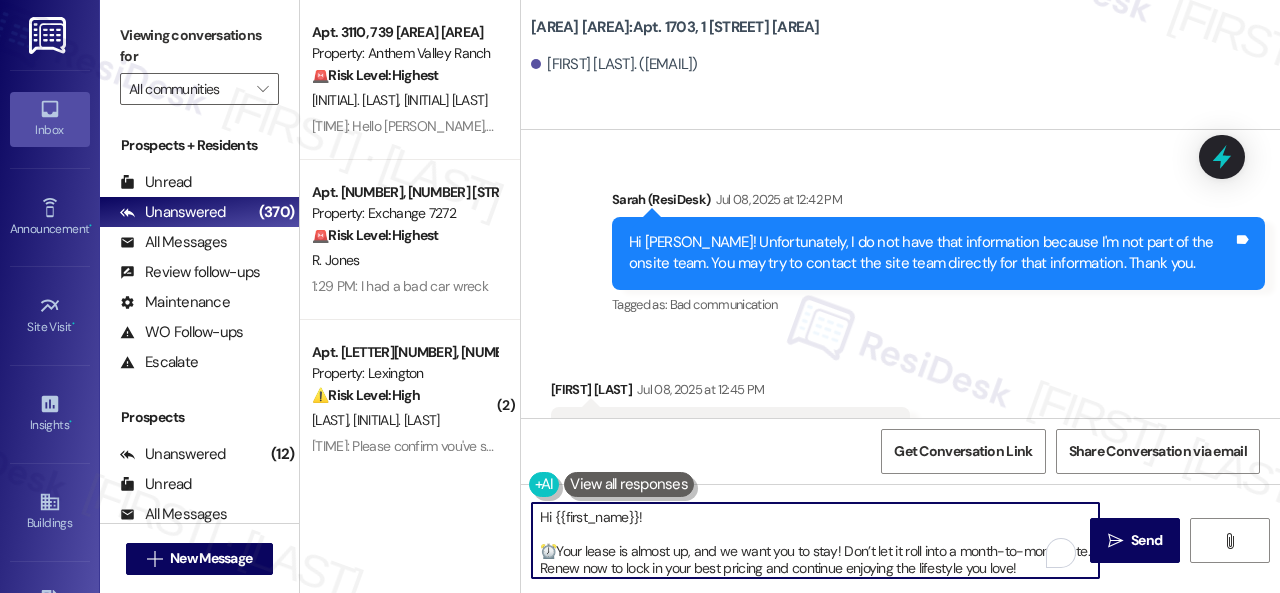 scroll, scrollTop: 84, scrollLeft: 0, axis: vertical 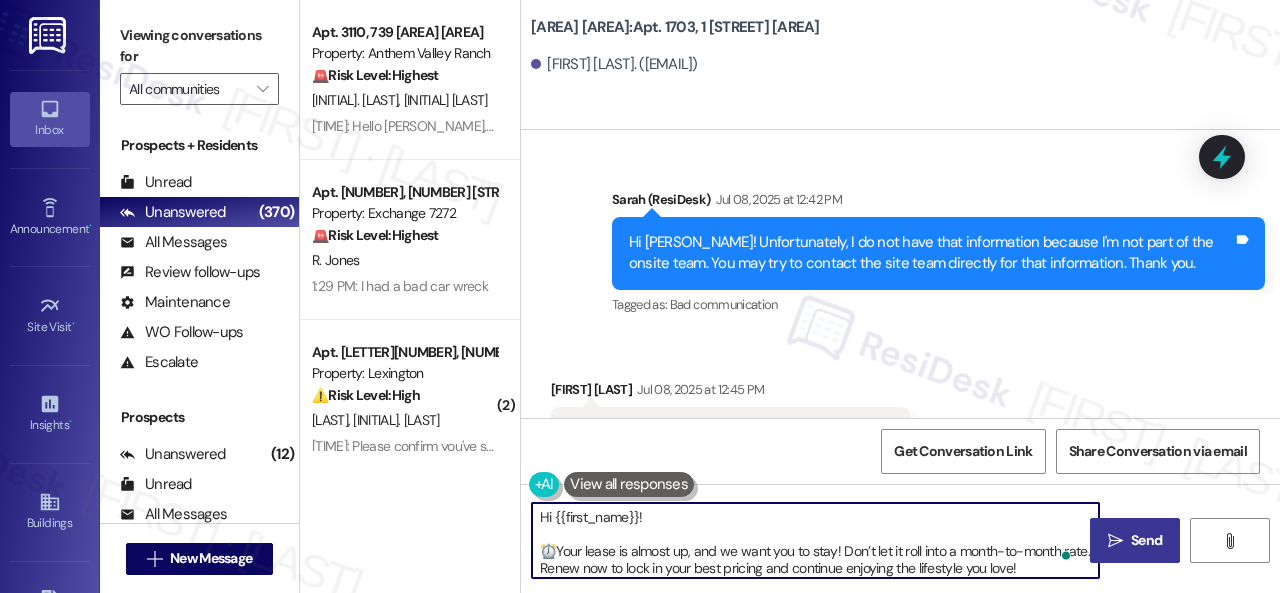 type on "Hi {{first_name}}!
⏰Your lease is almost up, and we want you to stay! Don’t let it roll into a month-to-month rate. Renew now to lock in your best pricing and continue enjoying the lifestyle you love!
🏡We’re offering a $150 renewal incentive for any resident who signs their lease renewal by [DATE].
📱Reach out to the office today for details and to secure your renewal offer!" 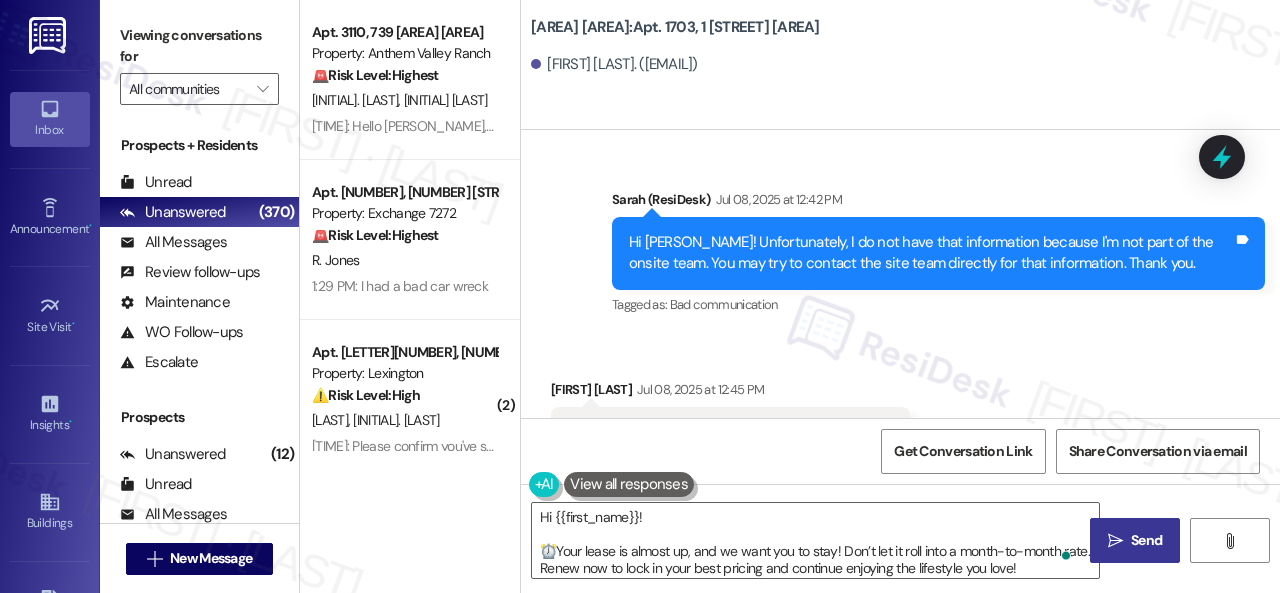 click on "" at bounding box center (1115, 541) 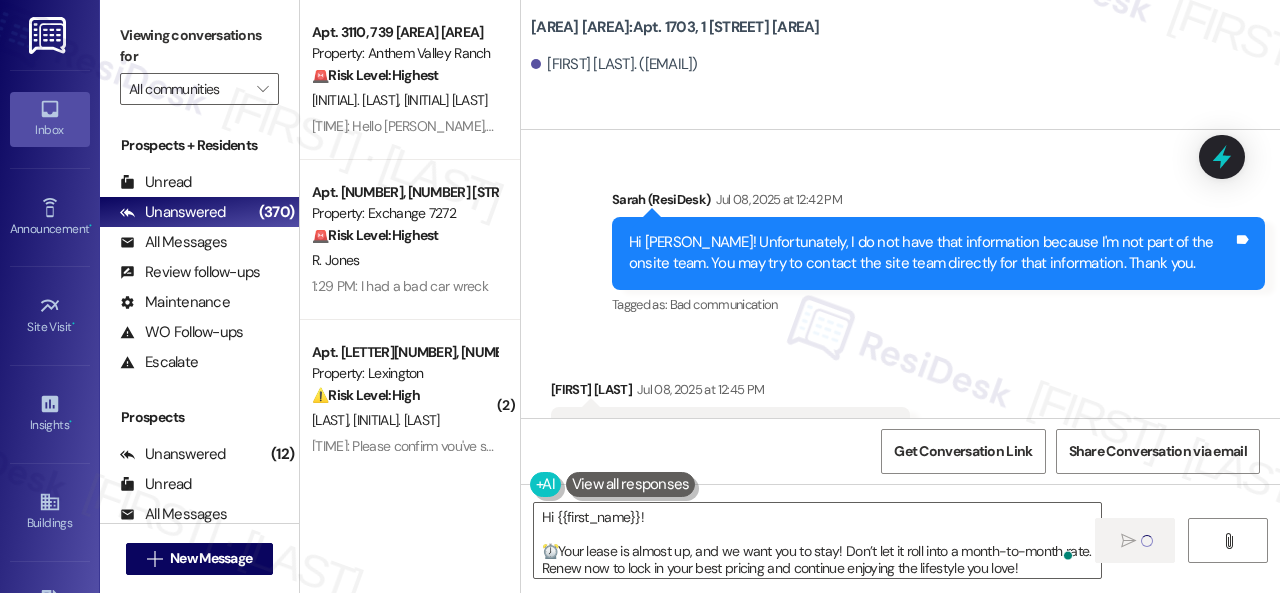 type 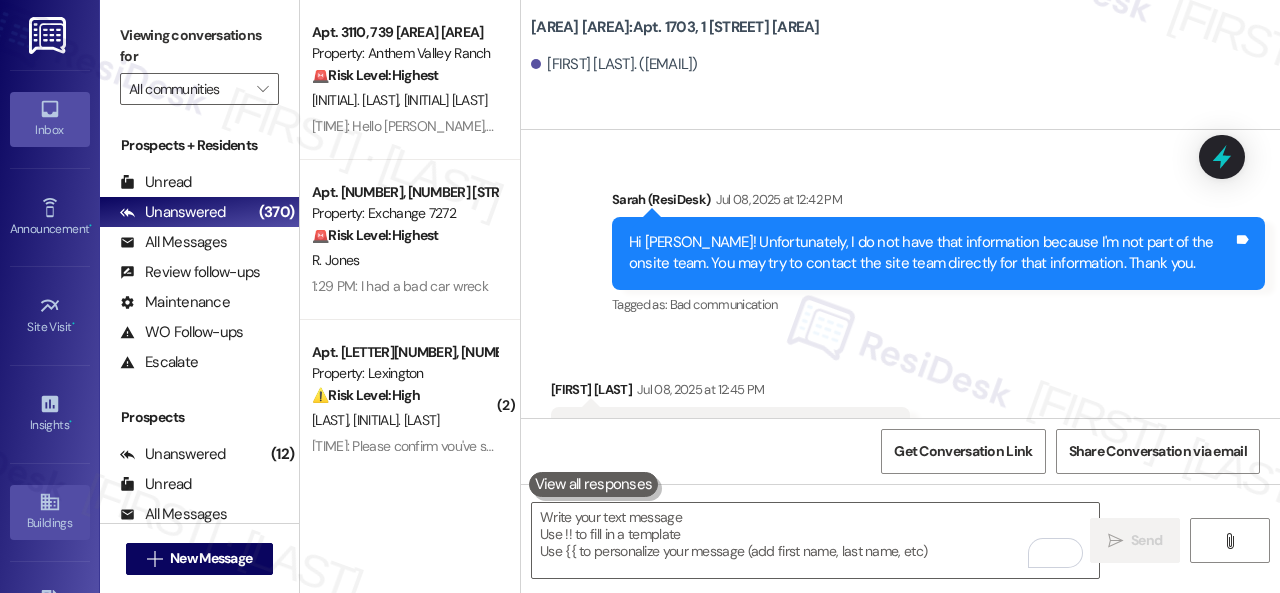click on "Buildings" at bounding box center [50, 512] 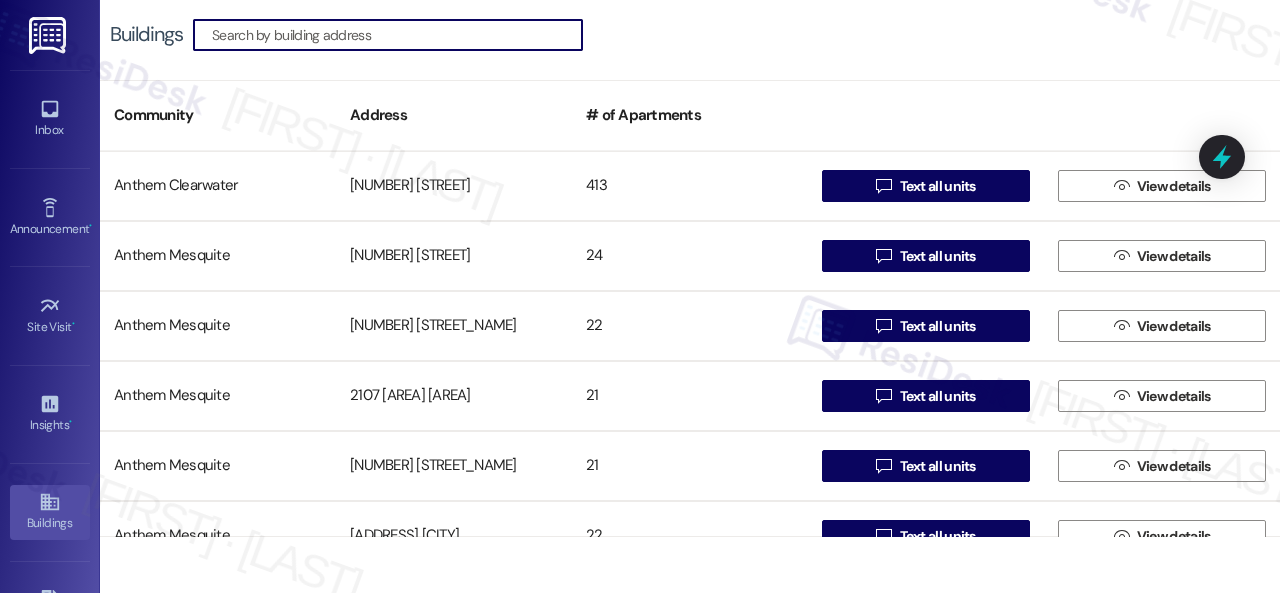 click at bounding box center [397, 35] 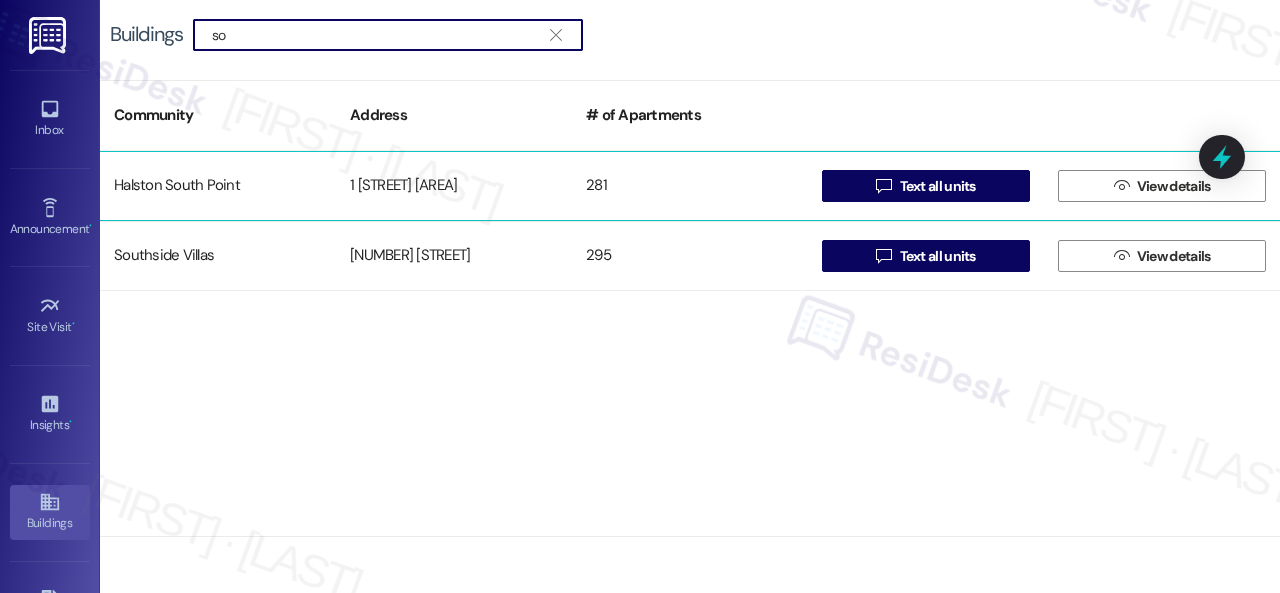 type on "so" 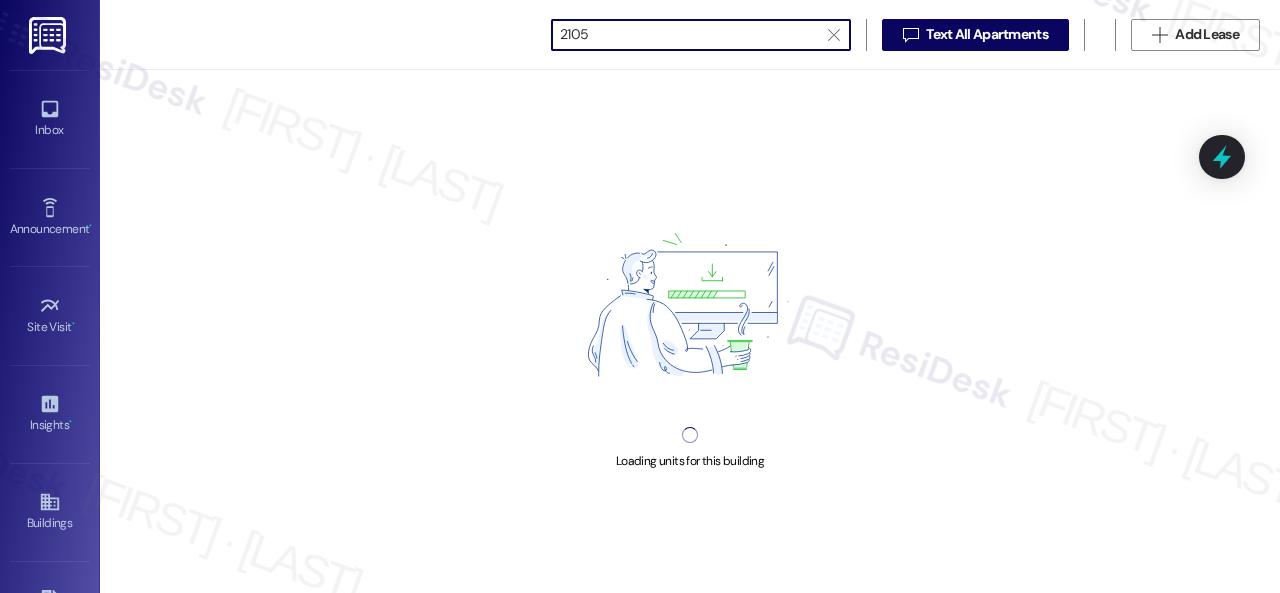 scroll, scrollTop: 0, scrollLeft: 0, axis: both 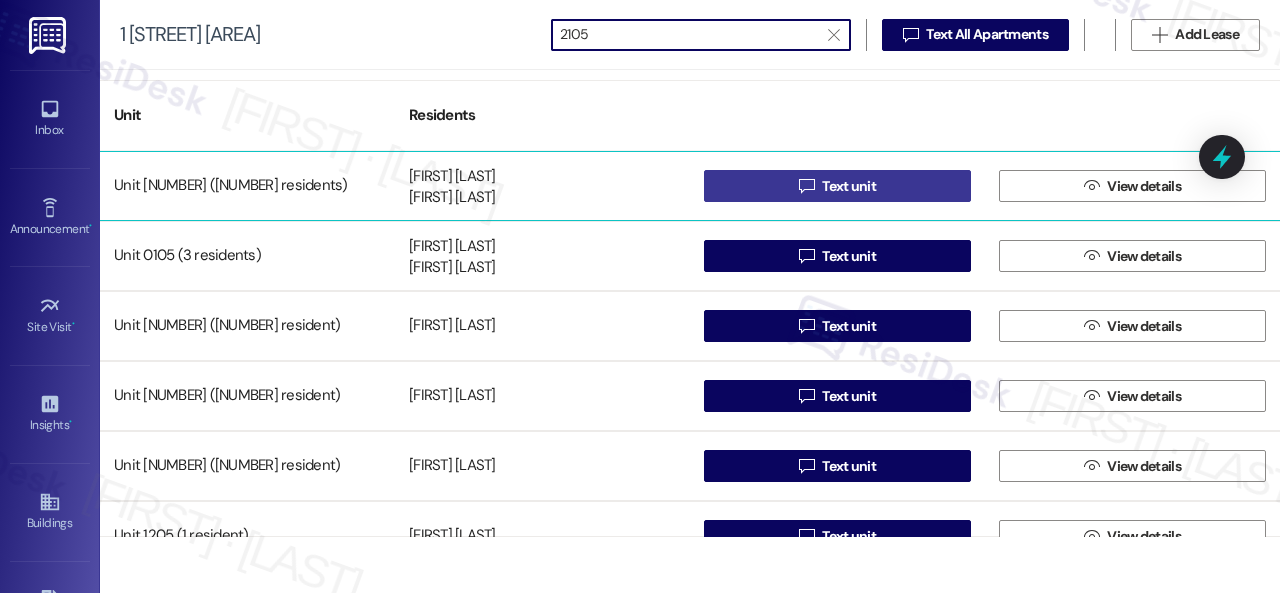 type on "2105" 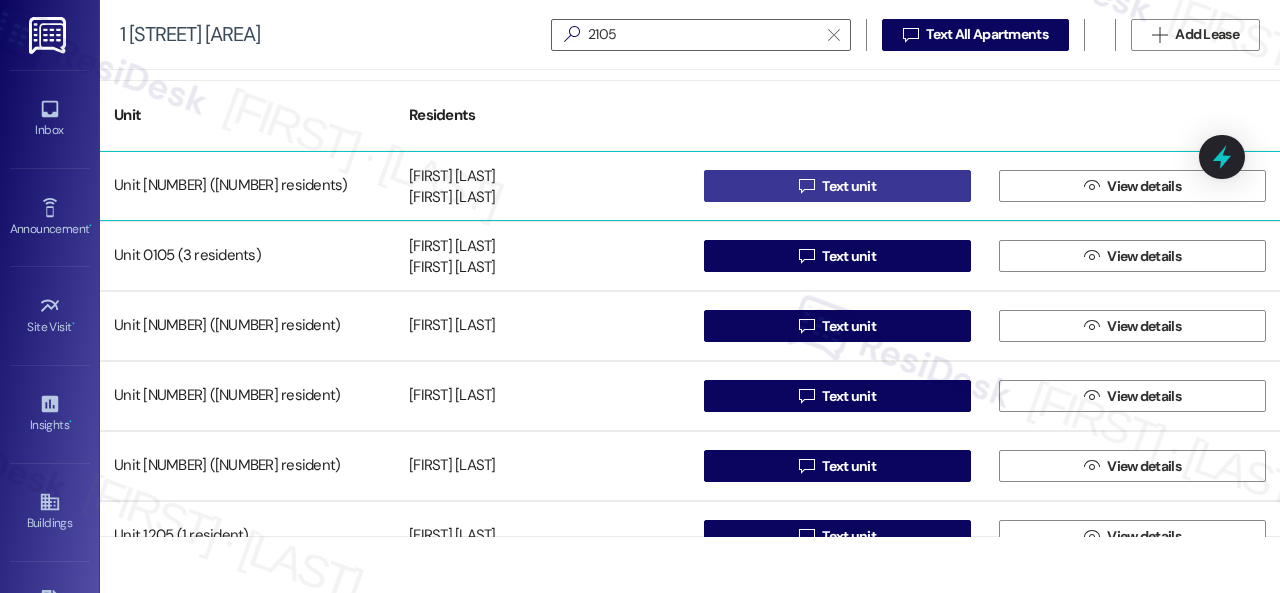 click on " Text unit" at bounding box center (837, 186) 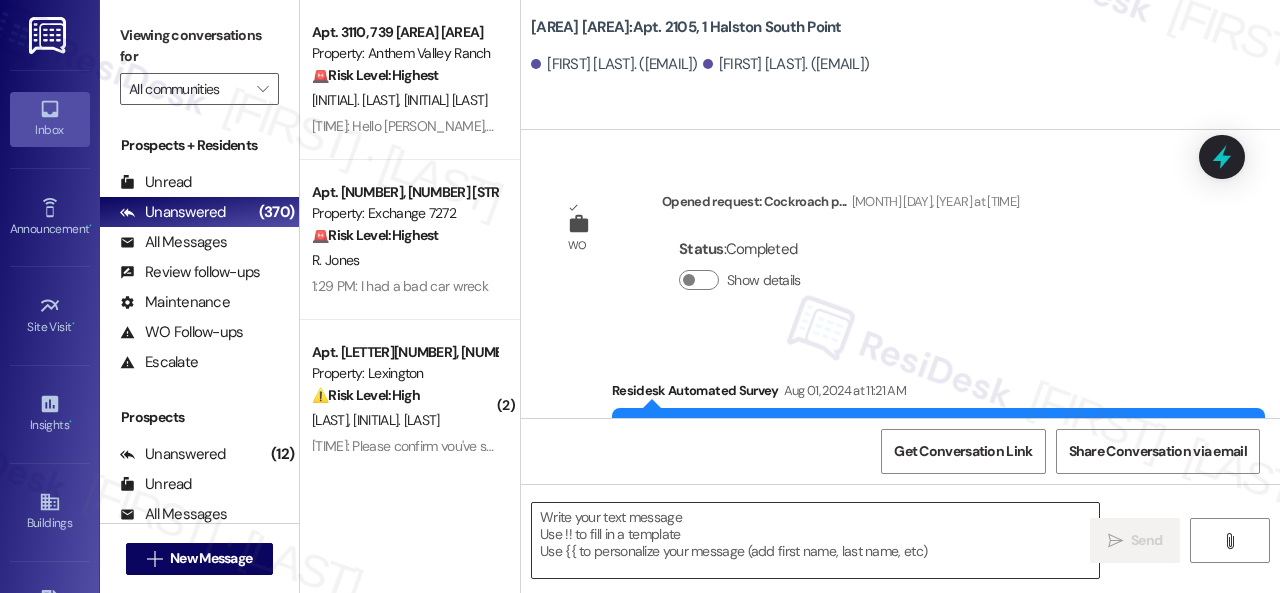 click at bounding box center [815, 540] 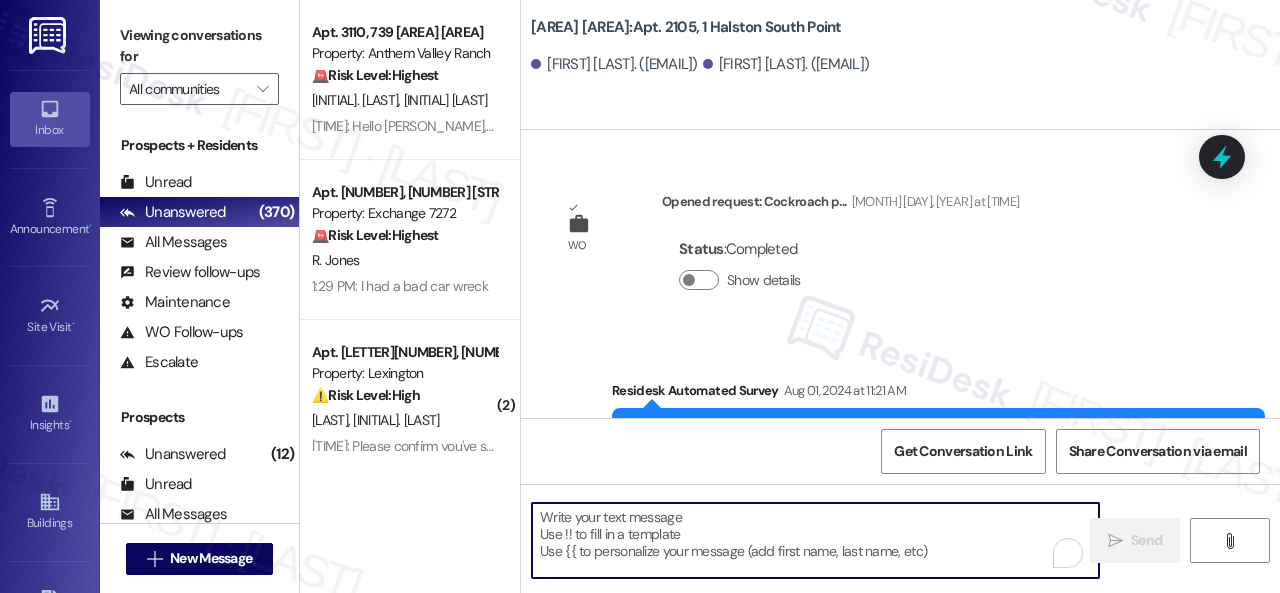 paste on "Hi {{first_name}}!
⏰Your lease is almost up, and we want you to stay! Don’t let it roll into a month-to-month rate. Renew now to lock in your best pricing and continue enjoying the lifestyle you love!
🏡We’re offering a $150 renewal incentive for any resident who signs their lease renewal by [DATE].
📱Reach out to the office today for details and to secure your renewal offer!" 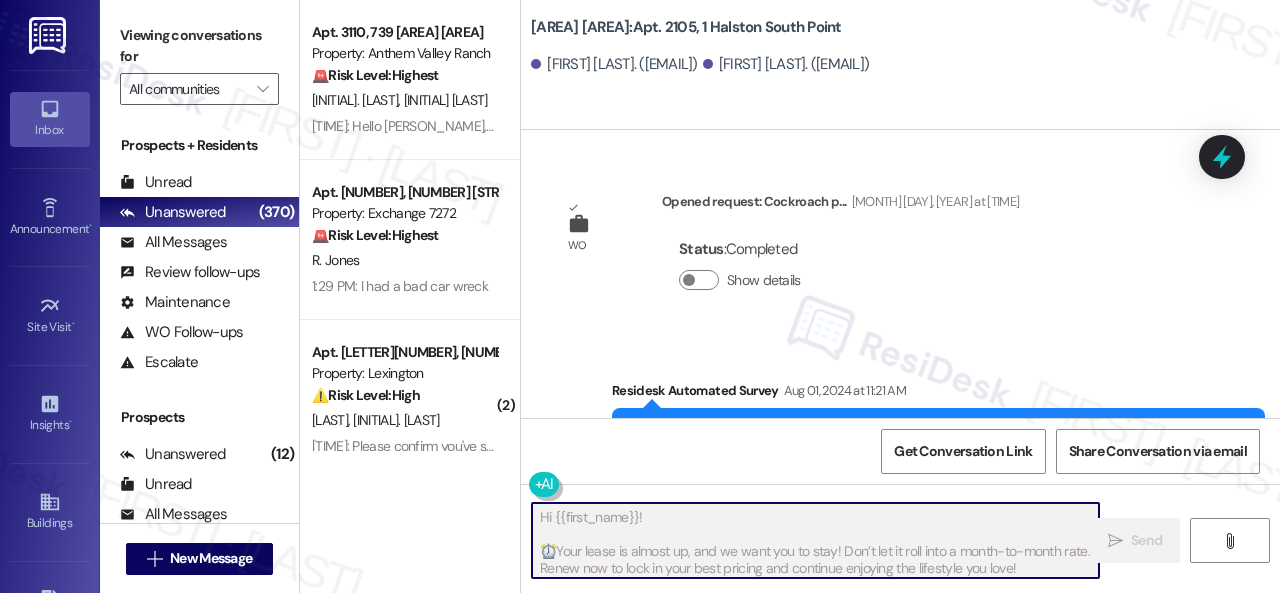 scroll, scrollTop: 0, scrollLeft: 0, axis: both 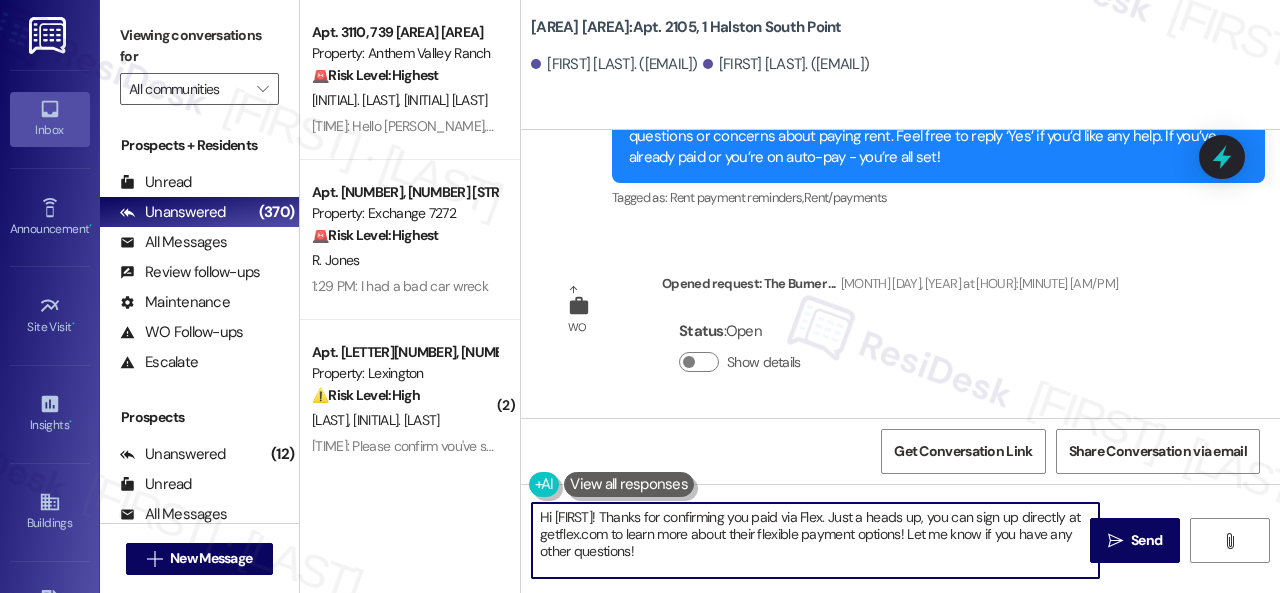 drag, startPoint x: 720, startPoint y: 554, endPoint x: 464, endPoint y: 497, distance: 262.26895 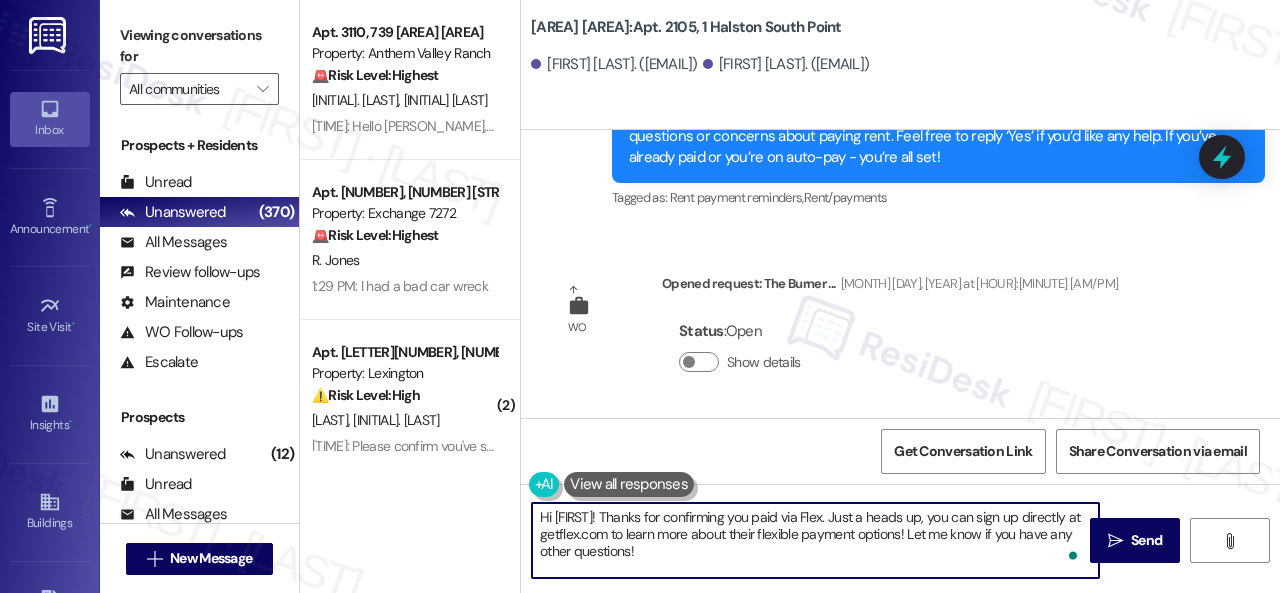 paste on "⏰Your lease is almost up, and we want you to stay! Don’t let it roll into a month-to-month rate. Renew now to lock in your best pricing and continue enjoying the lifestyle you love!
🏡We’re offering a $150 renewal incentive for any resident who signs their lease renewal by August 8, 2025.
📱Reach out to the office today for details and to secure your renewal offer" 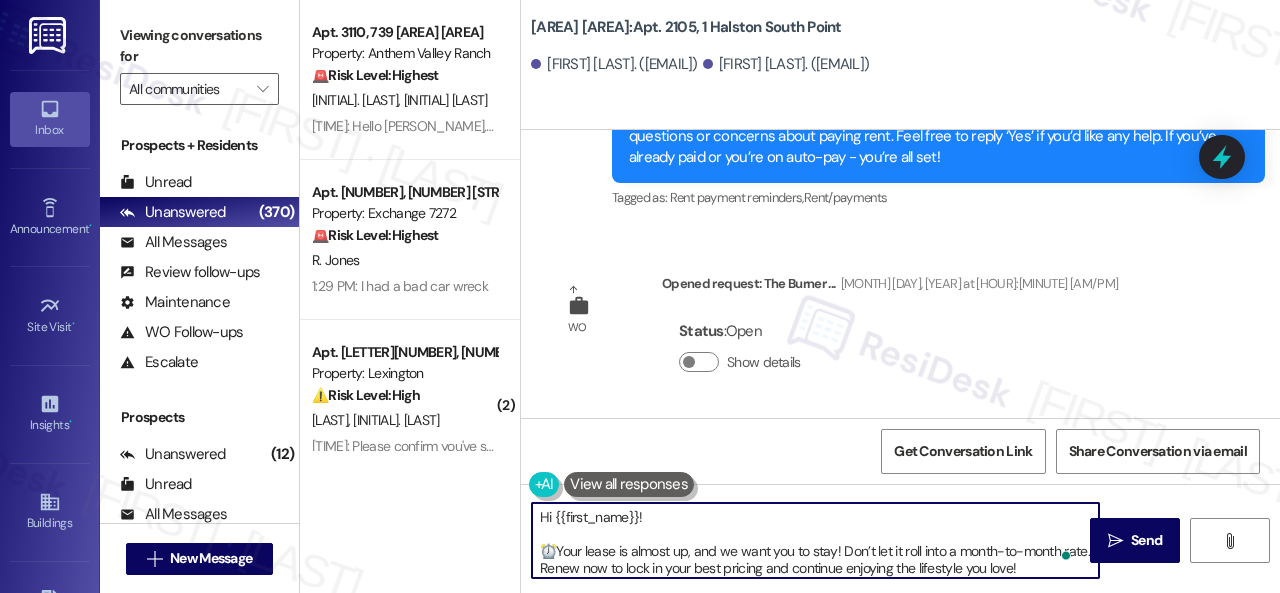 scroll, scrollTop: 84, scrollLeft: 0, axis: vertical 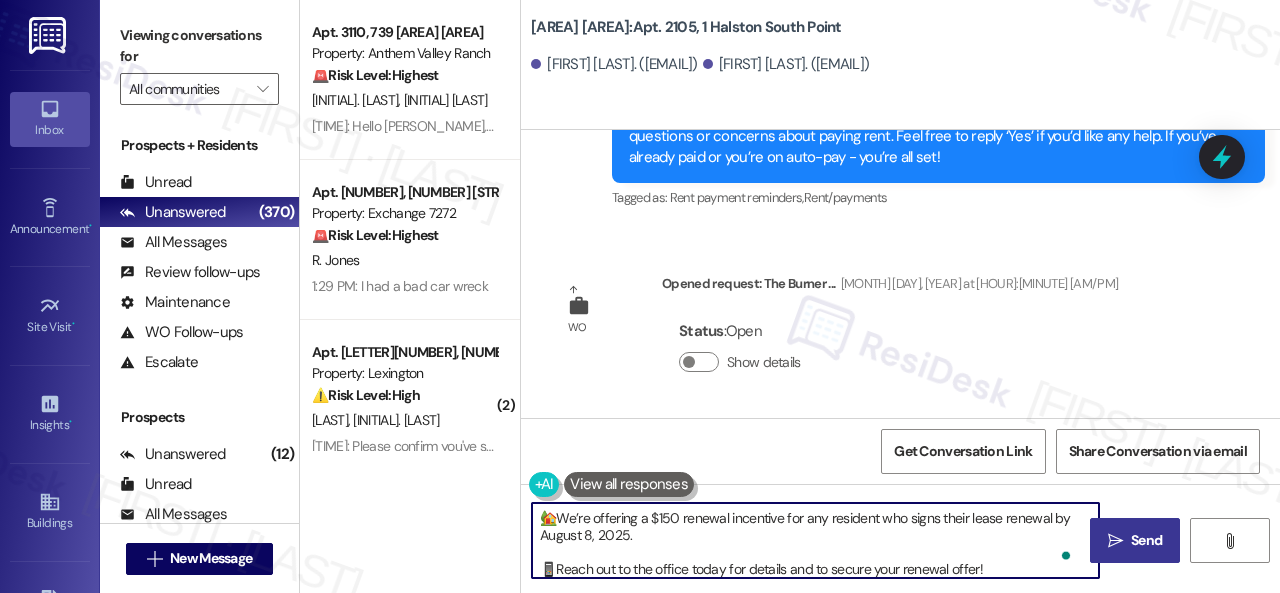 type on "Hi {{first_name}}!
⏰Your lease is almost up, and we want you to stay! Don’t let it roll into a month-to-month rate. Renew now to lock in your best pricing and continue enjoying the lifestyle you love!
🏡We’re offering a $150 renewal incentive for any resident who signs their lease renewal by [DATE].
📱Reach out to the office today for details and to secure your renewal offer!" 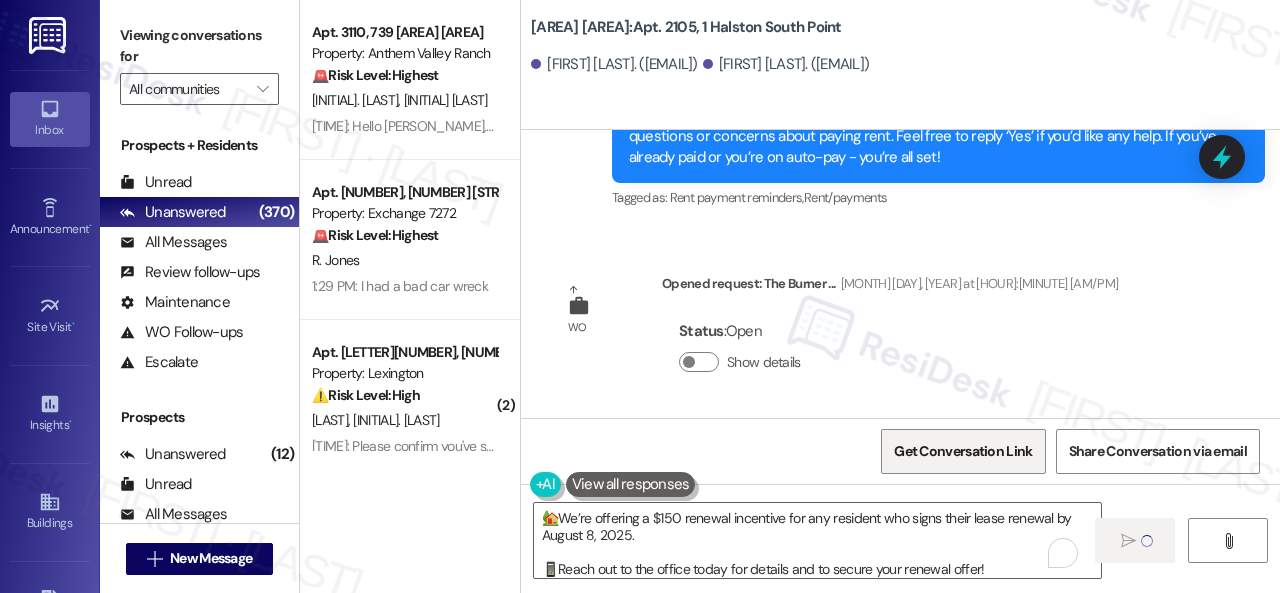 type 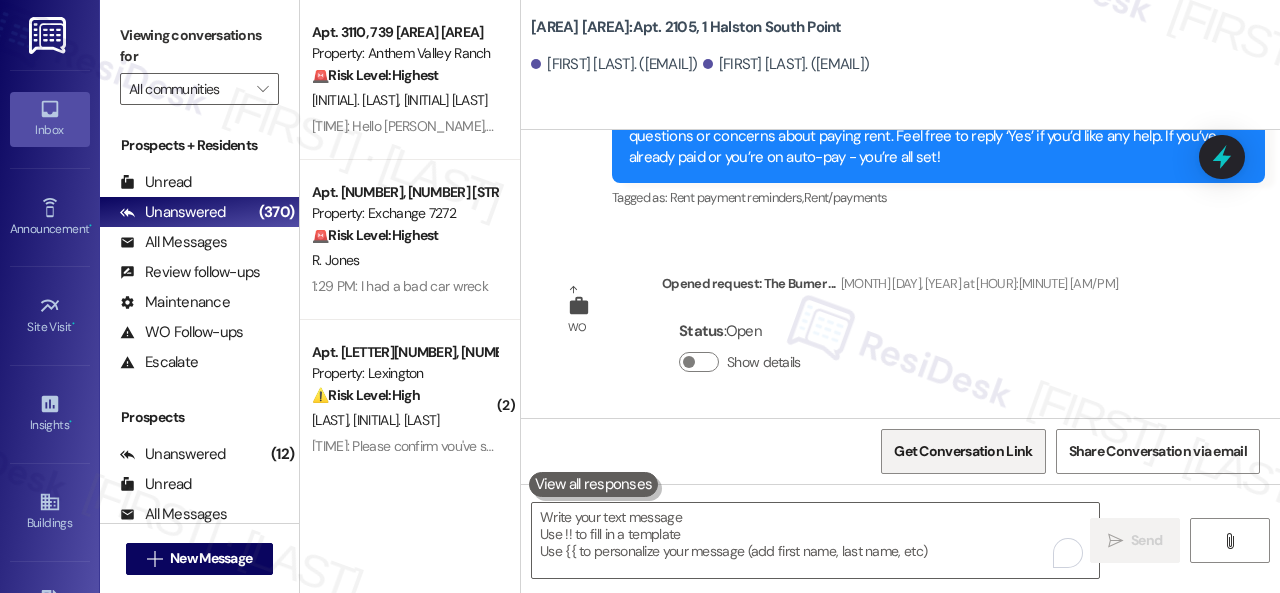 scroll, scrollTop: 0, scrollLeft: 0, axis: both 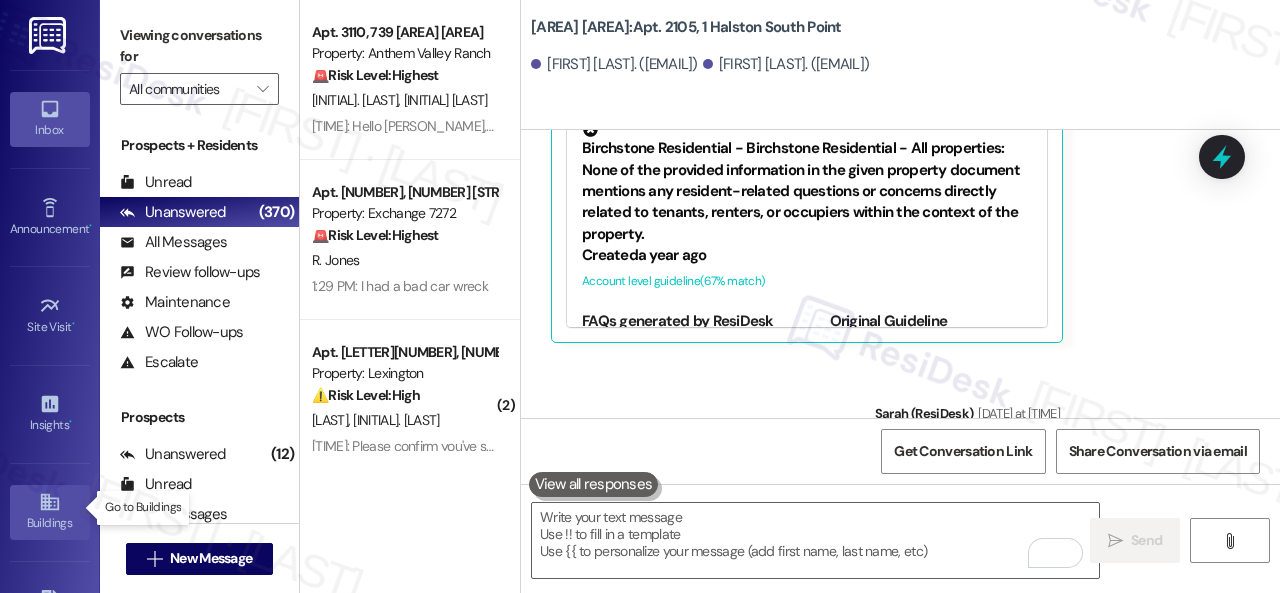 click 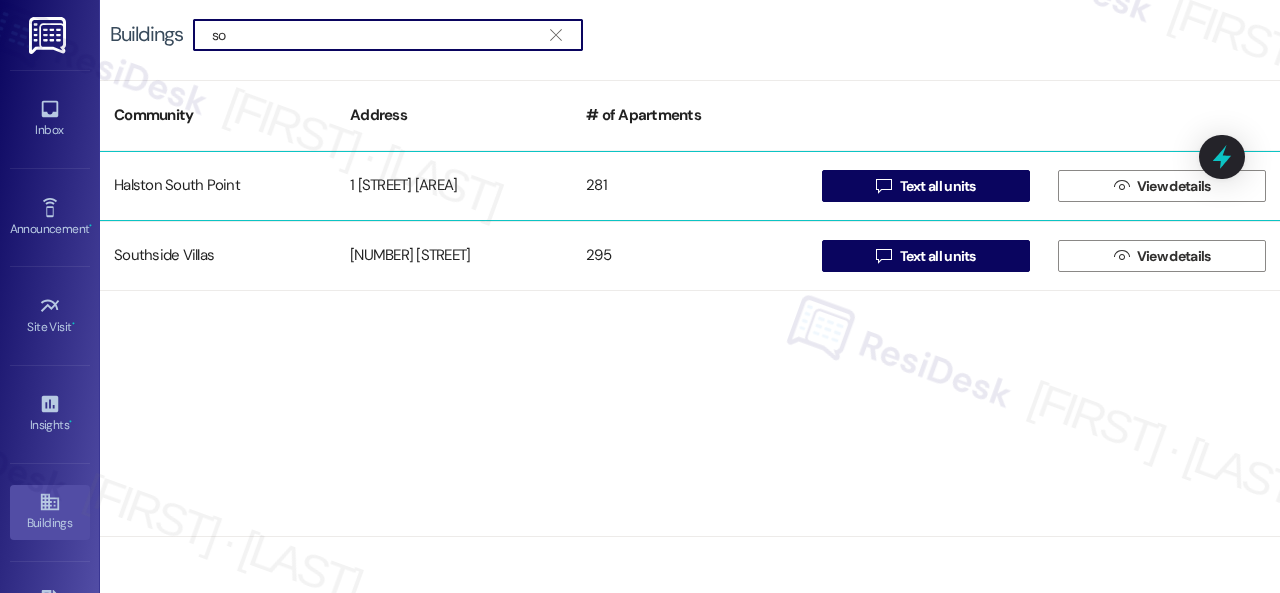 type on "so" 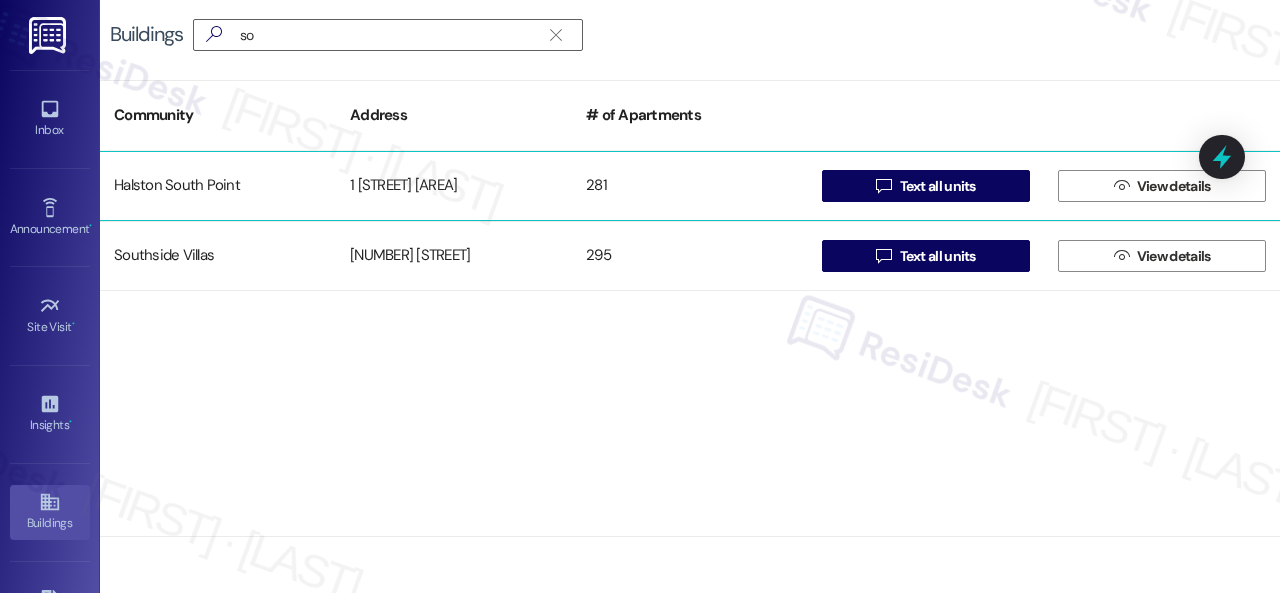 click on "Halston South Point" at bounding box center [218, 186] 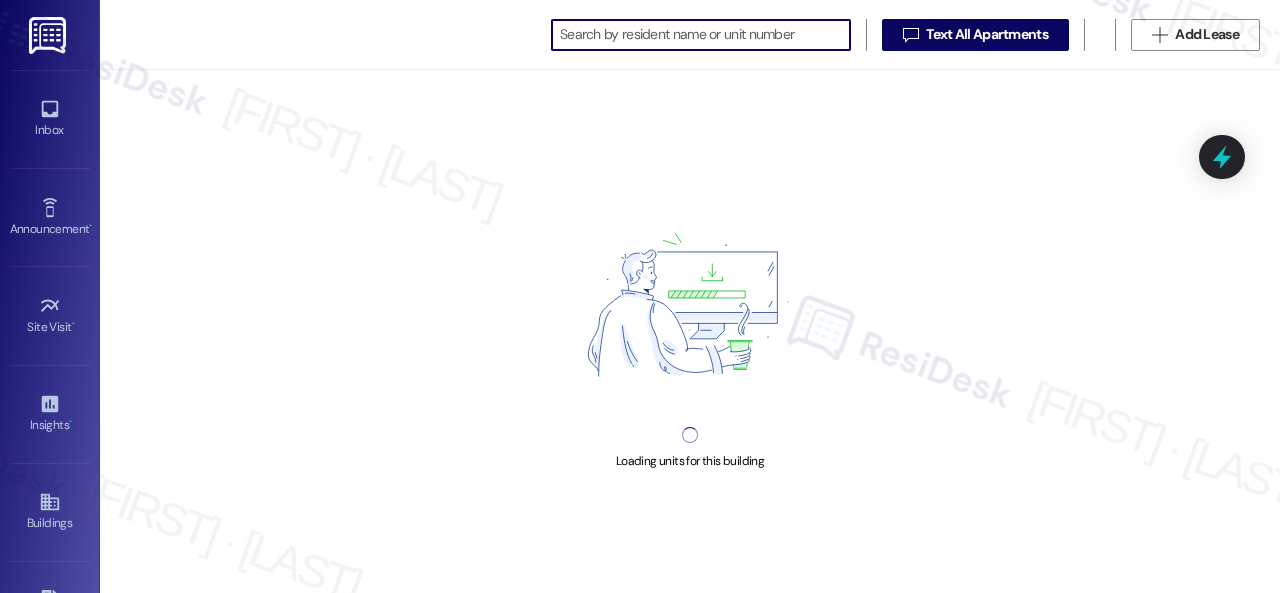 scroll, scrollTop: 0, scrollLeft: 0, axis: both 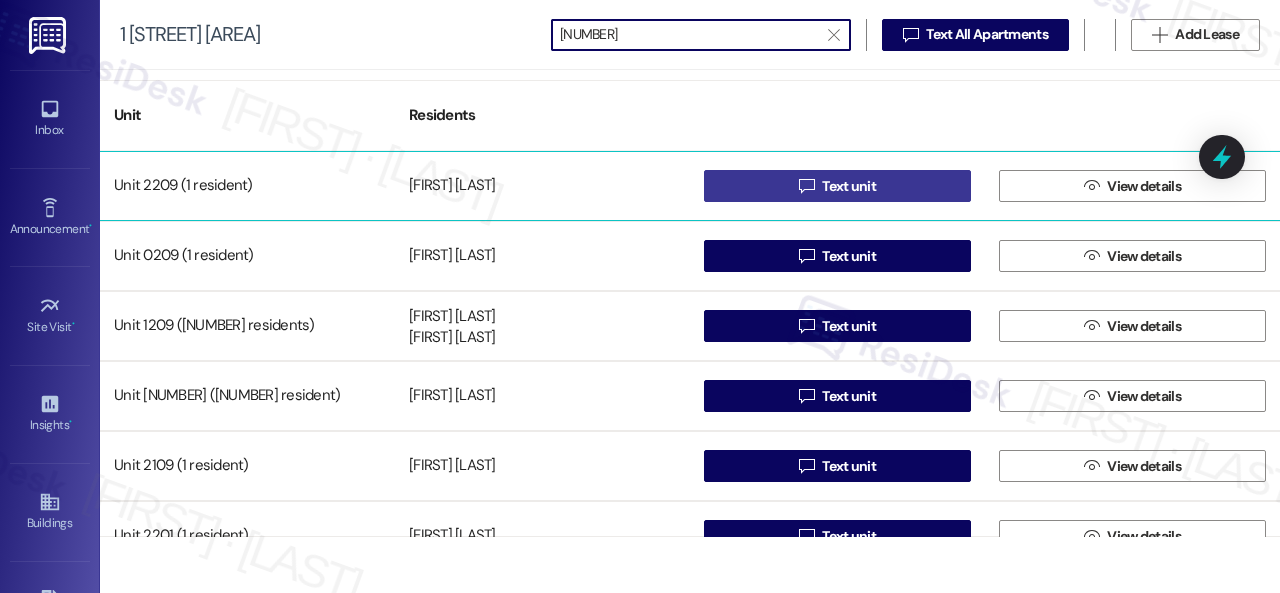 type on "2209" 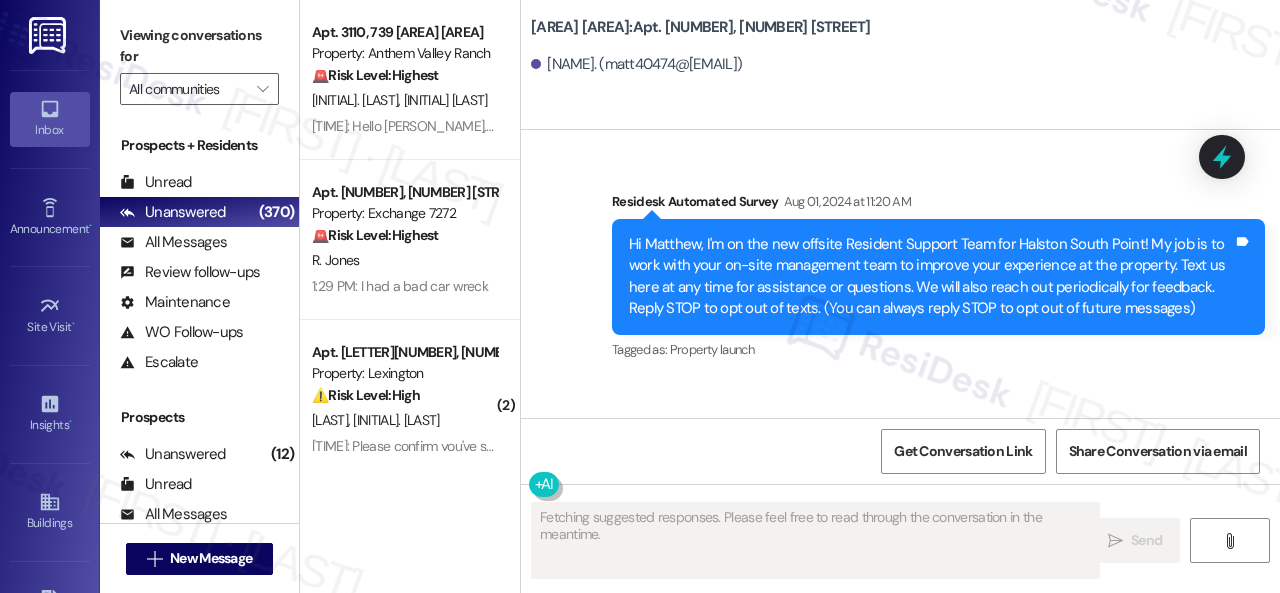 scroll, scrollTop: 4532, scrollLeft: 0, axis: vertical 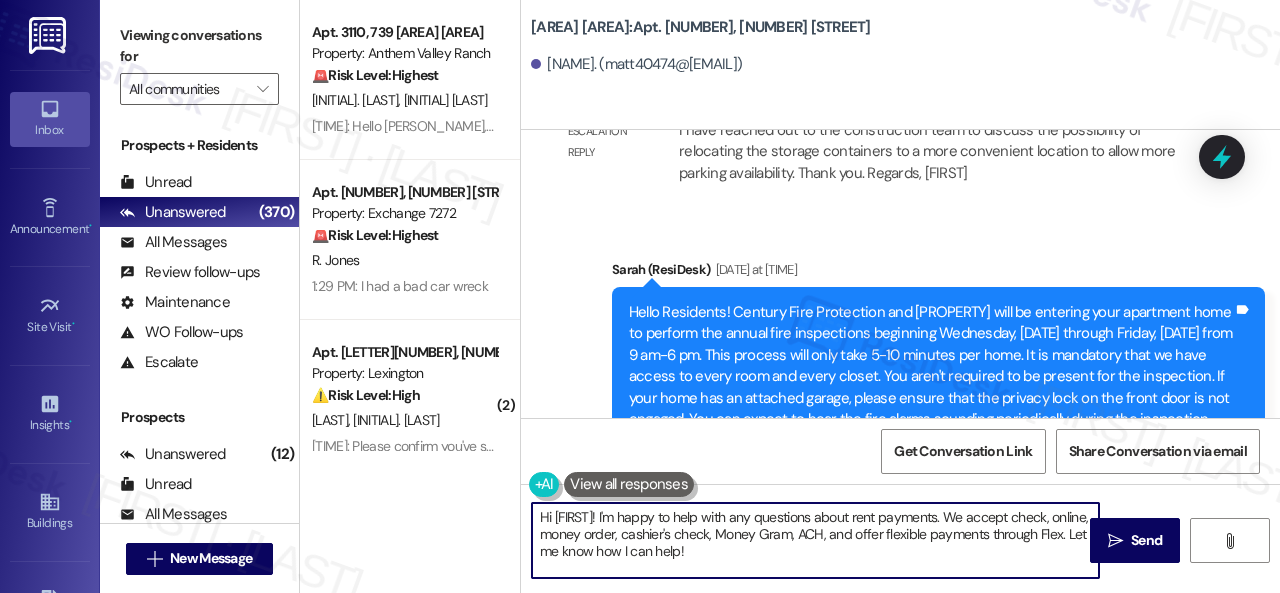 drag, startPoint x: 446, startPoint y: 493, endPoint x: 424, endPoint y: 487, distance: 22.803509 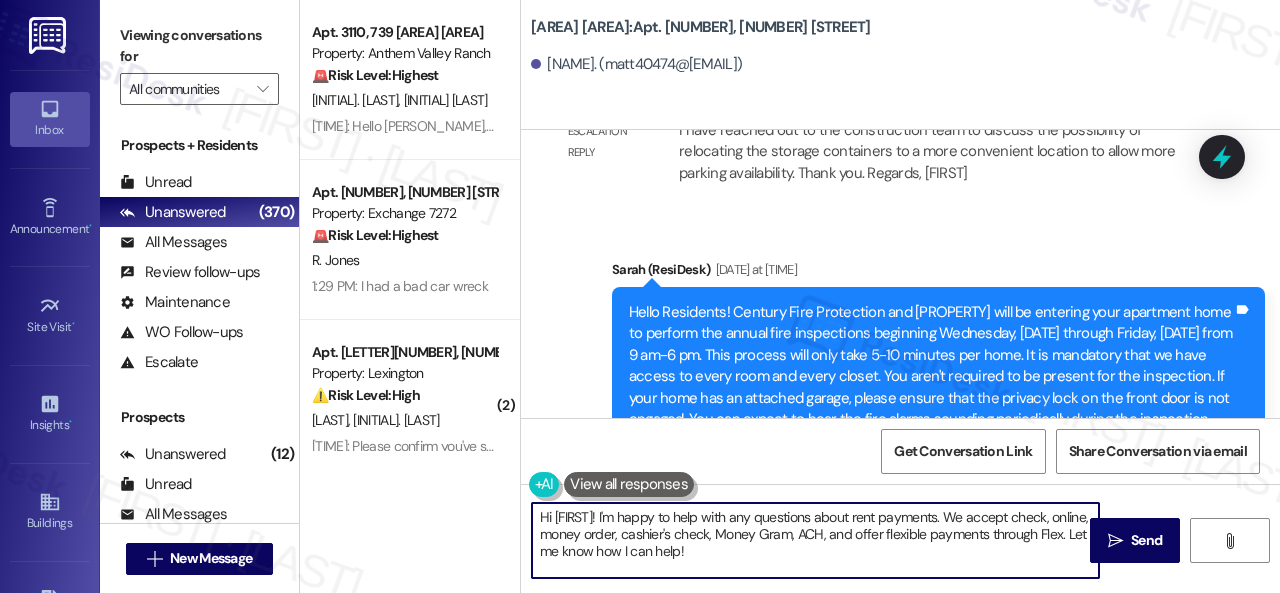 click on "Apt. 3110, 739 Anthem Valley Ranch Property: Anthem Valley Ranch 🚨  Risk Level:  Highest The resident states they will vacate due to inability to afford the cost of living, which is a non-renewal indication. The resident is also questioning charges, which could lead to a financial dispute. The combination of these factors, especially the non-renewal, elevates the risk. M. Halaoui M. Camara 1:31 PM: Hello Sarah,
I am so sorry for this. I am facing a difficult moment. I will vacate, because I am not able to afford my cost of living. You are asking to move out by August 7, why are you asking me to pay for the month of August?
Thank you for your understanding 1:31 PM: Hello Sarah,
I am so sorry for this. I am facing a difficult moment. I will vacate, because I am not able to afford my cost of living. You are asking to move out by August 7, why are you asking me to pay for the month of August?
Thank you for your understanding Apt. 2228, 22 Exchange 7272 Property: Exchange 7272 🚨  Risk Level:  Highest ( 2" at bounding box center (790, 296) 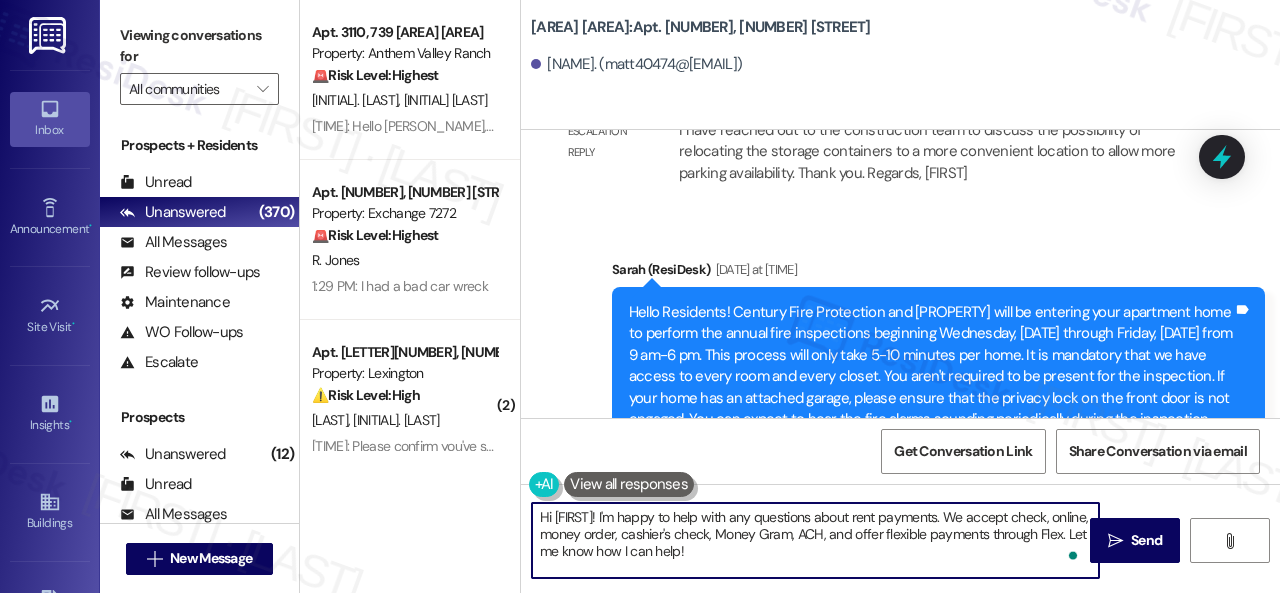 paste on "⏰Your lease is almost up, and we want you to stay! Don’t let it roll into a month-to-month rate. Renew now to lock in your best pricing and continue enjoying the lifestyle you love!
🏡We’re offering a $150 renewal incentive for any resident who signs their lease renewal by August 8, 2025.
📱Reach out to the office today for details and to secure your renewal offer" 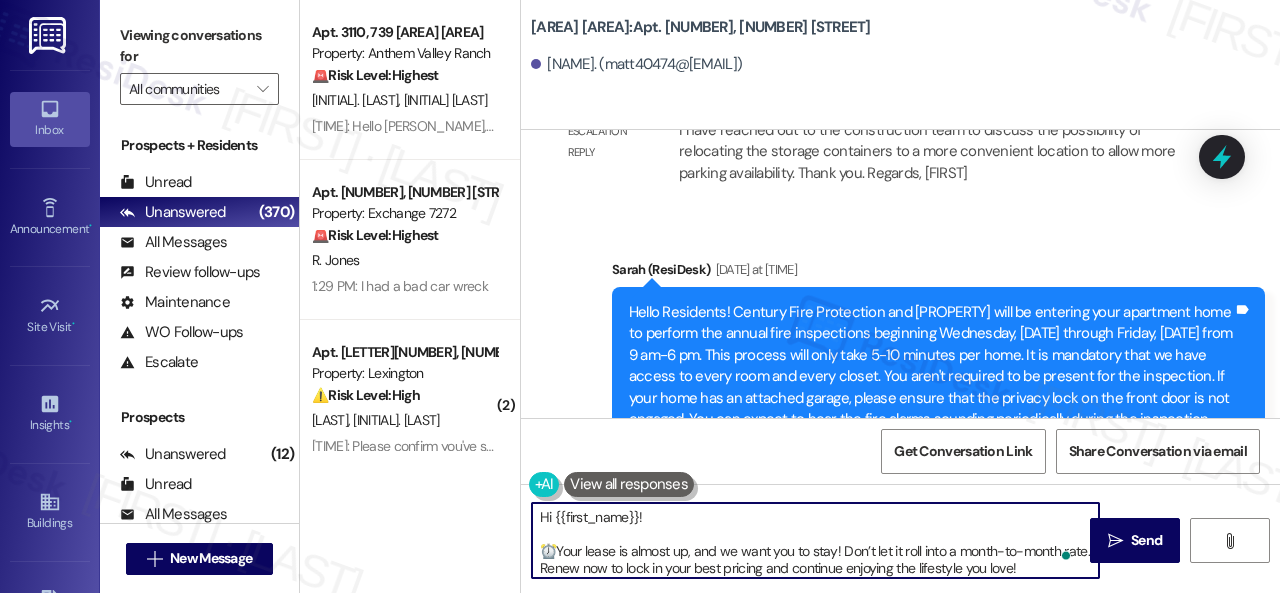 scroll, scrollTop: 84, scrollLeft: 0, axis: vertical 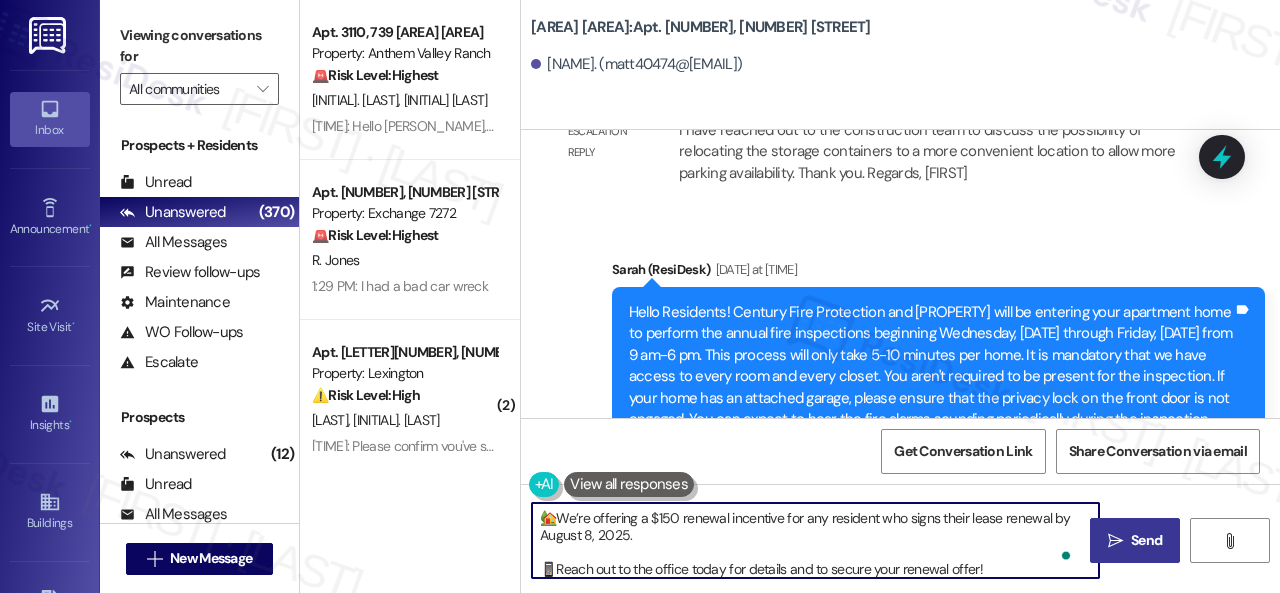 type on "Hi {{first_name}}!
⏰Your lease is almost up, and we want you to stay! Don’t let it roll into a month-to-month rate. Renew now to lock in your best pricing and continue enjoying the lifestyle you love!
🏡We’re offering a $150 renewal incentive for any resident who signs their lease renewal by [DATE].
📱Reach out to the office today for details and to secure your renewal offer!" 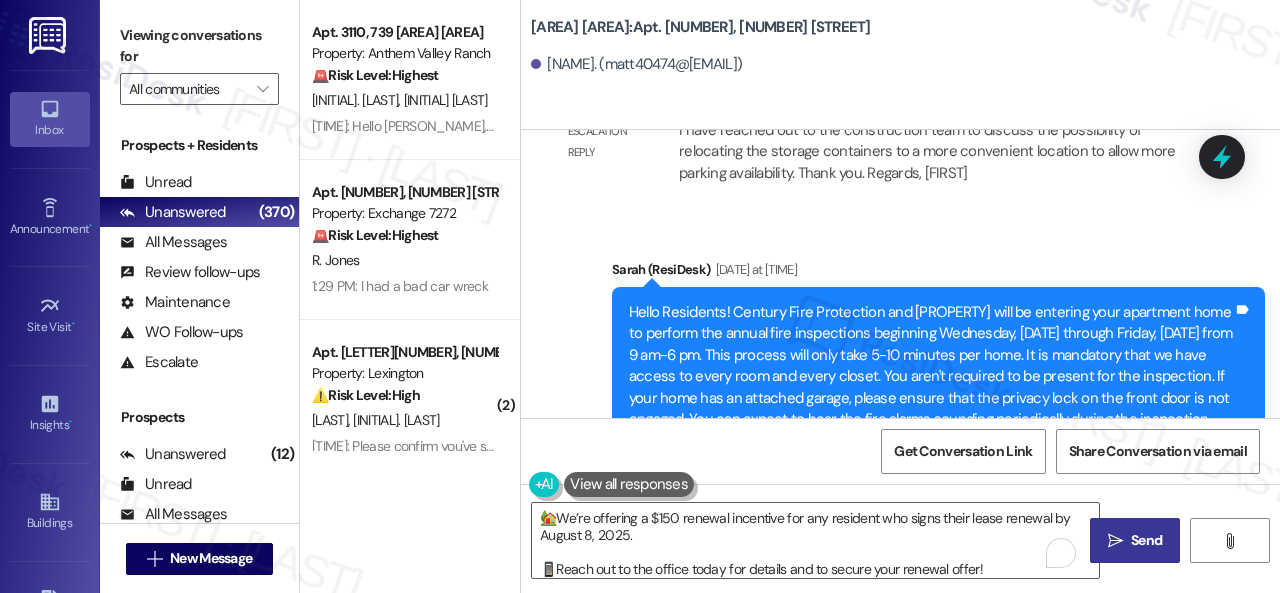 click on "" at bounding box center (1115, 541) 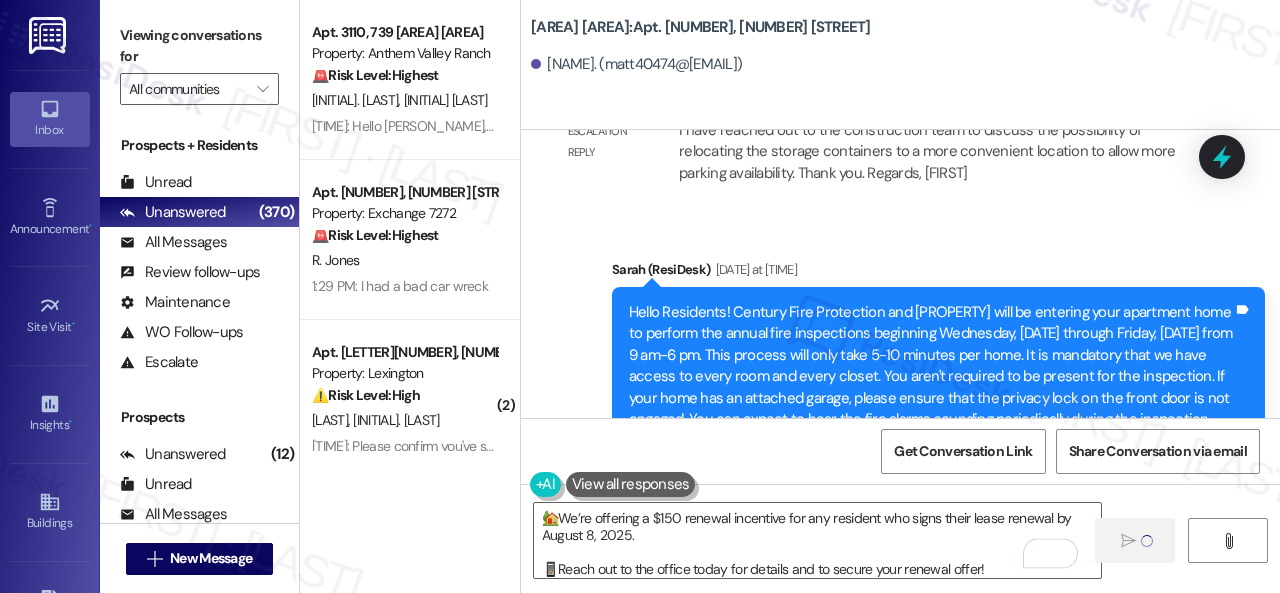 type 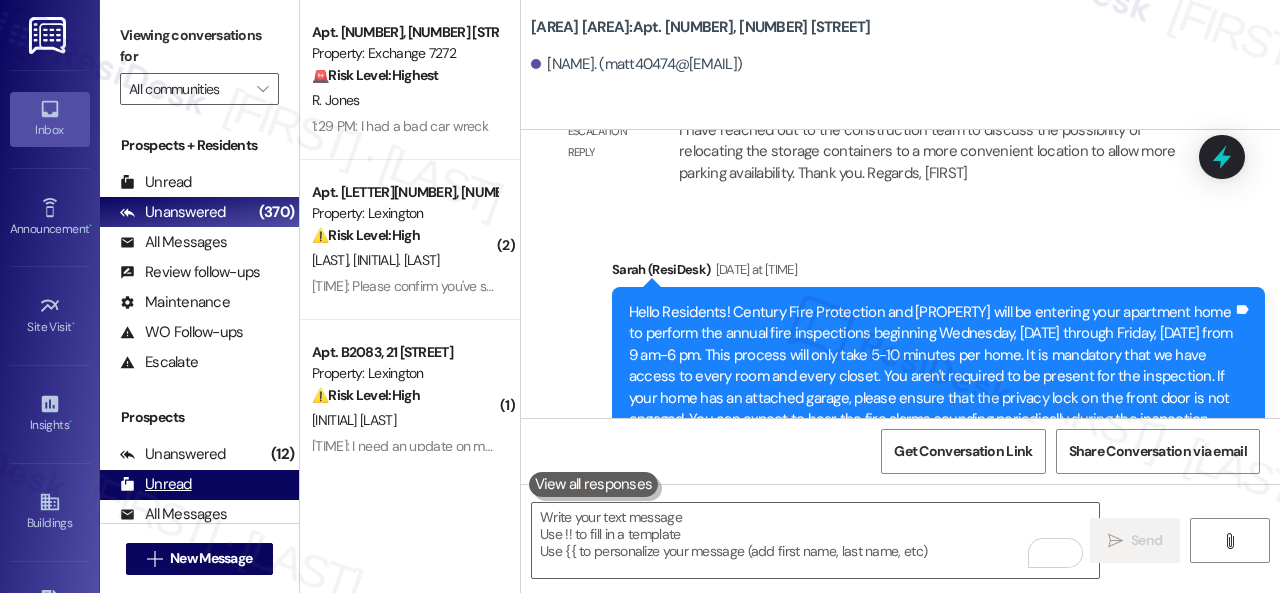 scroll, scrollTop: 0, scrollLeft: 0, axis: both 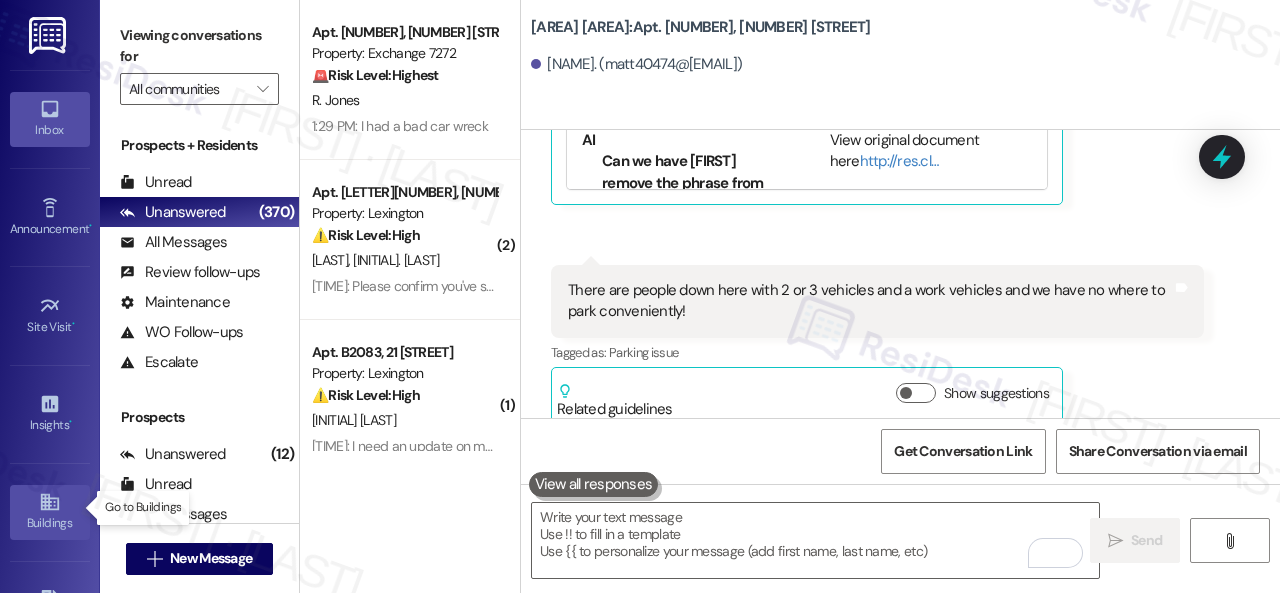 click 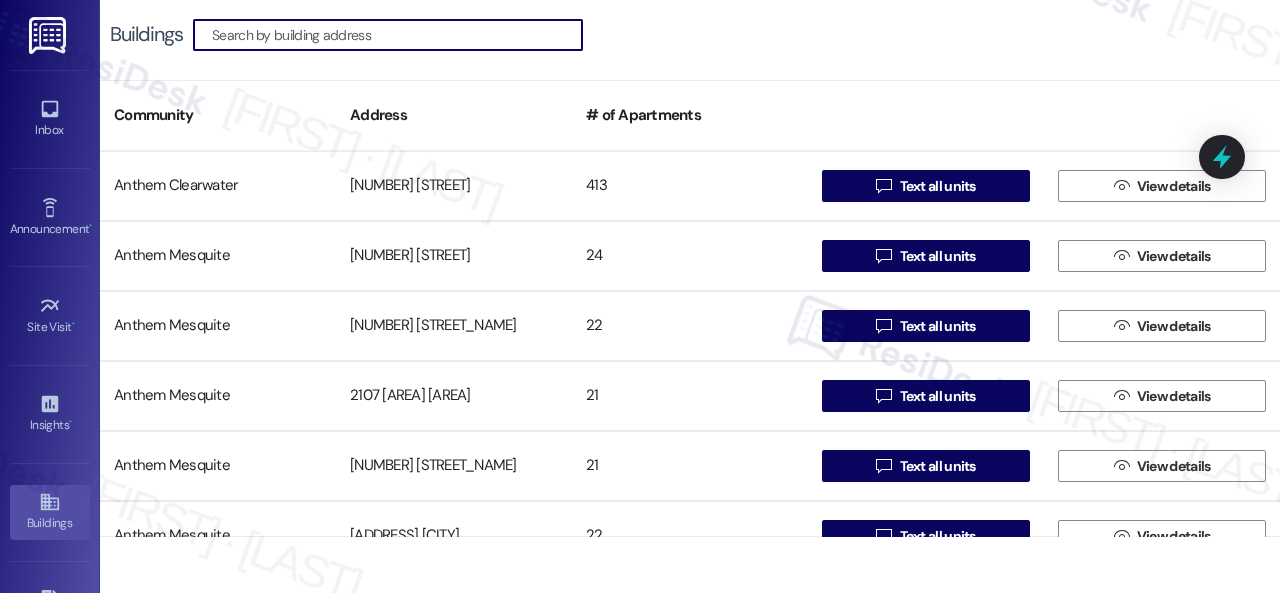 click at bounding box center [397, 35] 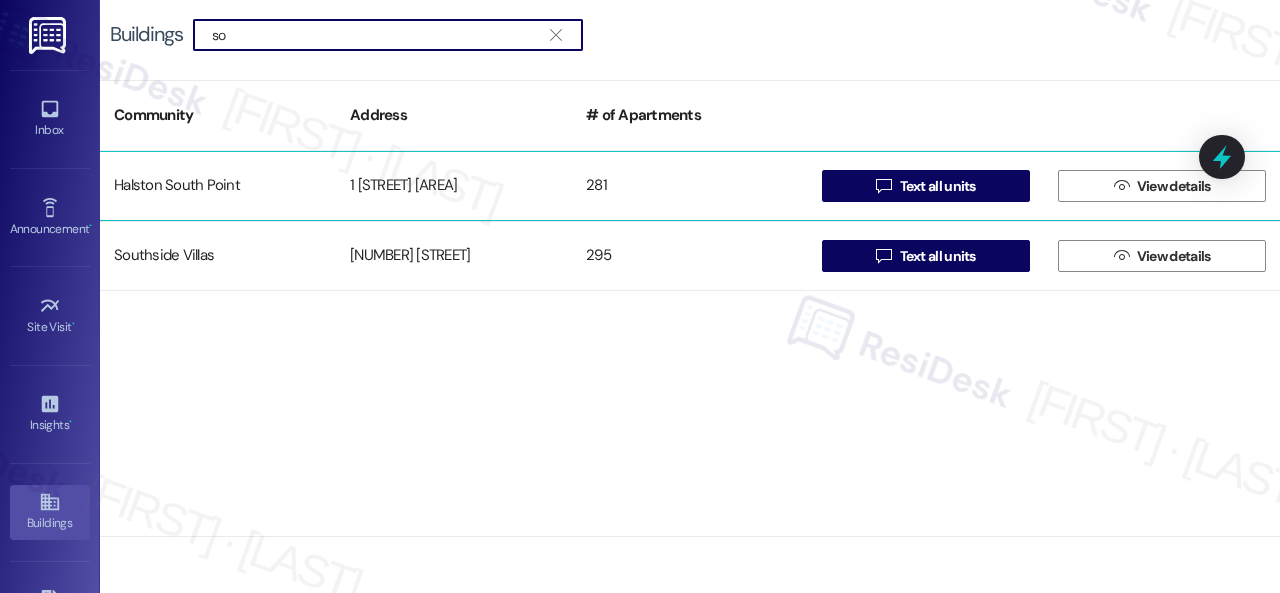 type on "so" 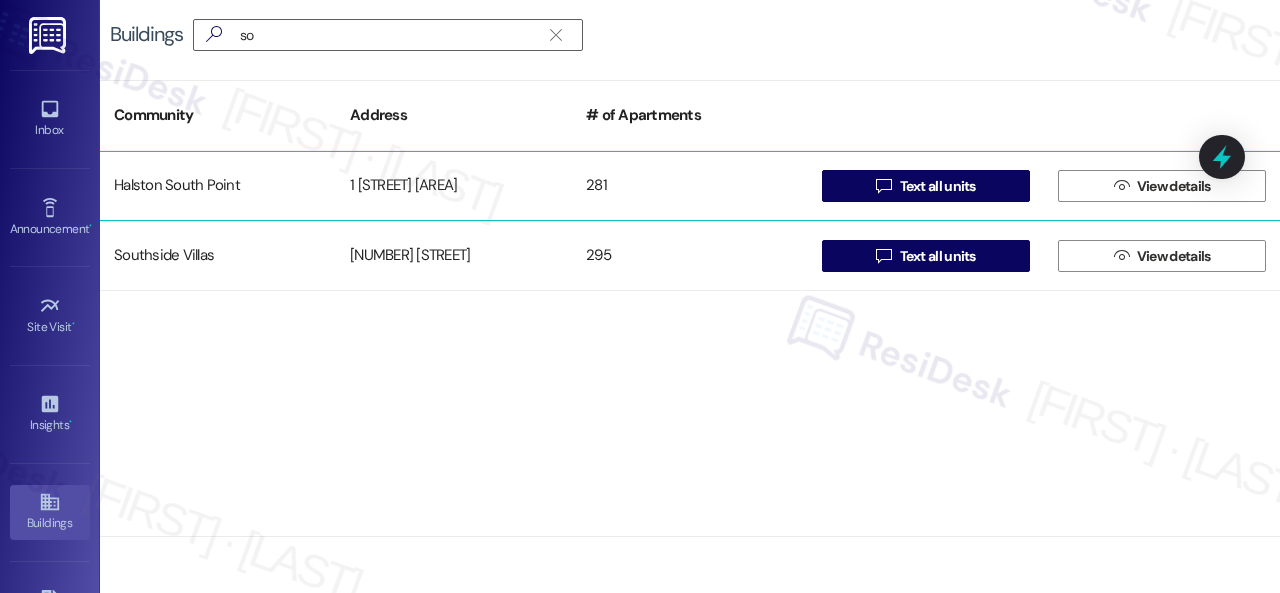 click on "Halston South Point" at bounding box center (218, 186) 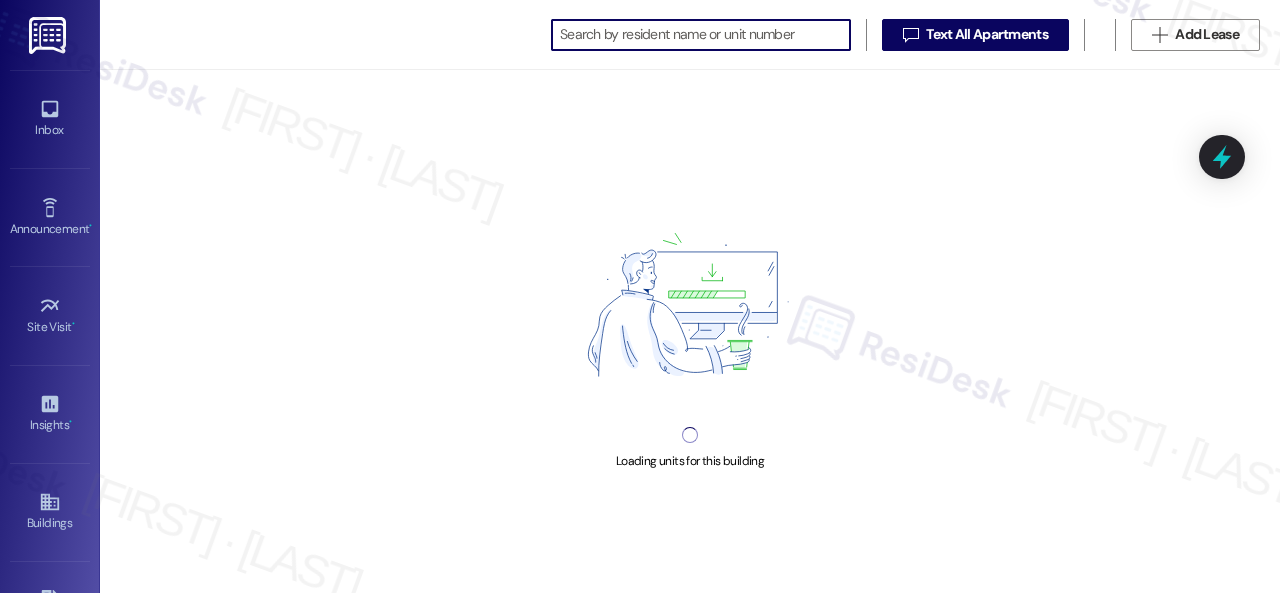 scroll, scrollTop: 0, scrollLeft: 0, axis: both 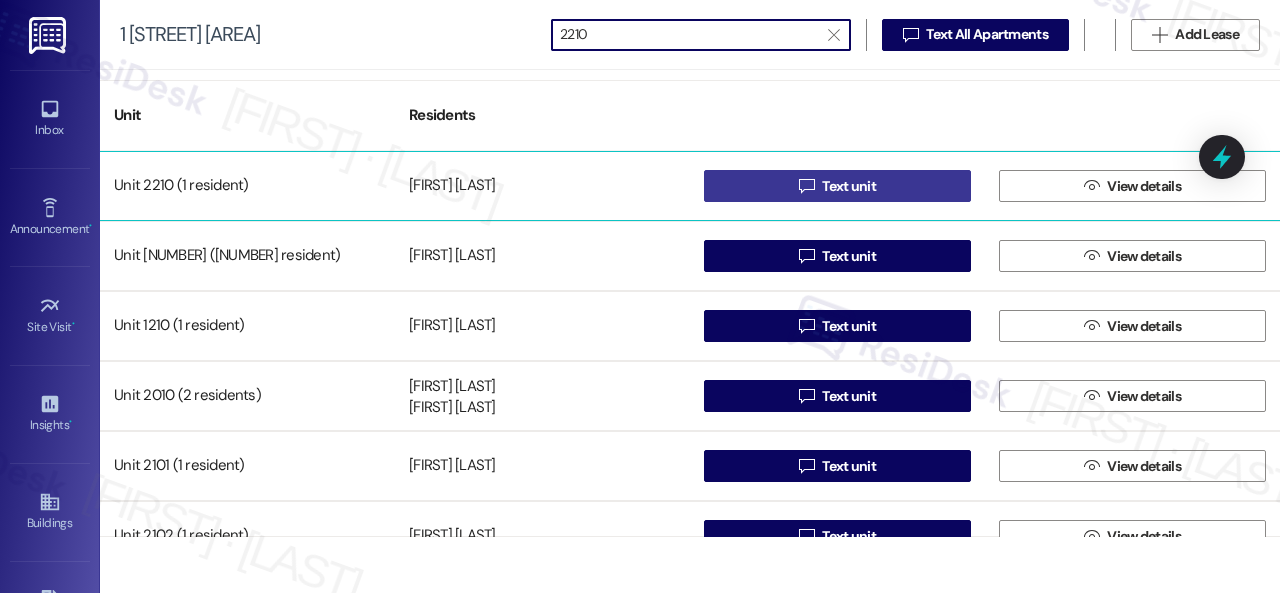 type on "2210" 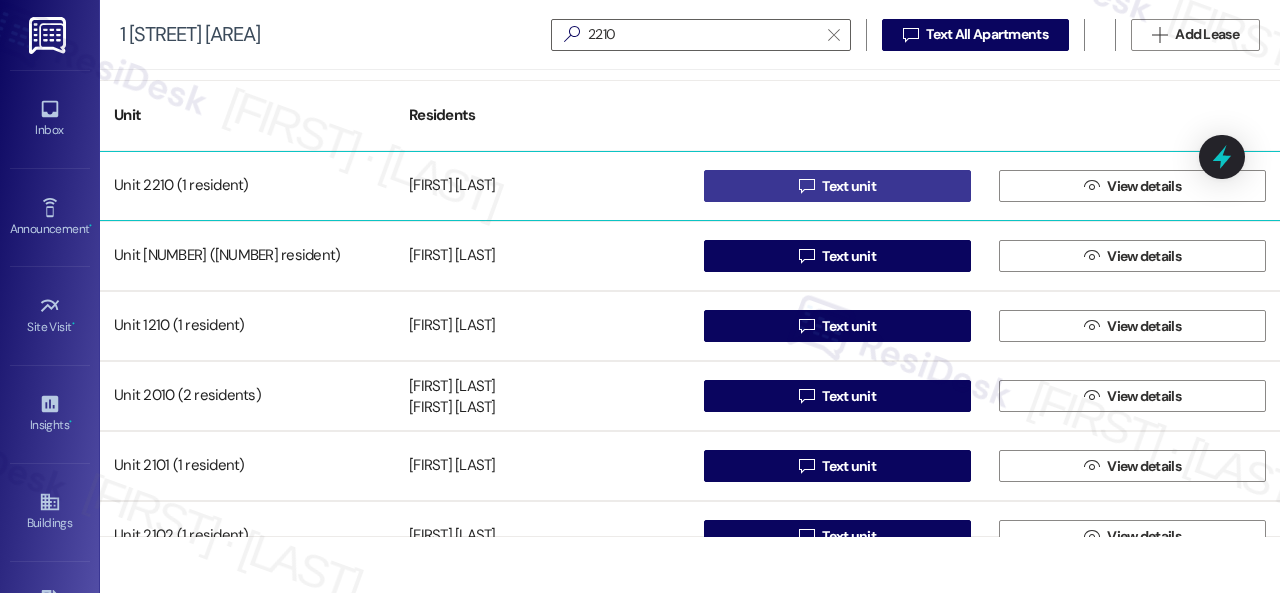 click on " Text unit" at bounding box center (837, 186) 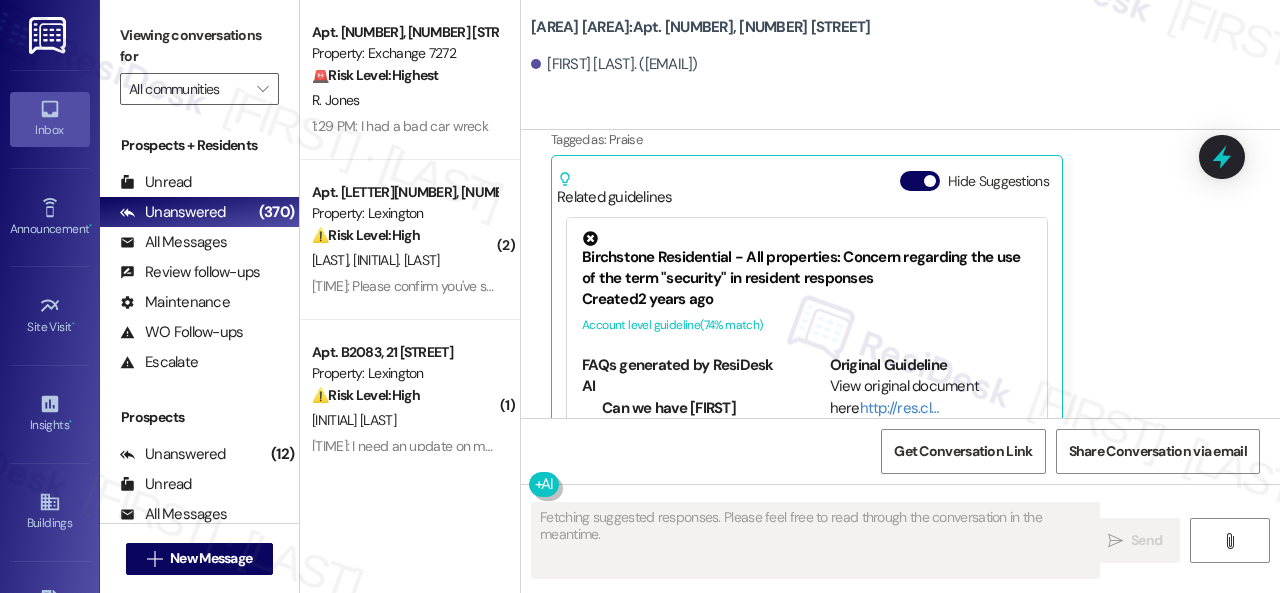 scroll, scrollTop: 880, scrollLeft: 0, axis: vertical 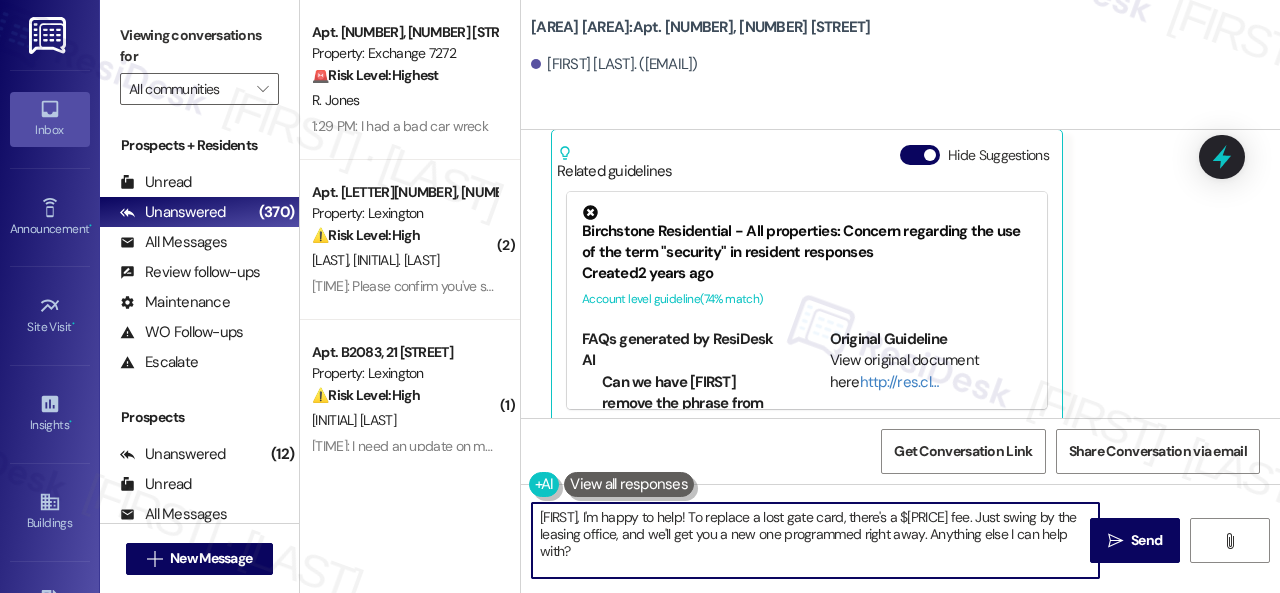 drag, startPoint x: 586, startPoint y: 555, endPoint x: 466, endPoint y: 505, distance: 130 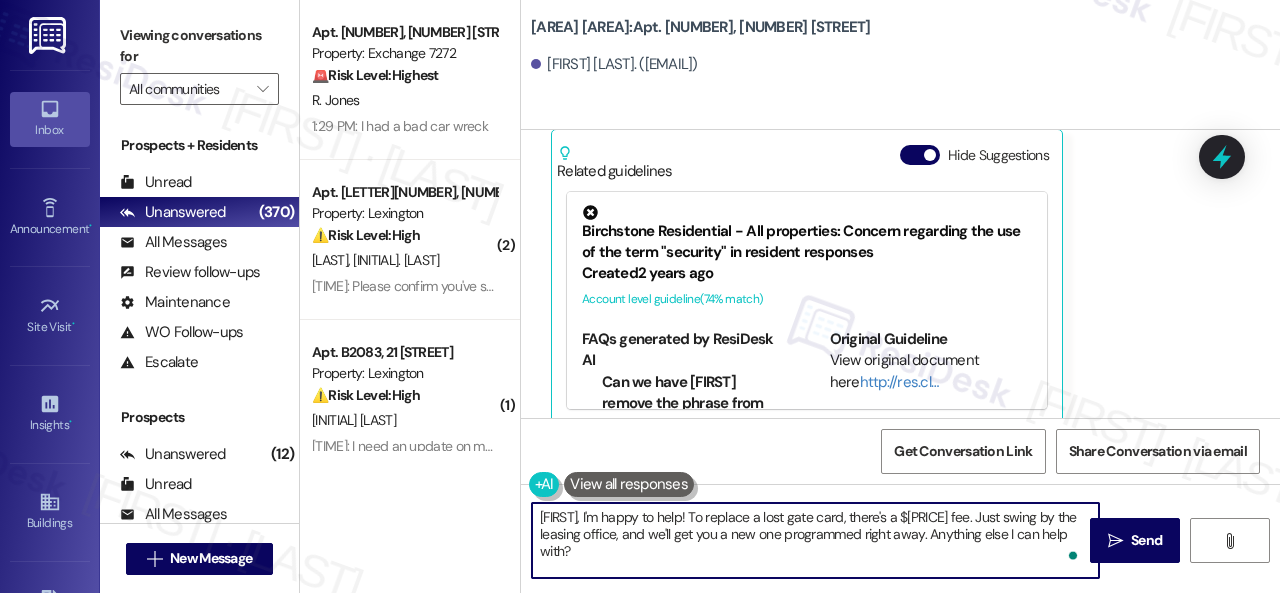 paste on "Hi {{first_name}}!
⏰Your lease is almost up, and we want you to stay! Don’t let it roll into a month-to-month rate. Renew now to lock in your best pricing and continue enjoying the lifestyle you love!
🏡We’re offering a $150 renewal incentive for any resident who signs their lease renewal by [DATE].
📱Reach out to the office today for details and to secure your renewal offer!" 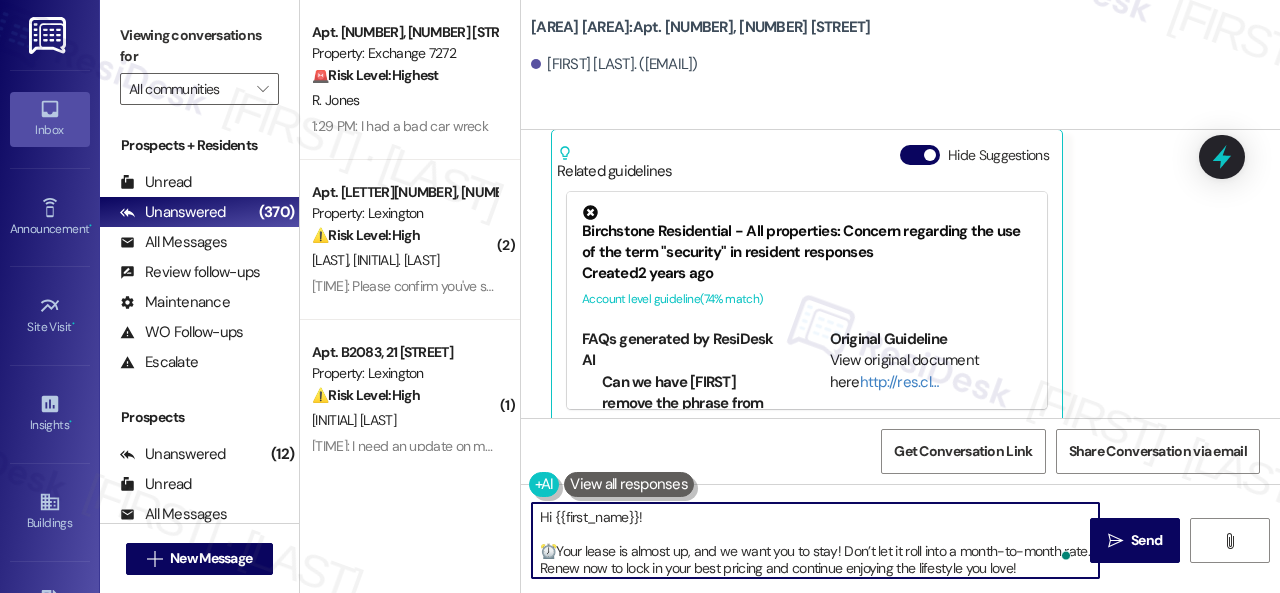 scroll, scrollTop: 84, scrollLeft: 0, axis: vertical 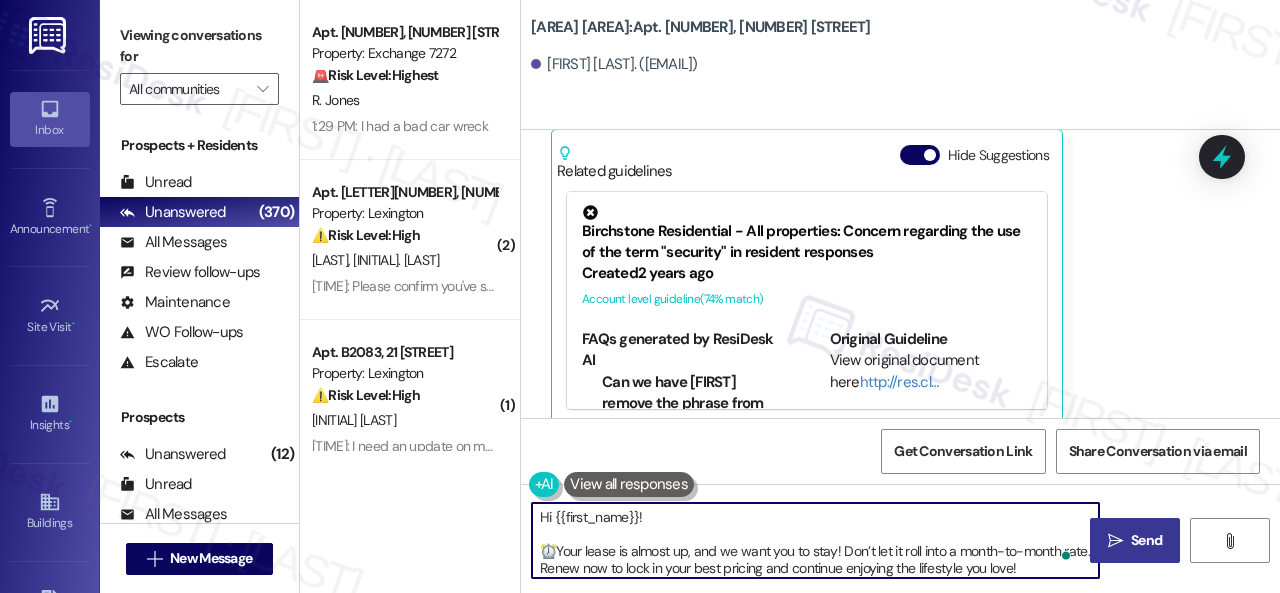 type on "Hi {{first_name}}!
⏰Your lease is almost up, and we want you to stay! Don’t let it roll into a month-to-month rate. Renew now to lock in your best pricing and continue enjoying the lifestyle you love!
🏡We’re offering a $150 renewal incentive for any resident who signs their lease renewal by [DATE].
📱Reach out to the office today for details and to secure your renewal offer!" 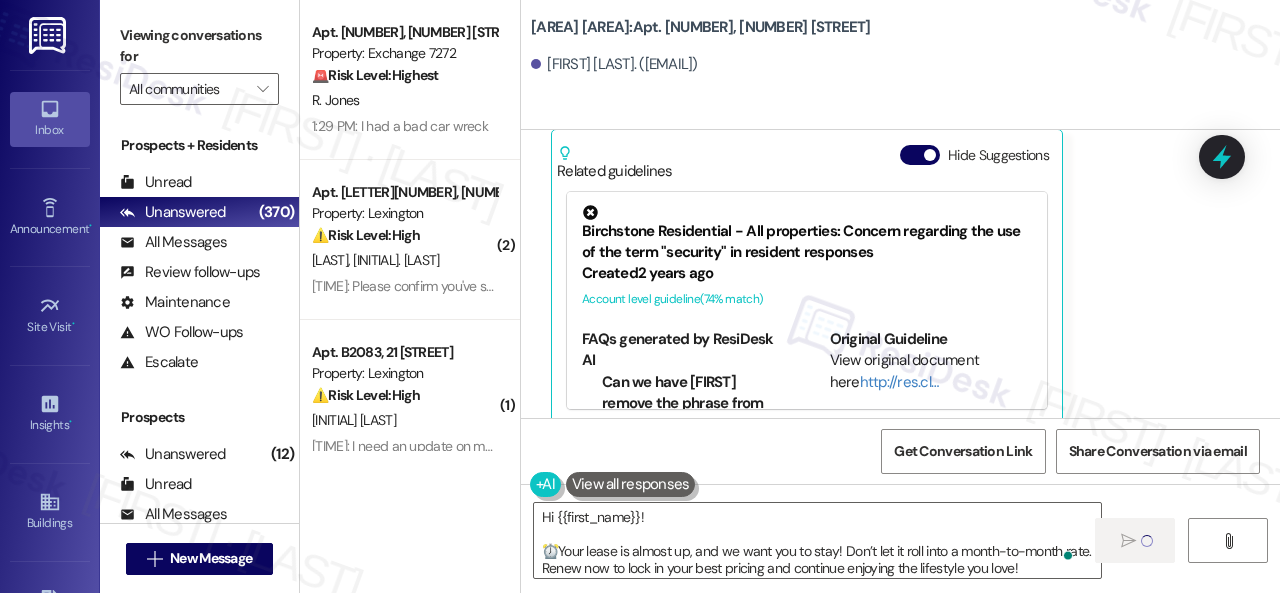 type 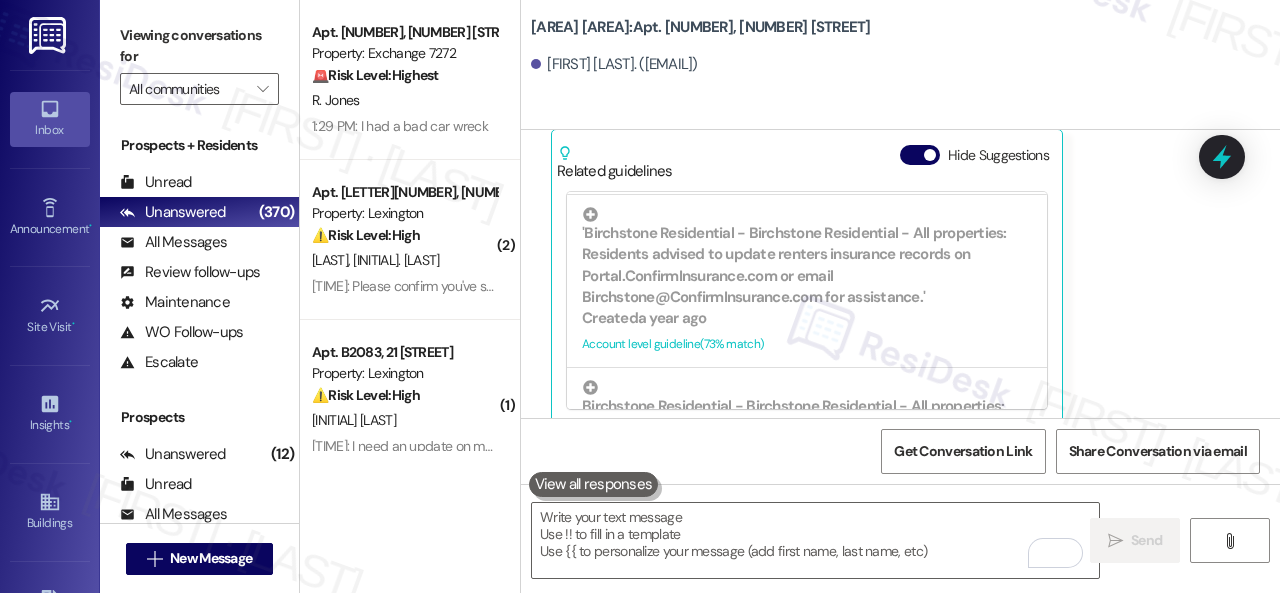 scroll, scrollTop: 500, scrollLeft: 0, axis: vertical 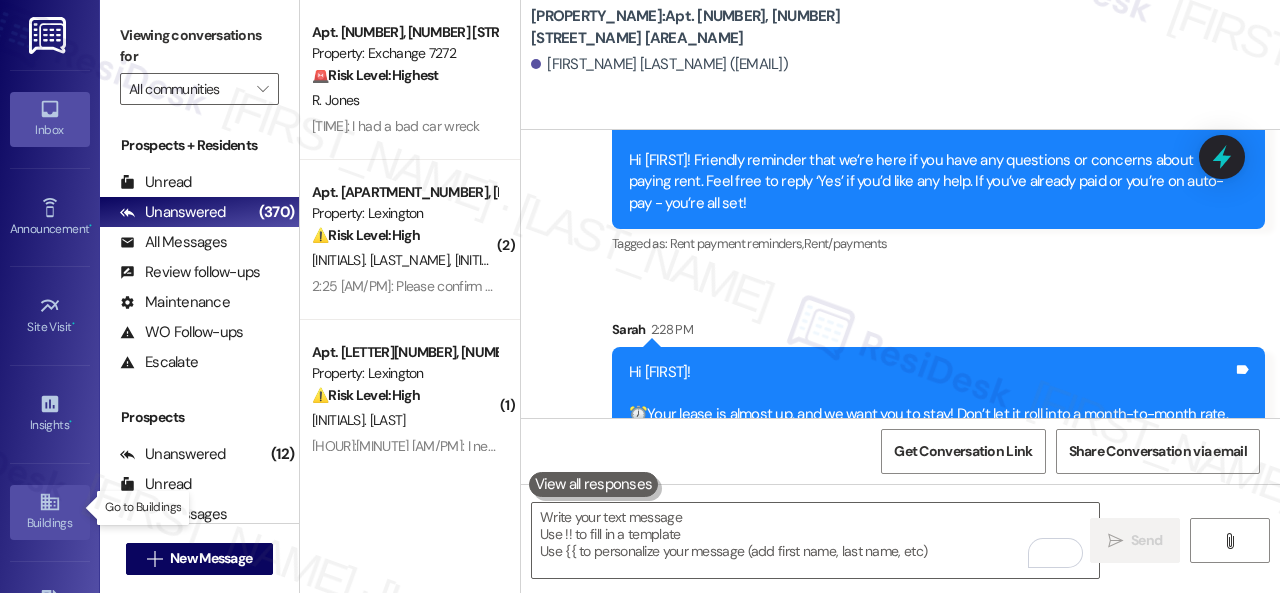click on "Buildings" at bounding box center [50, 523] 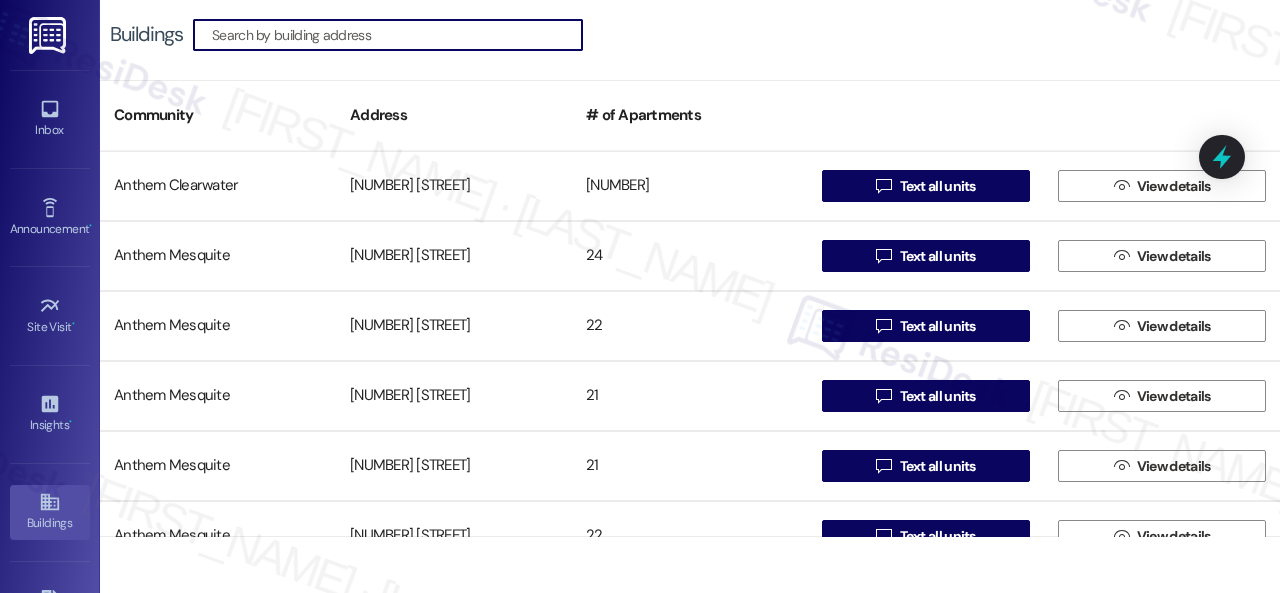 click at bounding box center (397, 35) 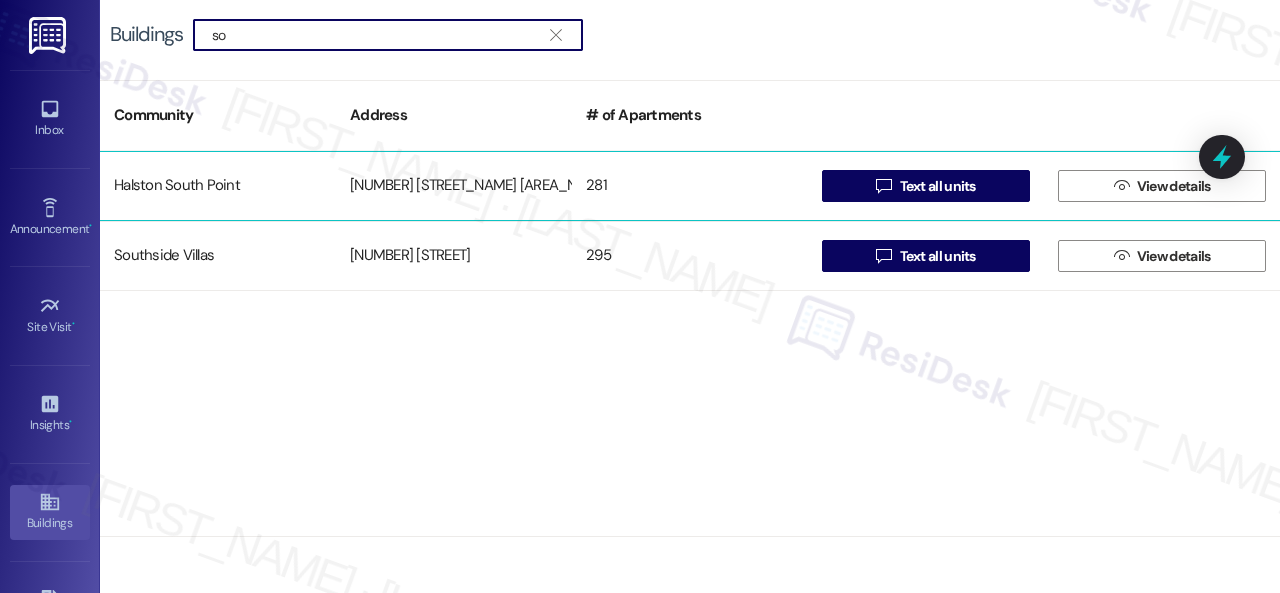 type on "so" 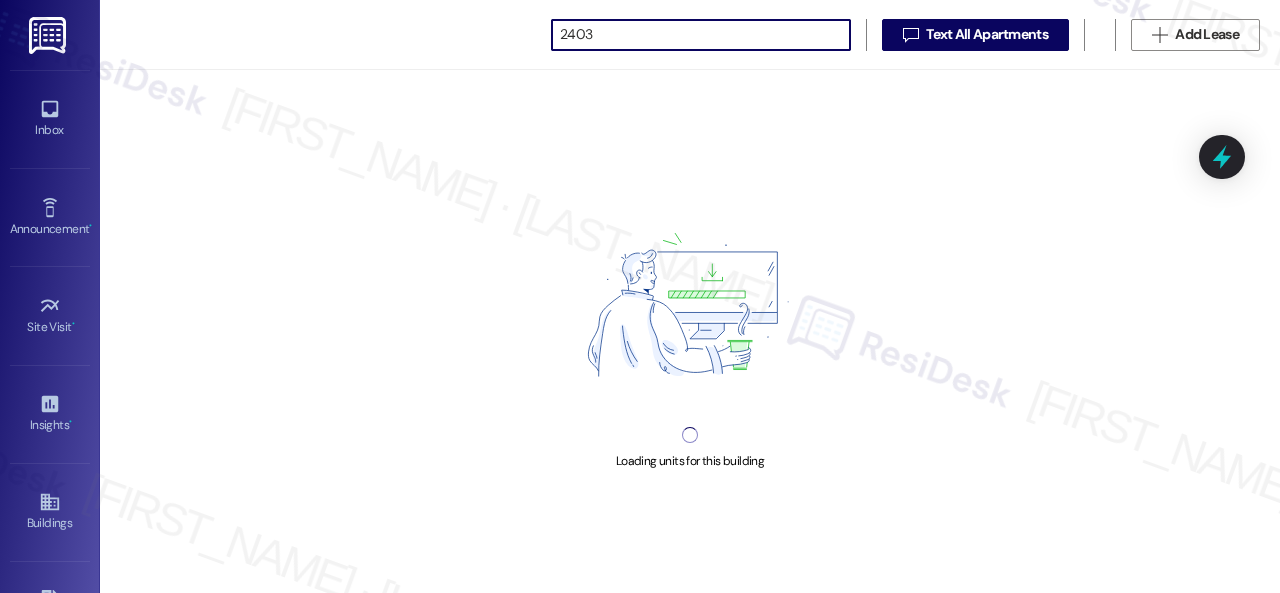 scroll, scrollTop: 0, scrollLeft: 0, axis: both 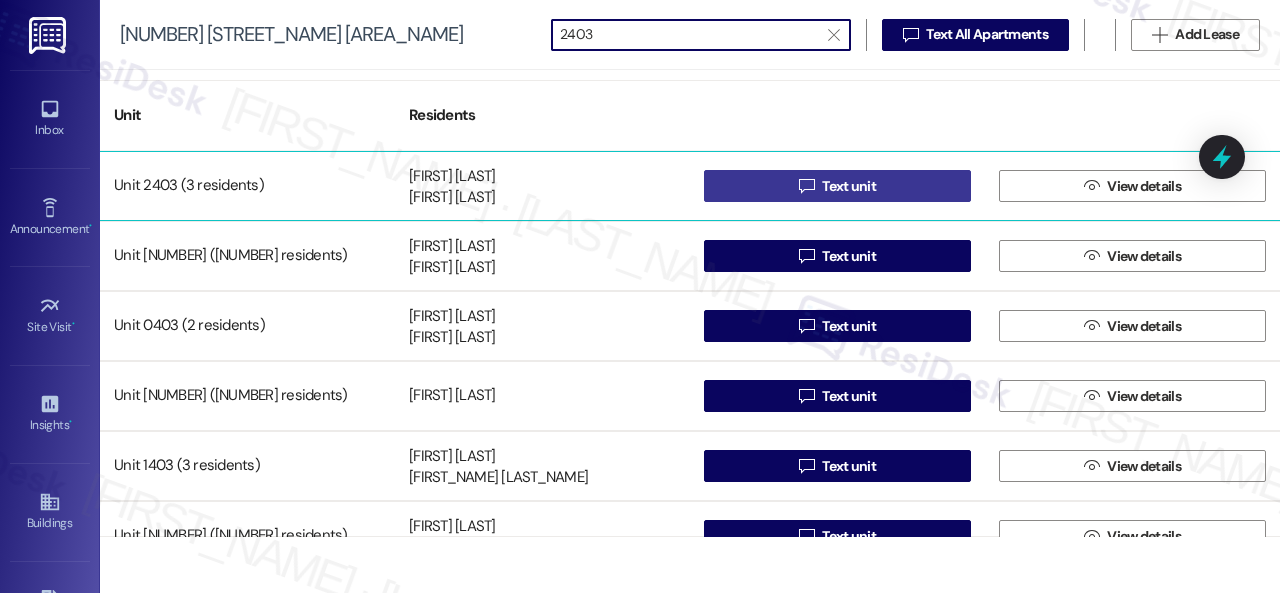 type on "2403" 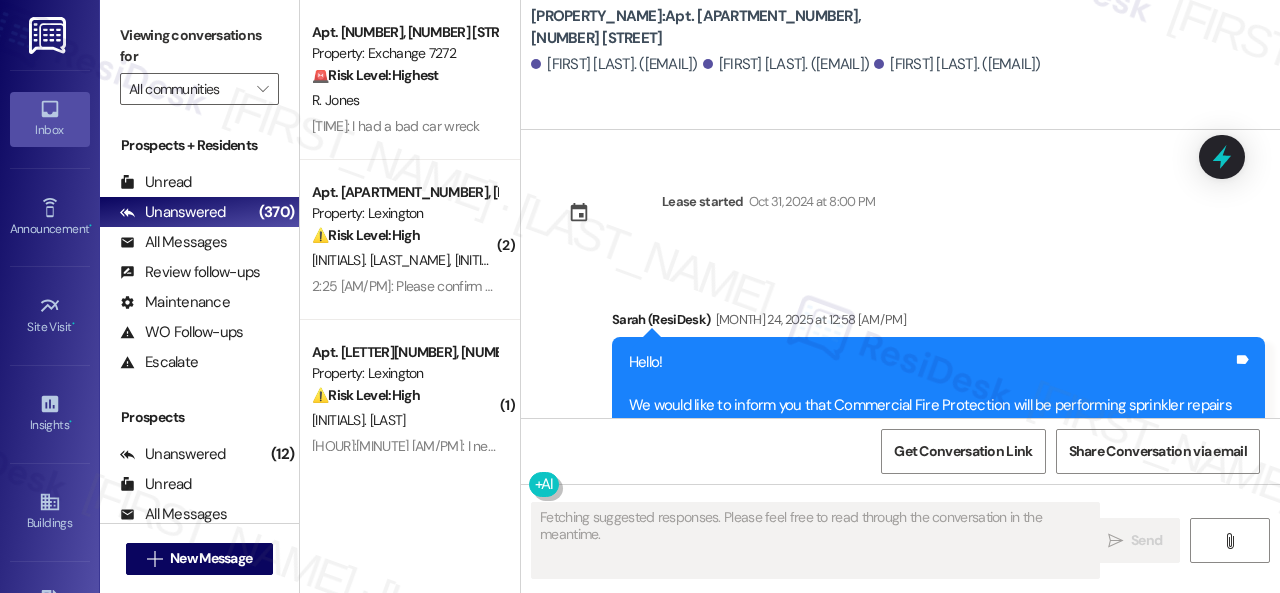 scroll, scrollTop: 15170, scrollLeft: 0, axis: vertical 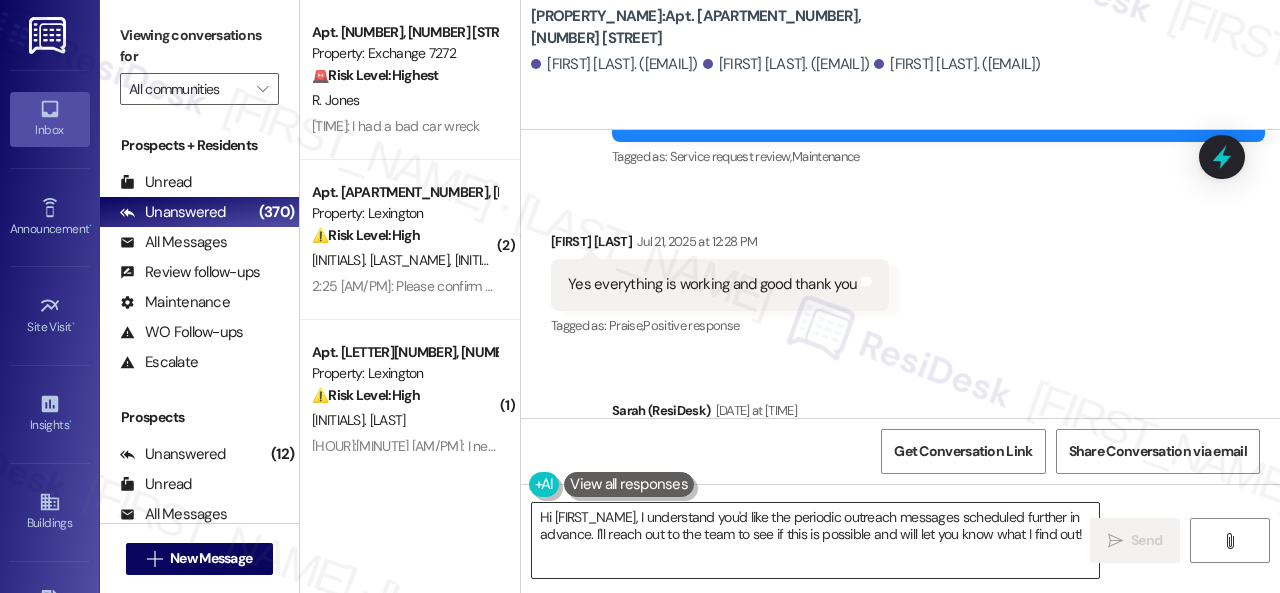 click on "Hi {{first_name}}, I understand you'd like the periodic outreach messages scheduled further in advance. I'll reach out to the team to see if this is possible and will let you know what I find out!" at bounding box center [815, 540] 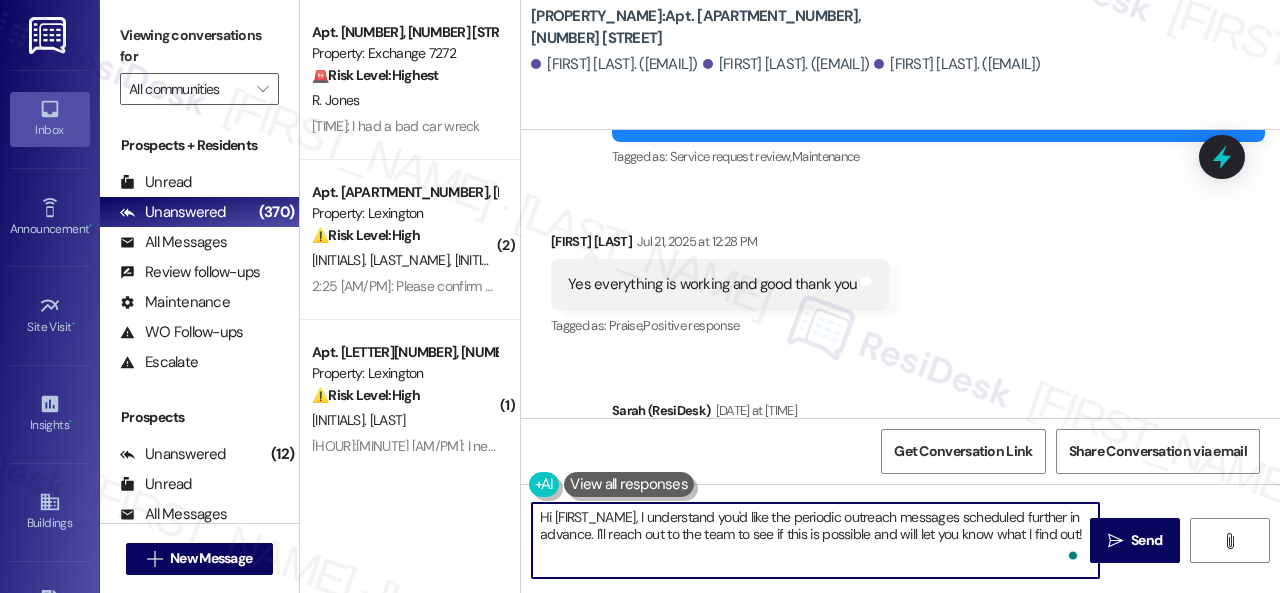 paste on "!
⏰Your lease is almost up, and we want you to stay! Don’t let it roll into a month-to-month rate. Renew now to lock in your best pricing and continue enjoying the lifestyle you love!
🏡We’re offering a $150 renewal incentive for any resident who signs their lease renewal by August 8, 2025.
📱Reach out to the office today for details and to secure your renewal offer" 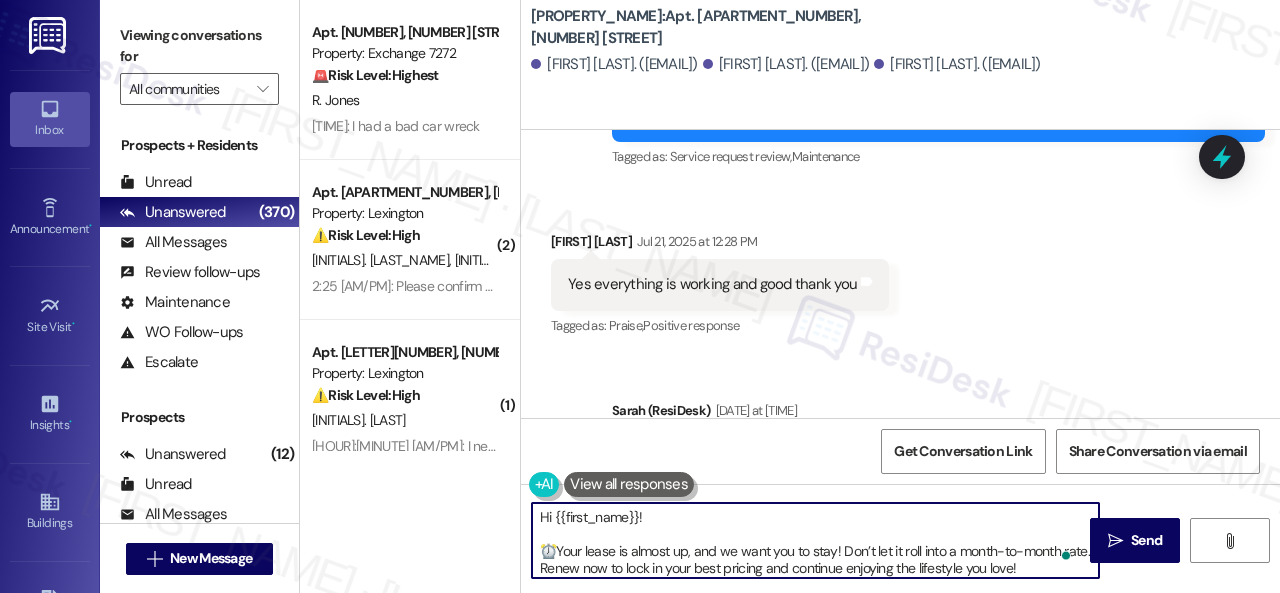 scroll, scrollTop: 84, scrollLeft: 0, axis: vertical 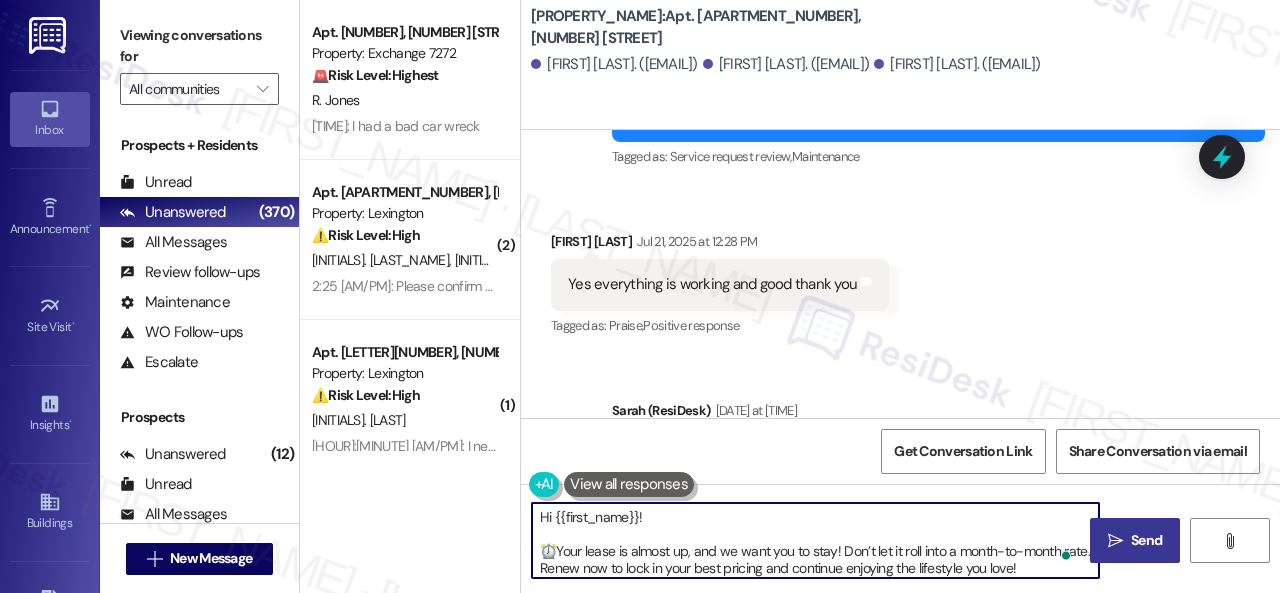 type on "Hi {{first_name}}!
⏰Your lease is almost up, and we want you to stay! Don’t let it roll into a month-to-month rate. Renew now to lock in your best pricing and continue enjoying the lifestyle you love!
🏡We’re offering a $150 renewal incentive for any resident who signs their lease renewal by August 8, 2025.
📱Reach out to the office today for details and to secure your renewal offer!" 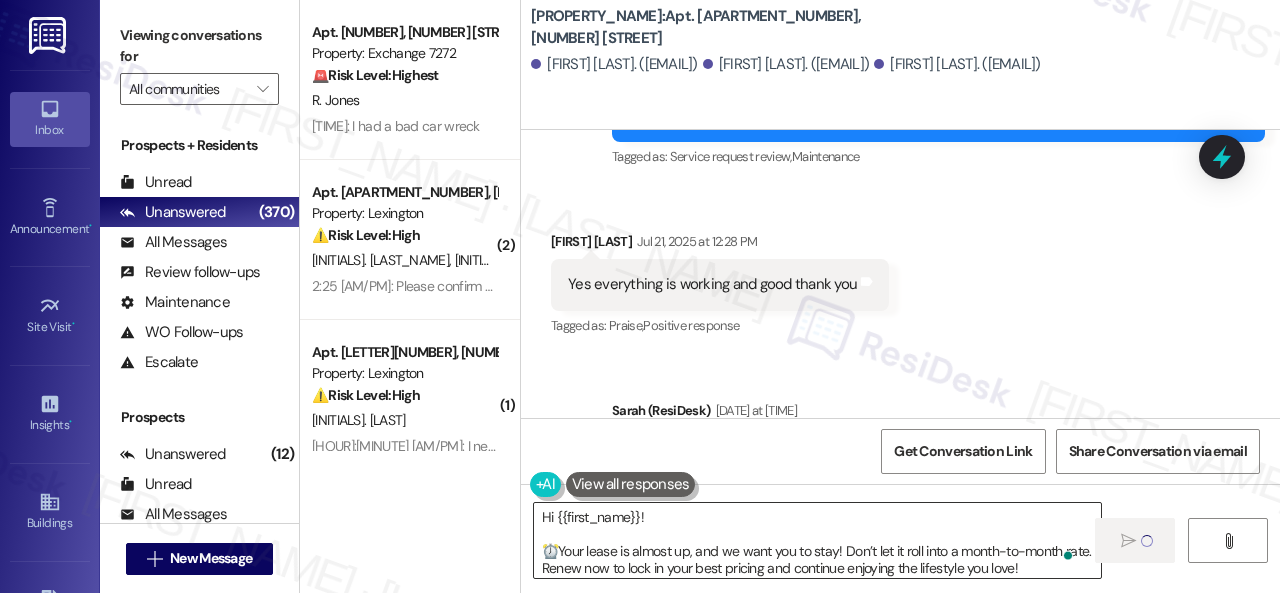 type 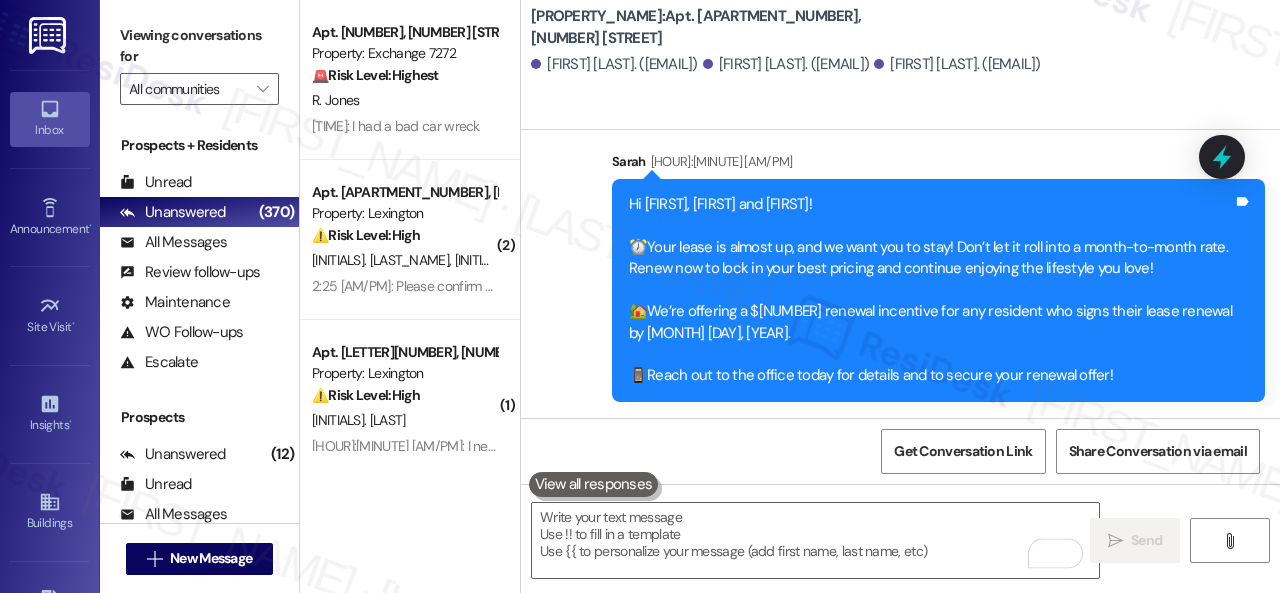 scroll, scrollTop: 16342, scrollLeft: 0, axis: vertical 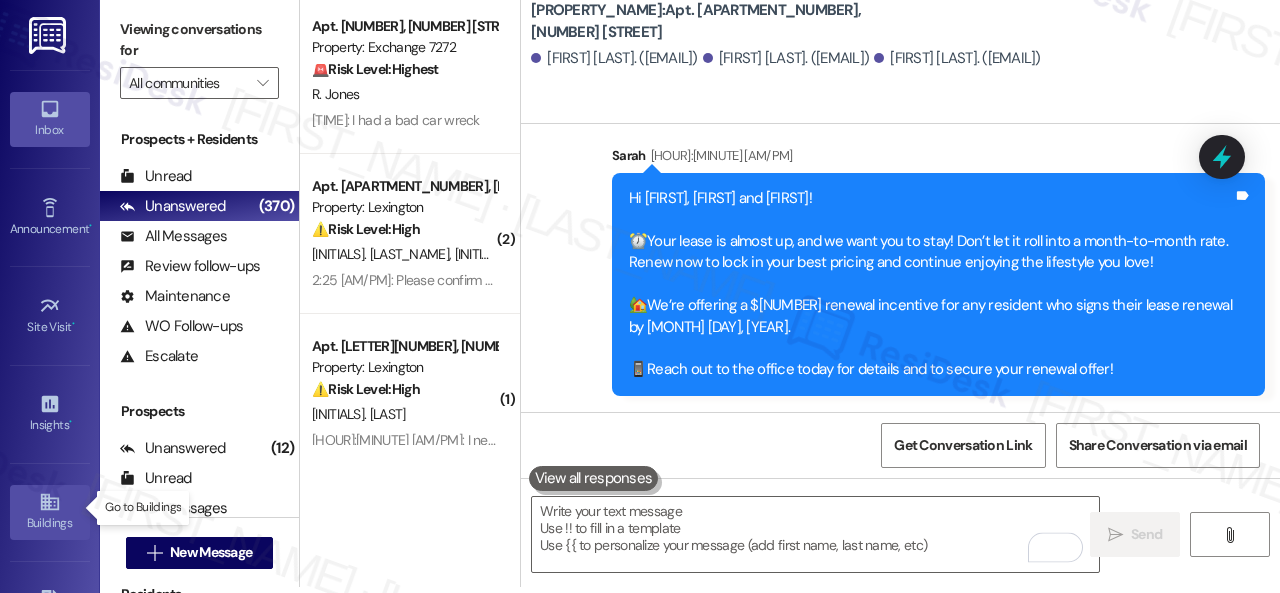 click on "Buildings" at bounding box center [50, 512] 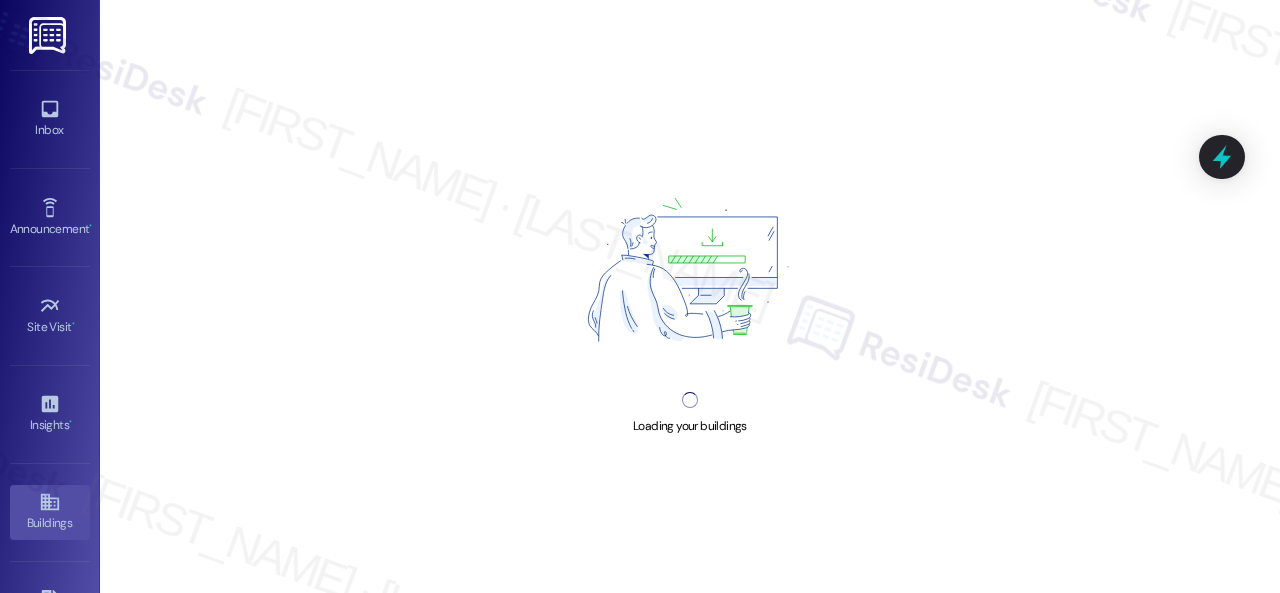 scroll, scrollTop: 0, scrollLeft: 0, axis: both 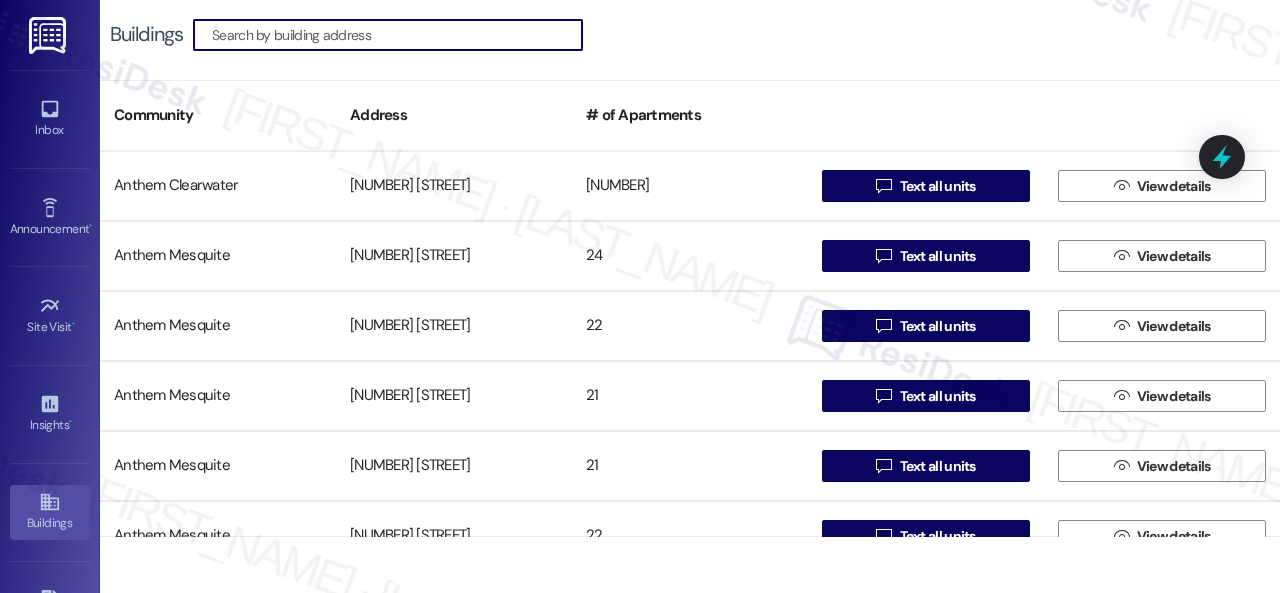 click at bounding box center [397, 35] 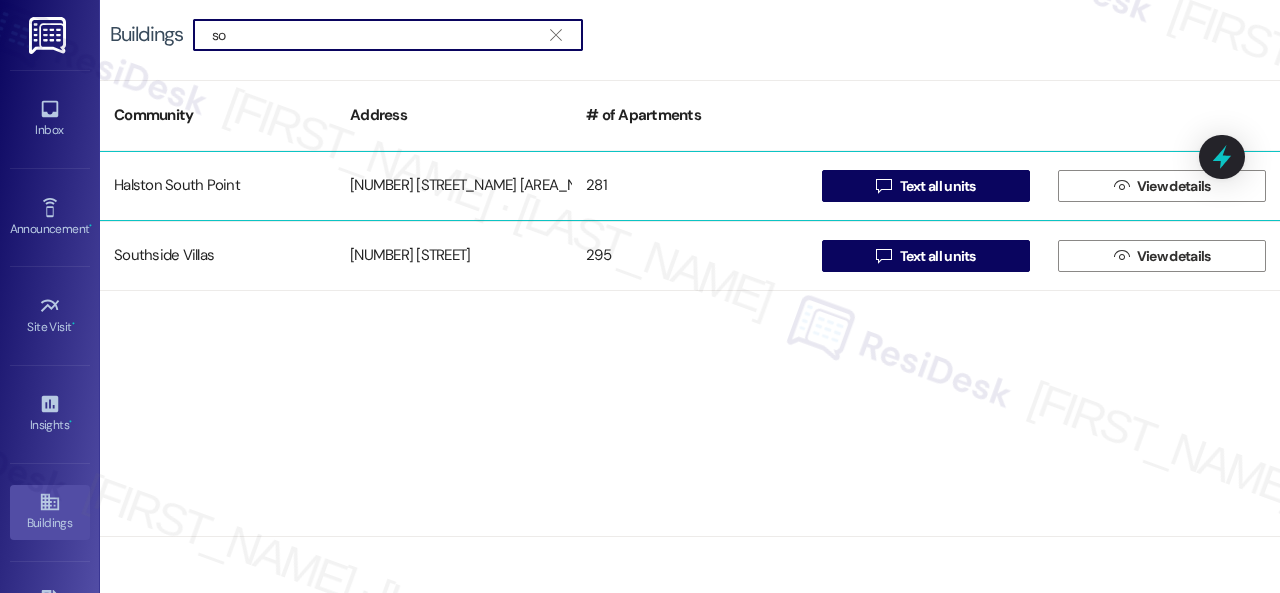 type on "so" 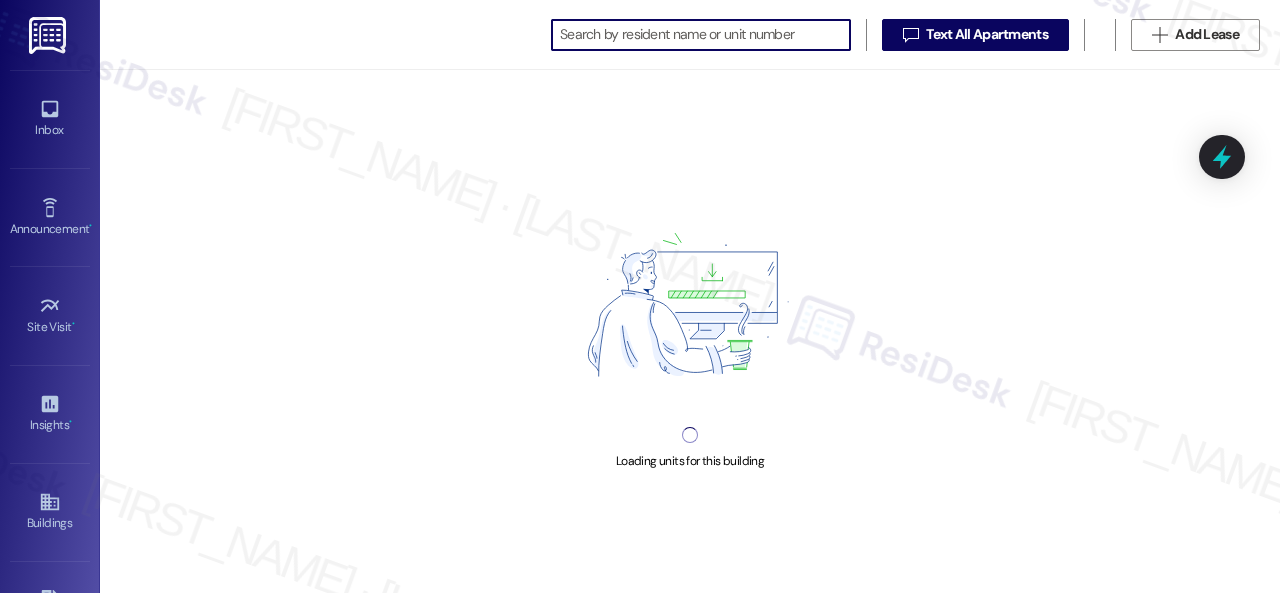 scroll, scrollTop: 0, scrollLeft: 0, axis: both 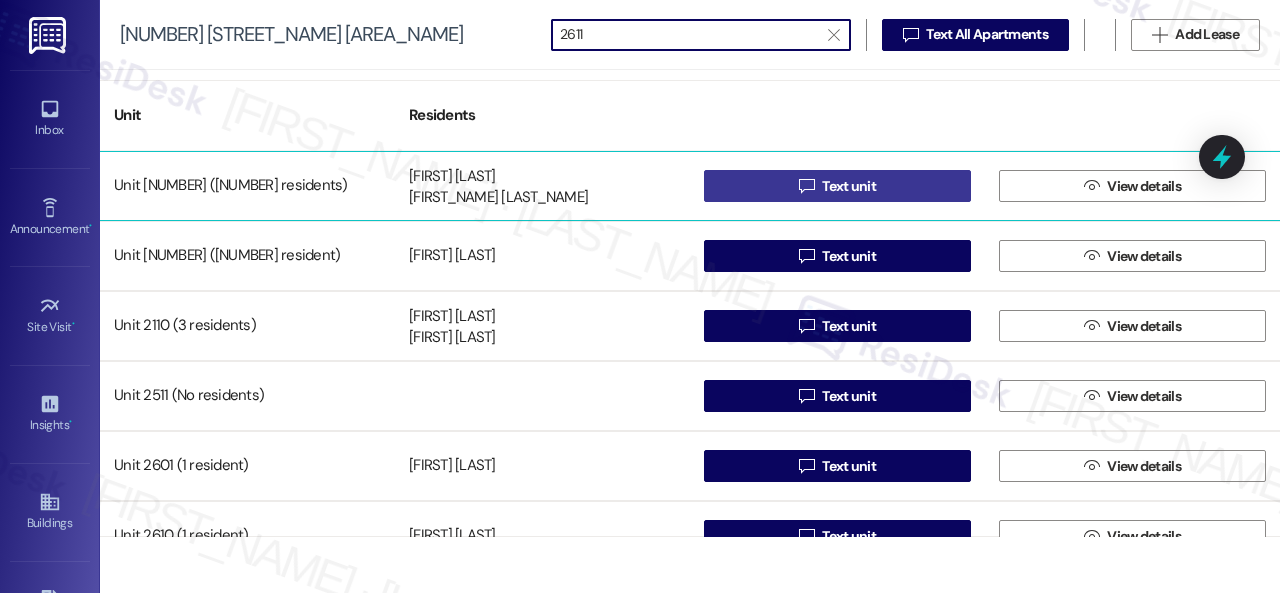 type on "2611" 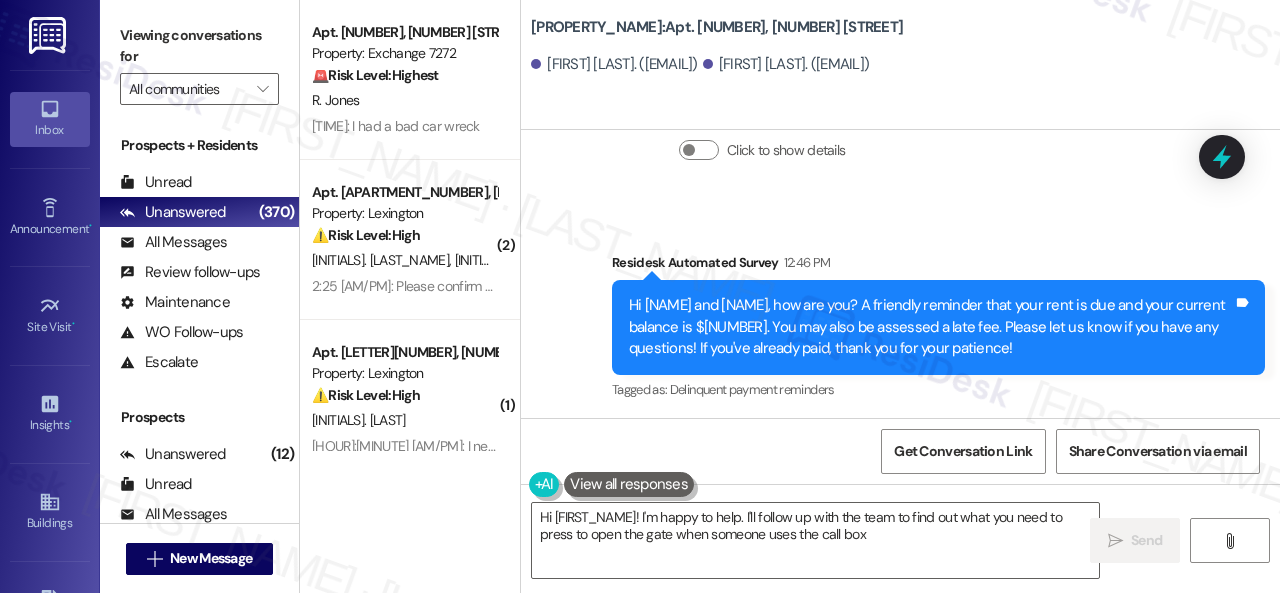 scroll, scrollTop: 24508, scrollLeft: 0, axis: vertical 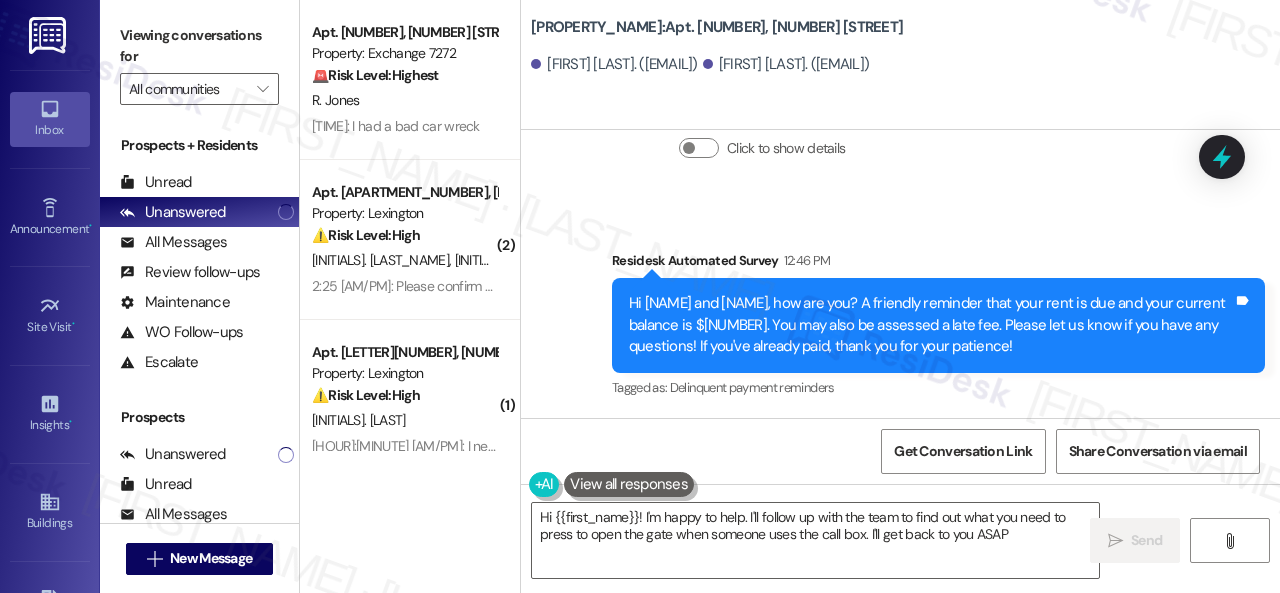 type on "Hi {{first_name}}! I'm happy to help. I'll follow up with the team to find out what you need to press to open the gate when someone uses the call box. I'll get back to you ASAP!" 